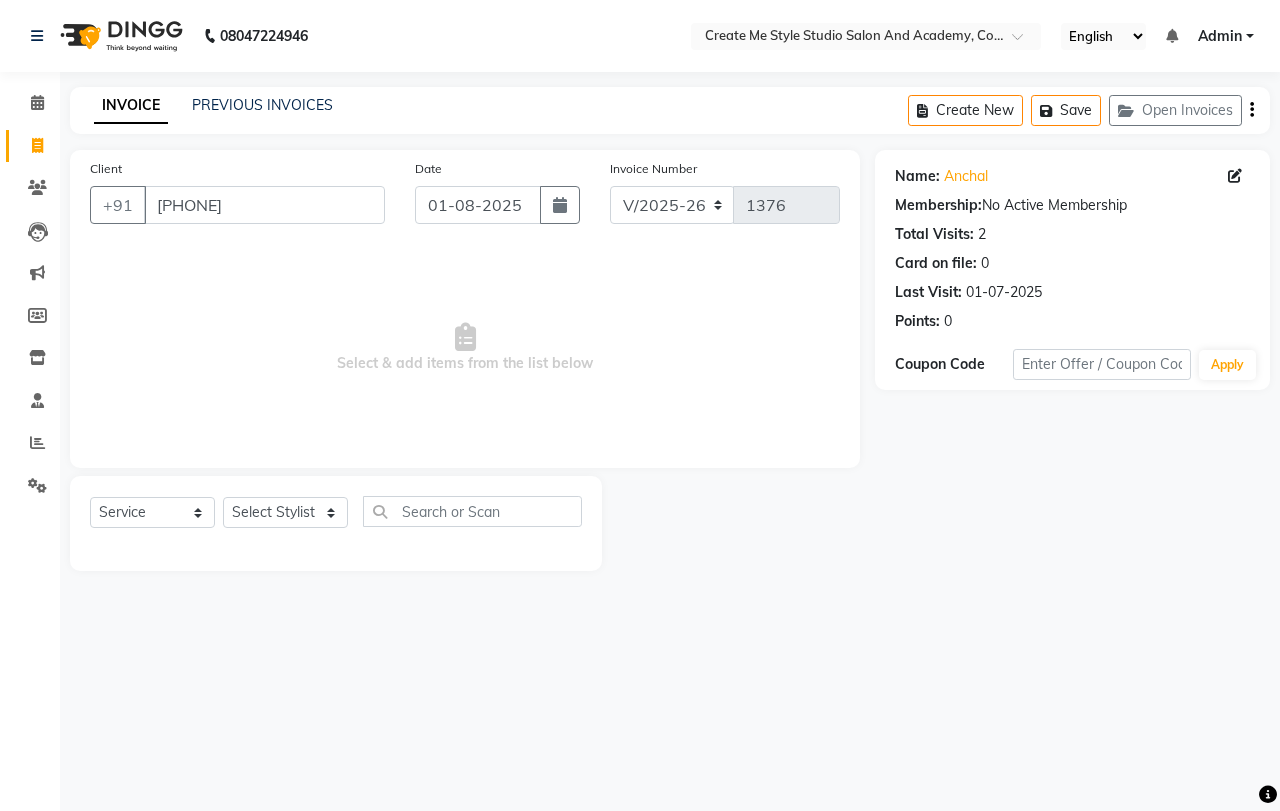 select on "8253" 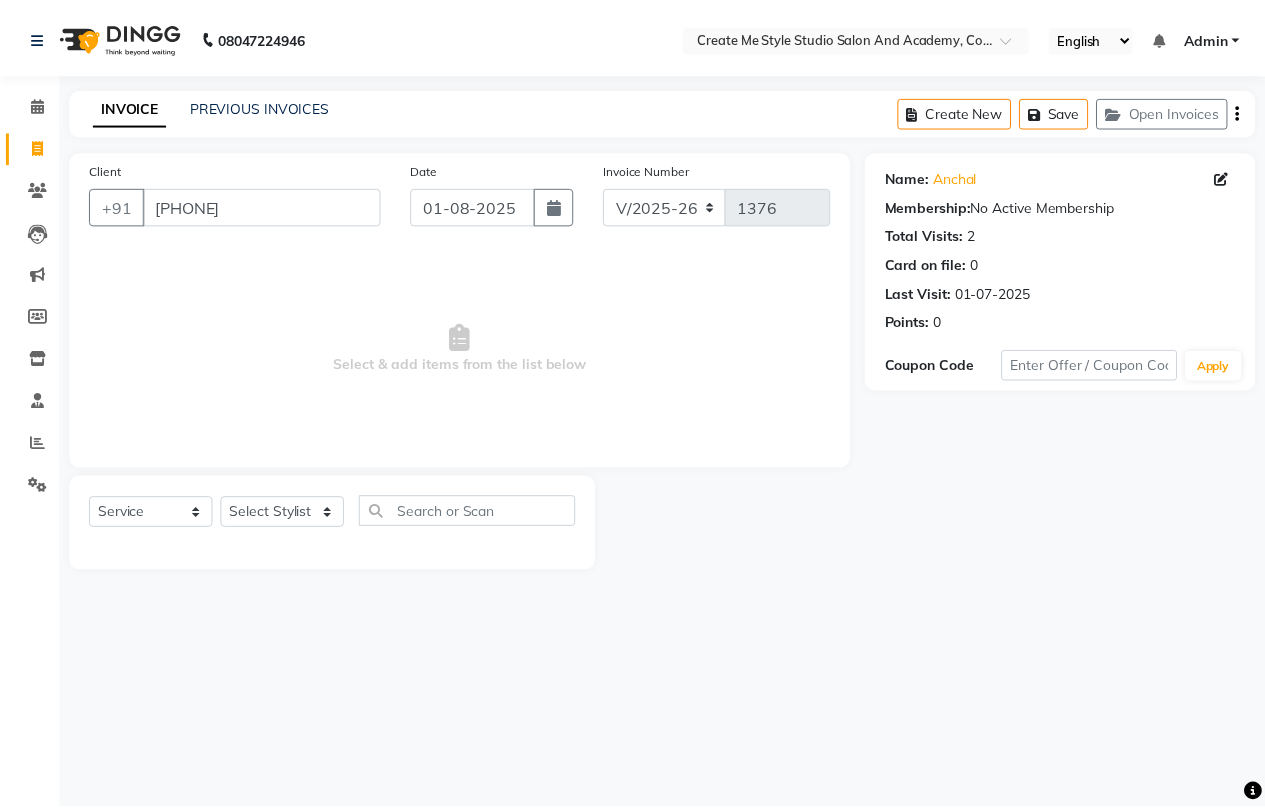 scroll, scrollTop: 0, scrollLeft: 0, axis: both 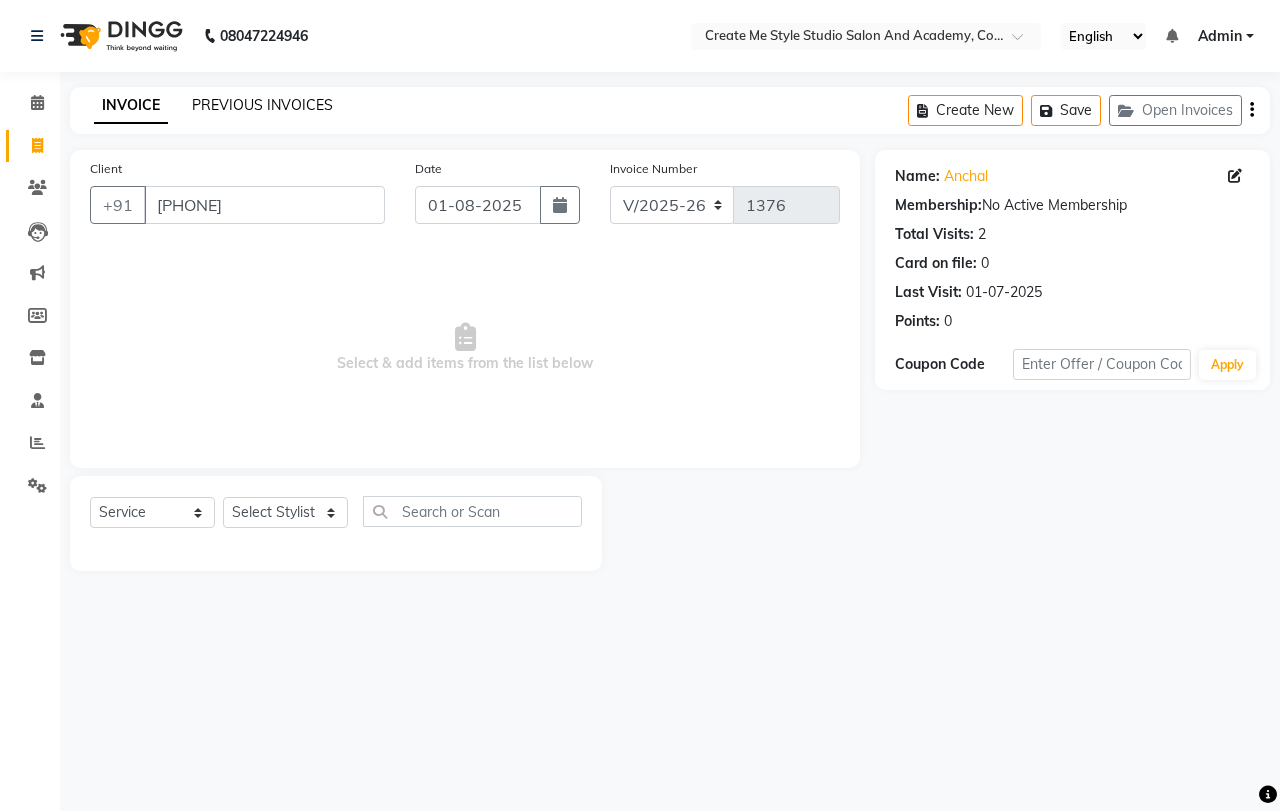 click on "PREVIOUS INVOICES" 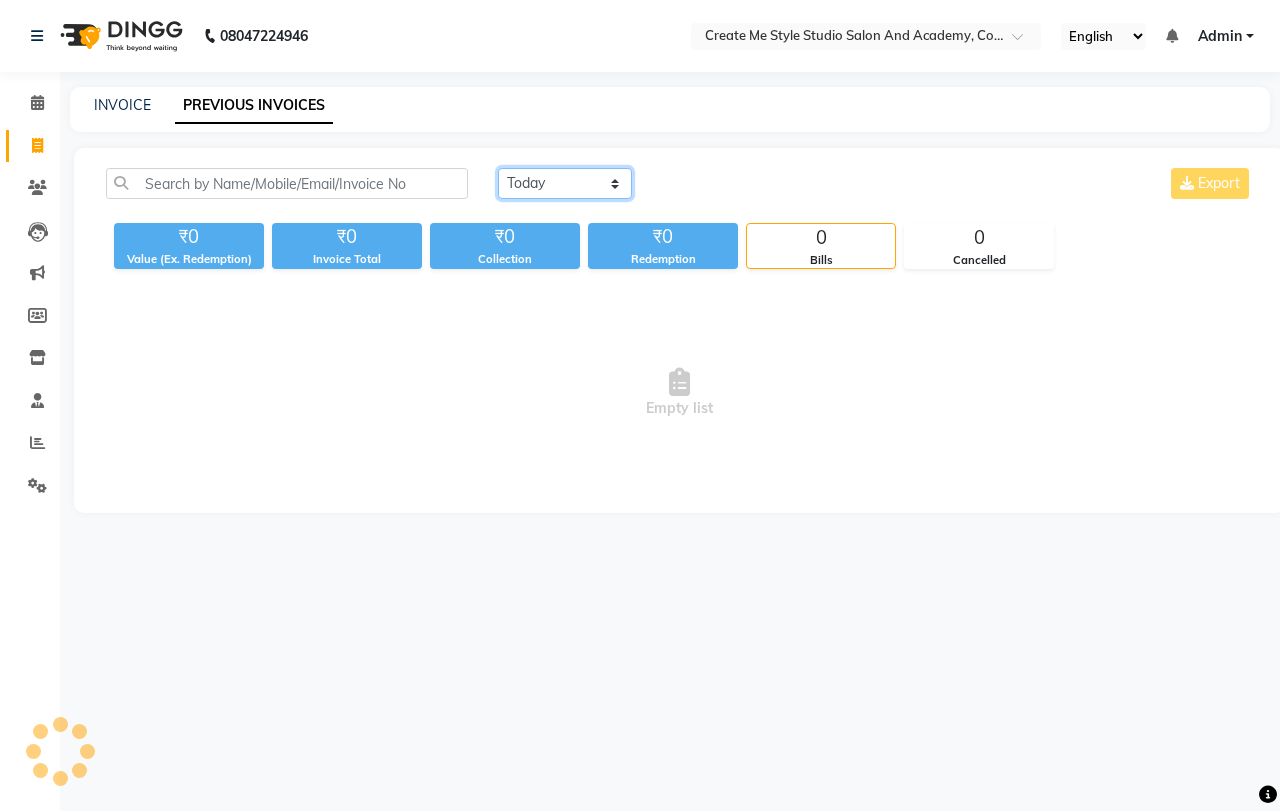 click on "Today Yesterday Custom Range" 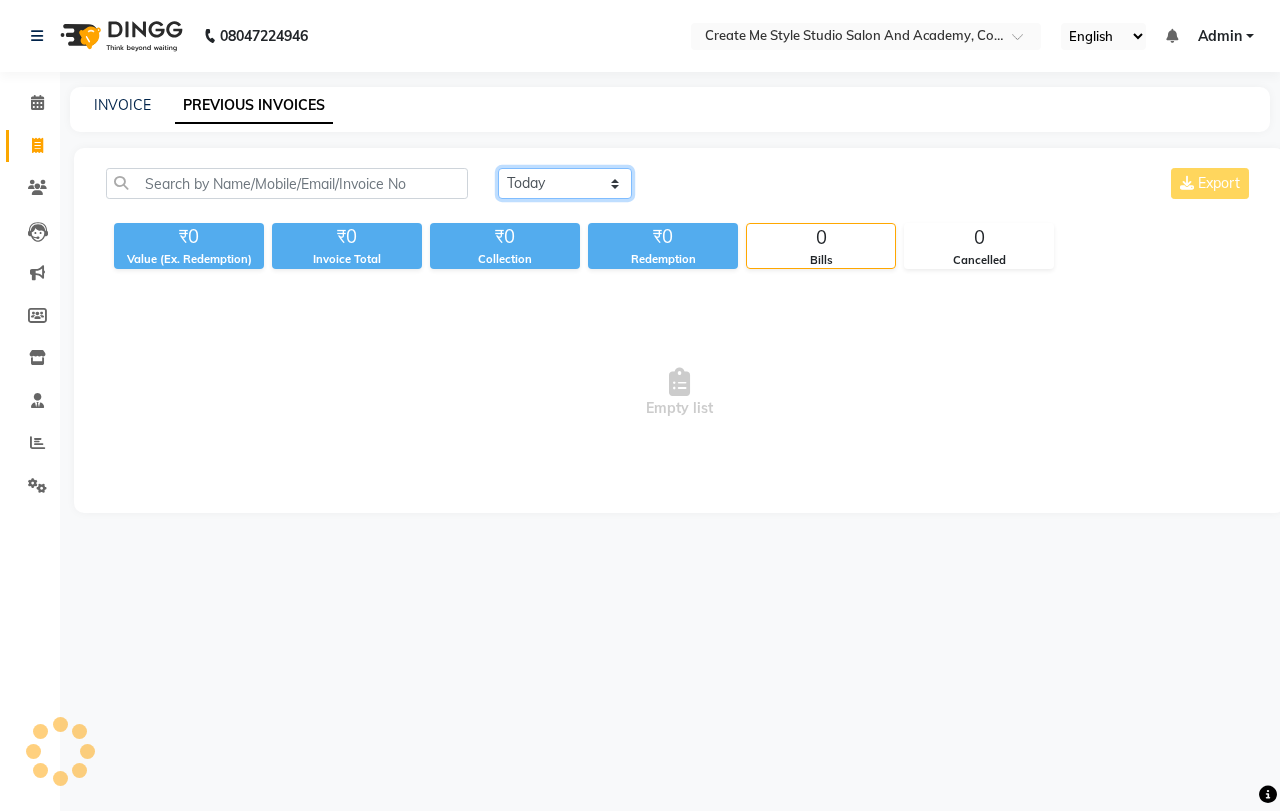 select on "range" 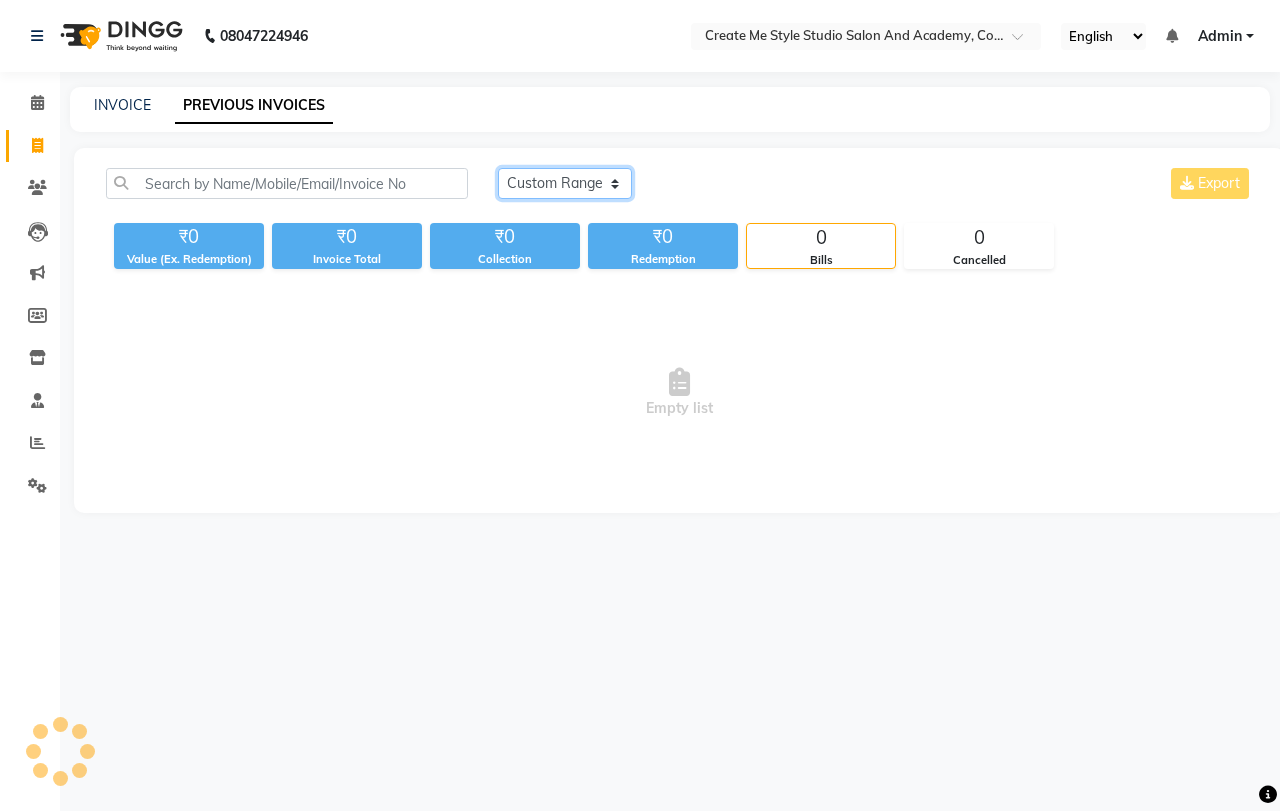 click on "Today Yesterday Custom Range" 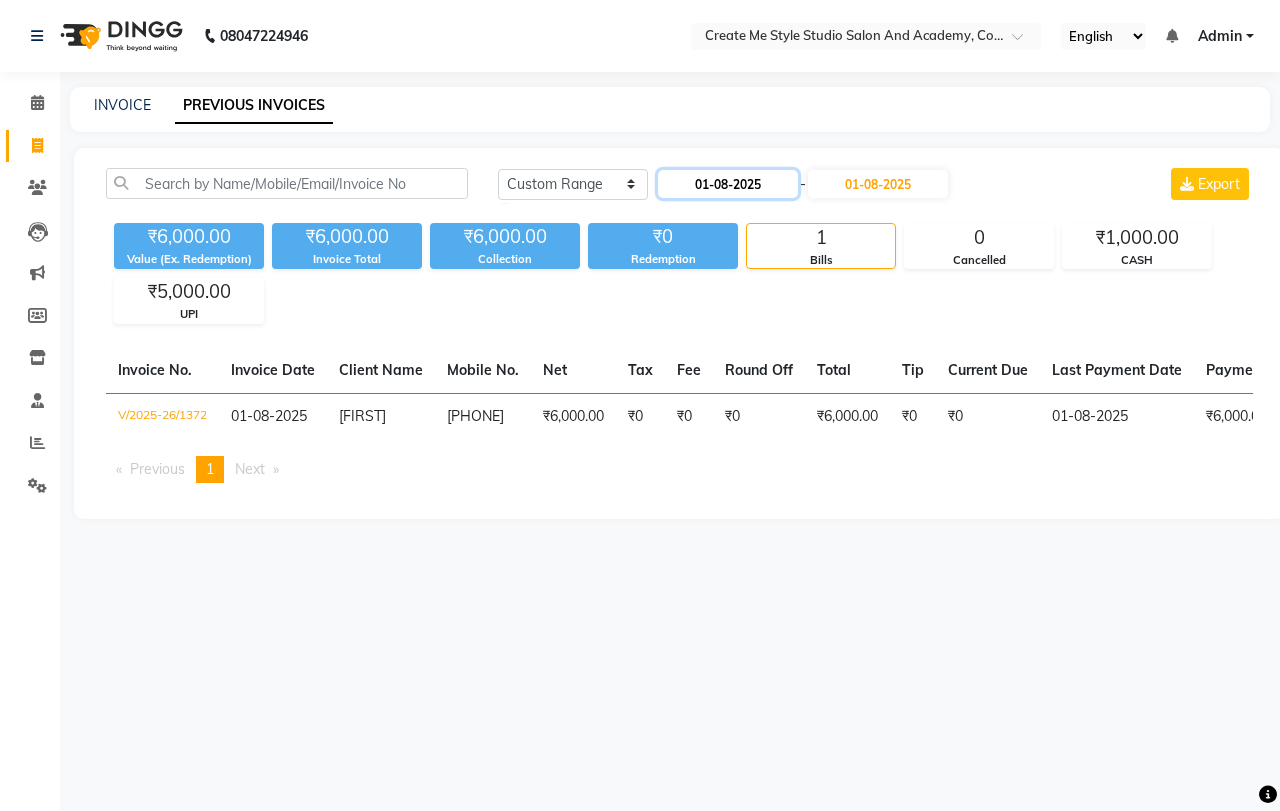 click on "01-08-2025" 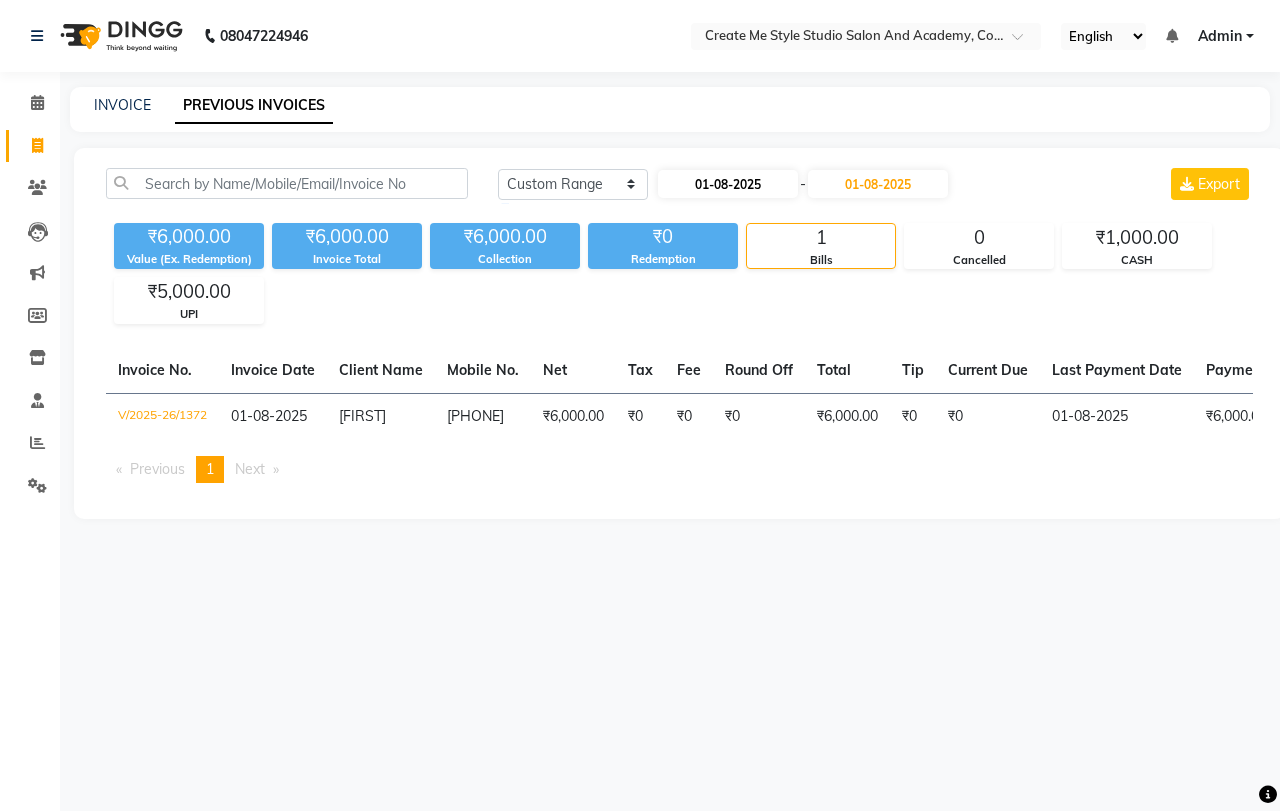select on "8" 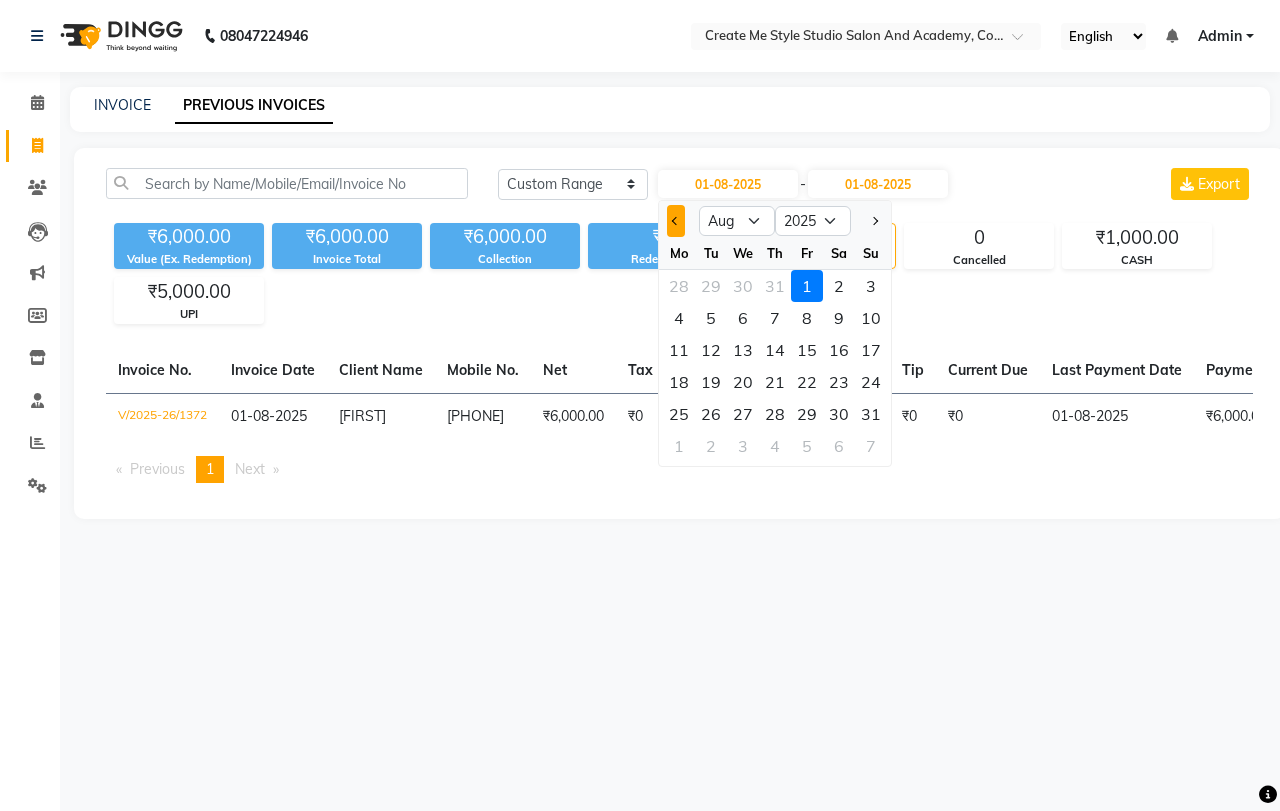 click 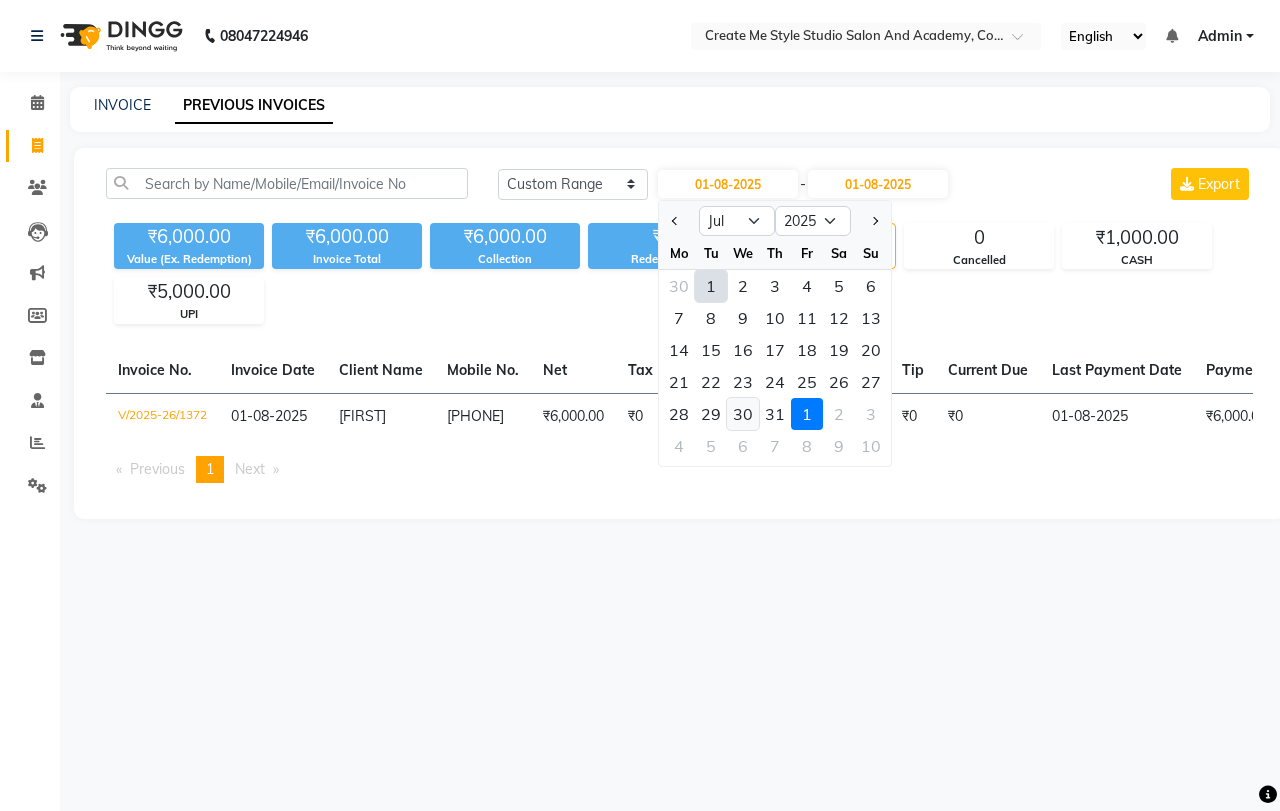 click on "30" 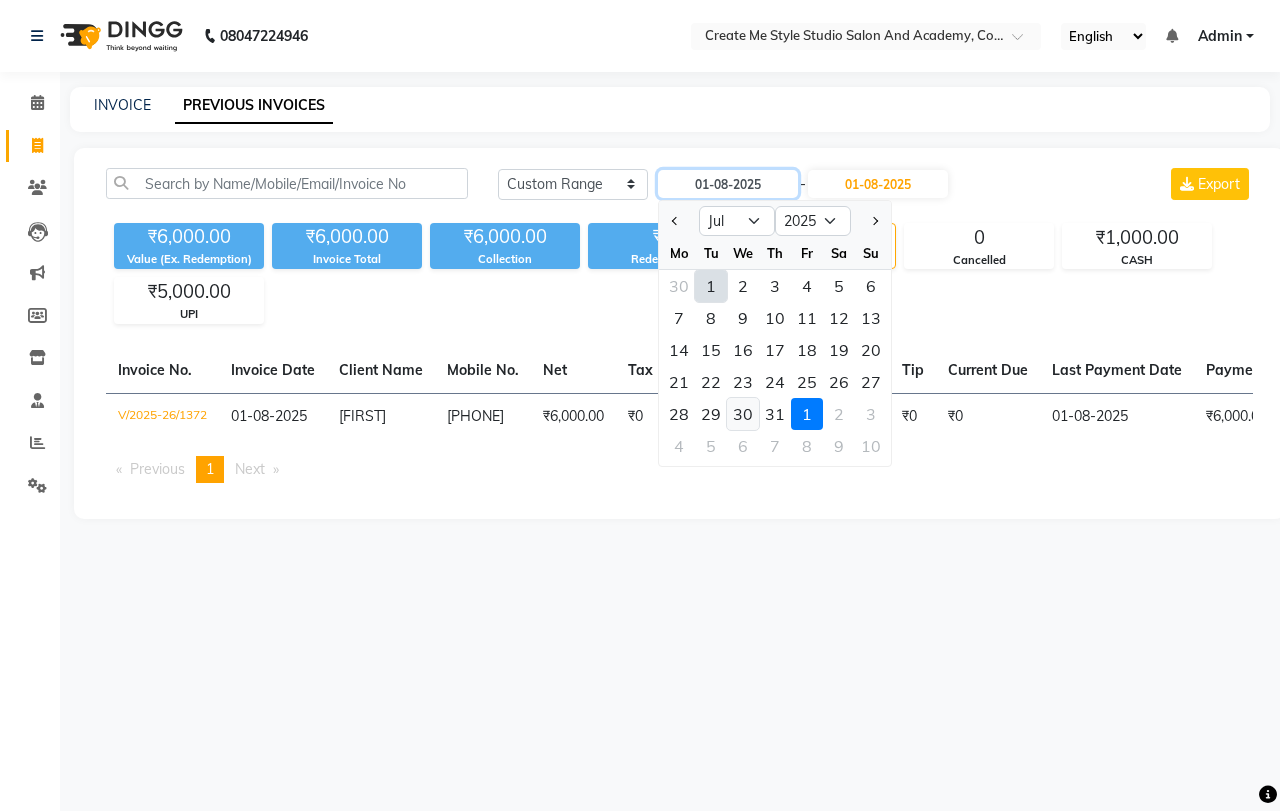 type on "30-07-2025" 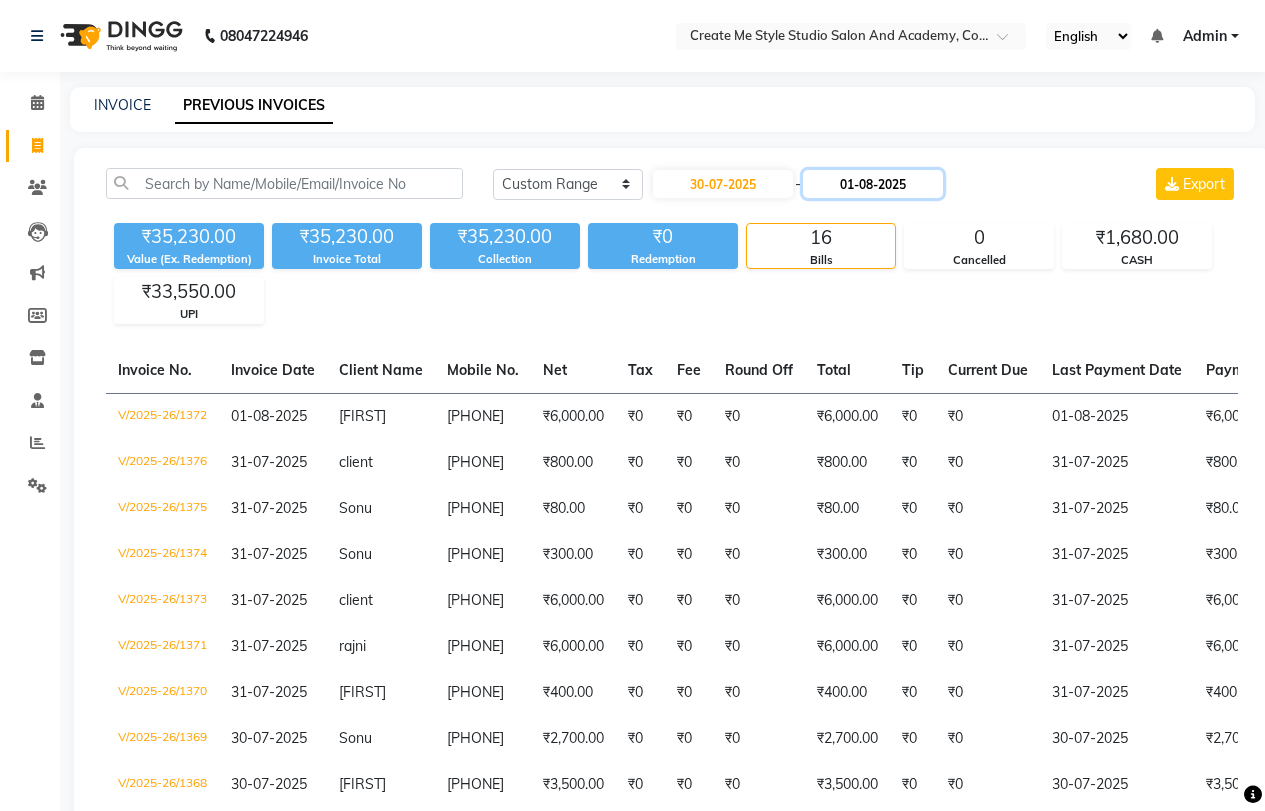 click on "01-08-2025" 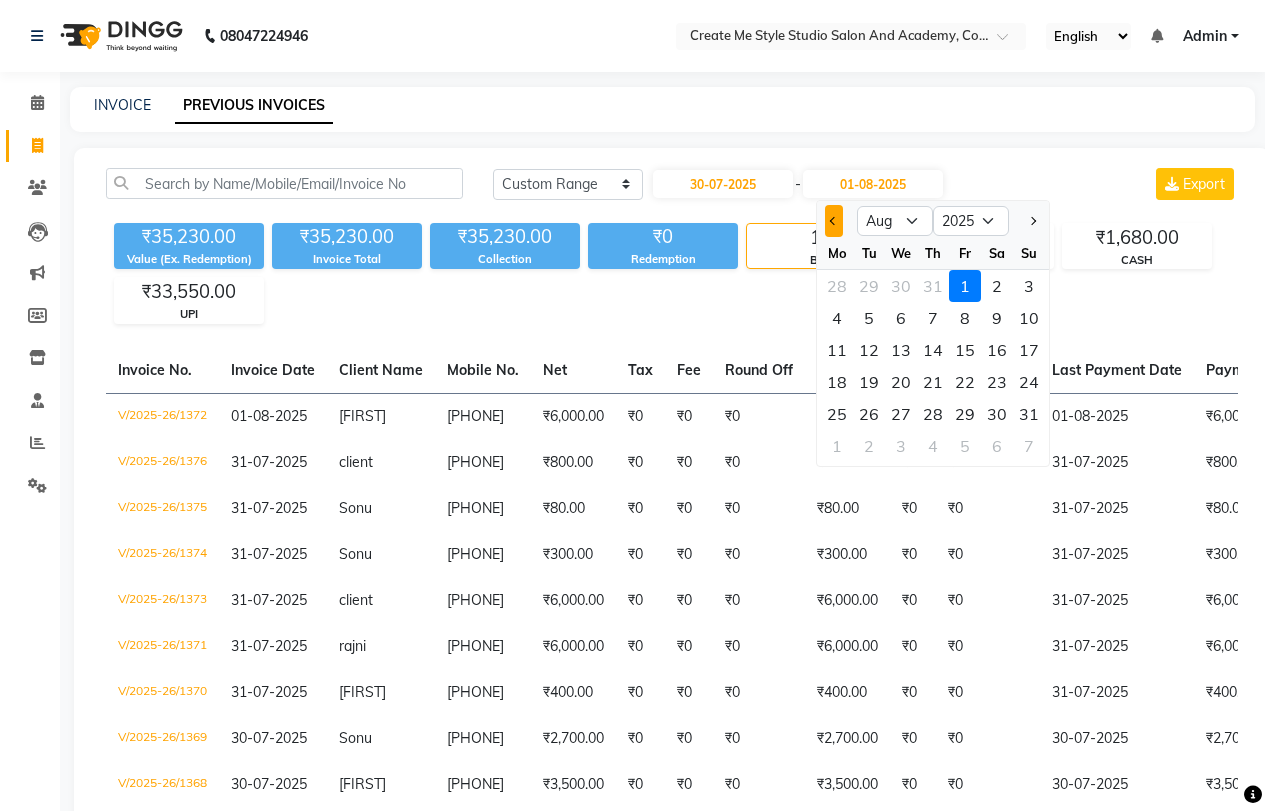 click 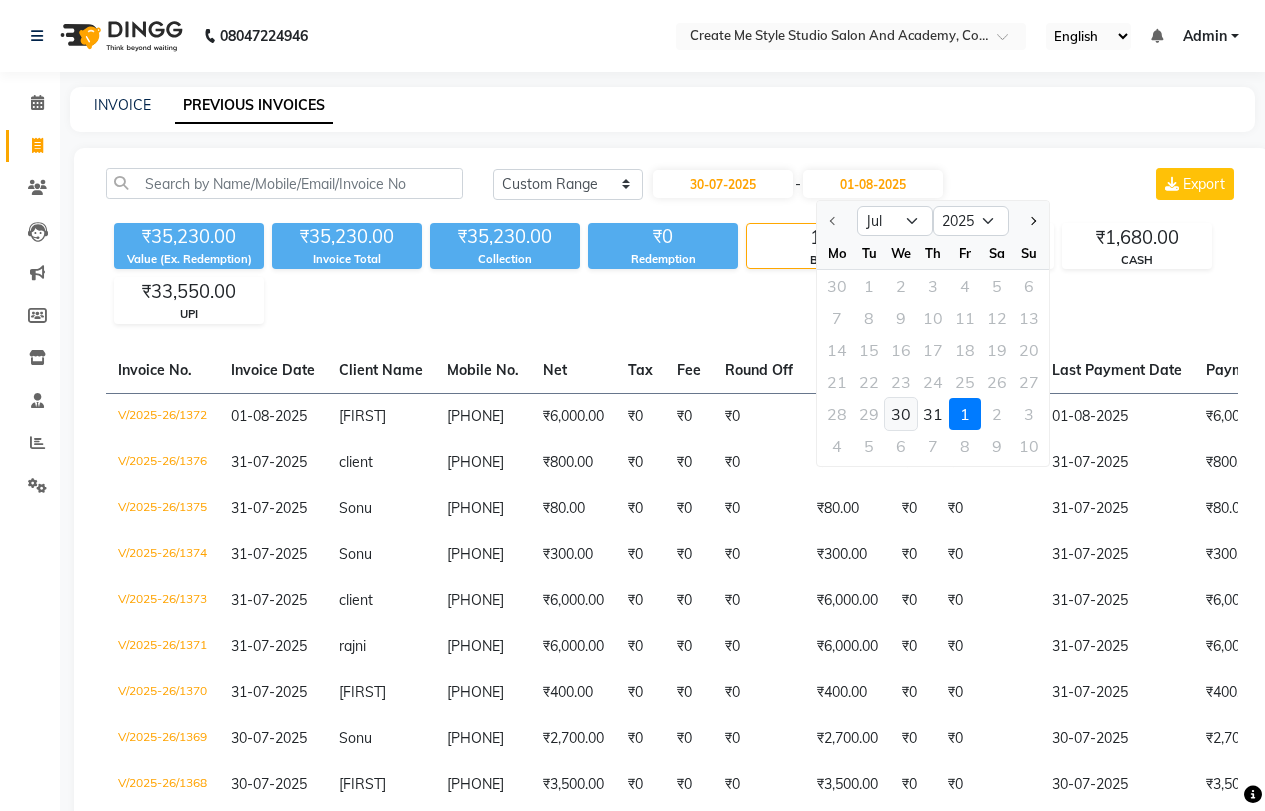 click on "30" 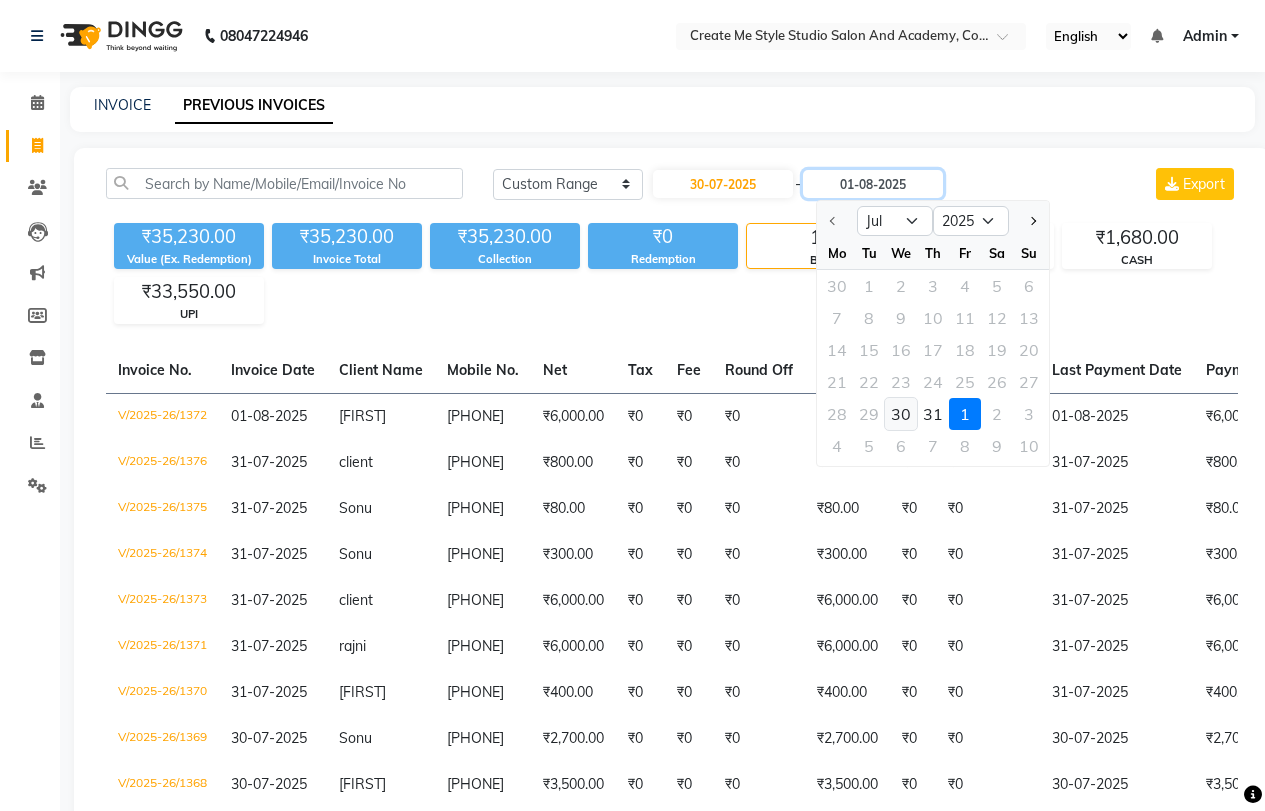 type on "30-07-2025" 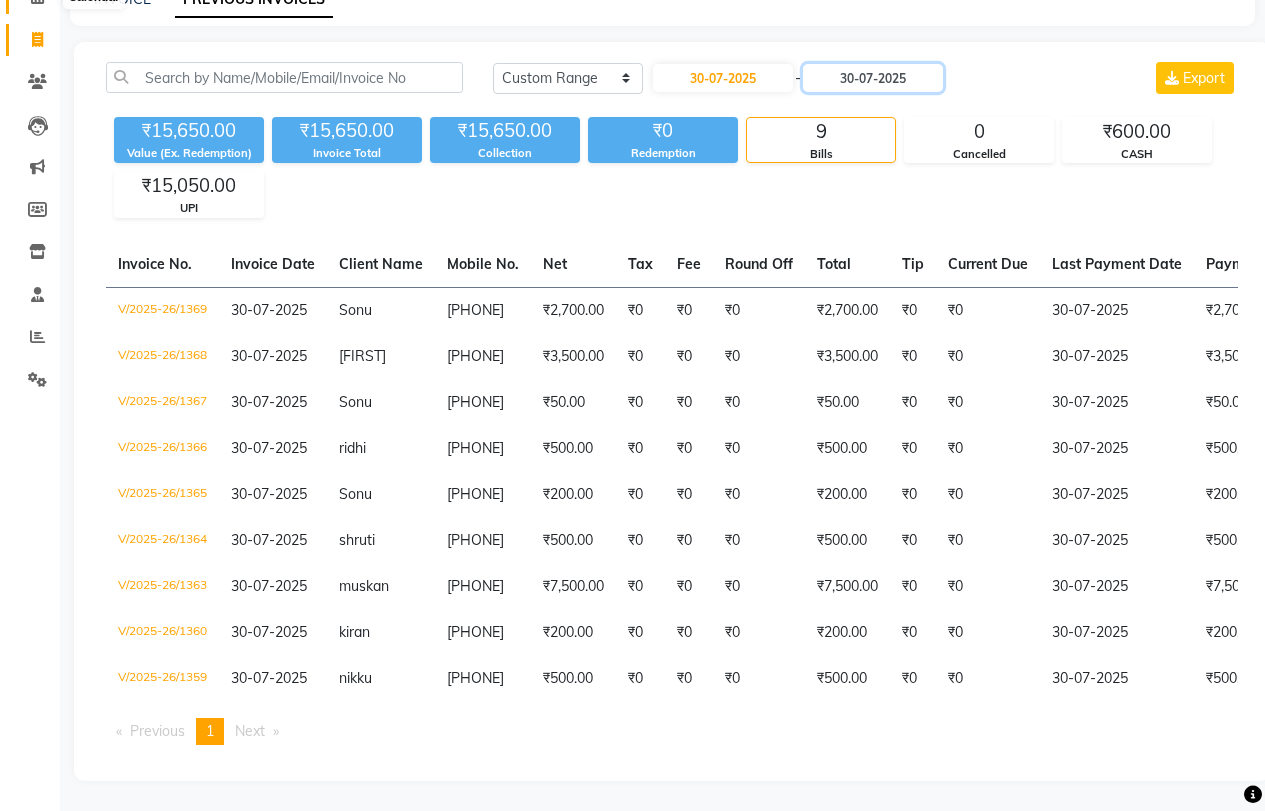 scroll, scrollTop: 0, scrollLeft: 0, axis: both 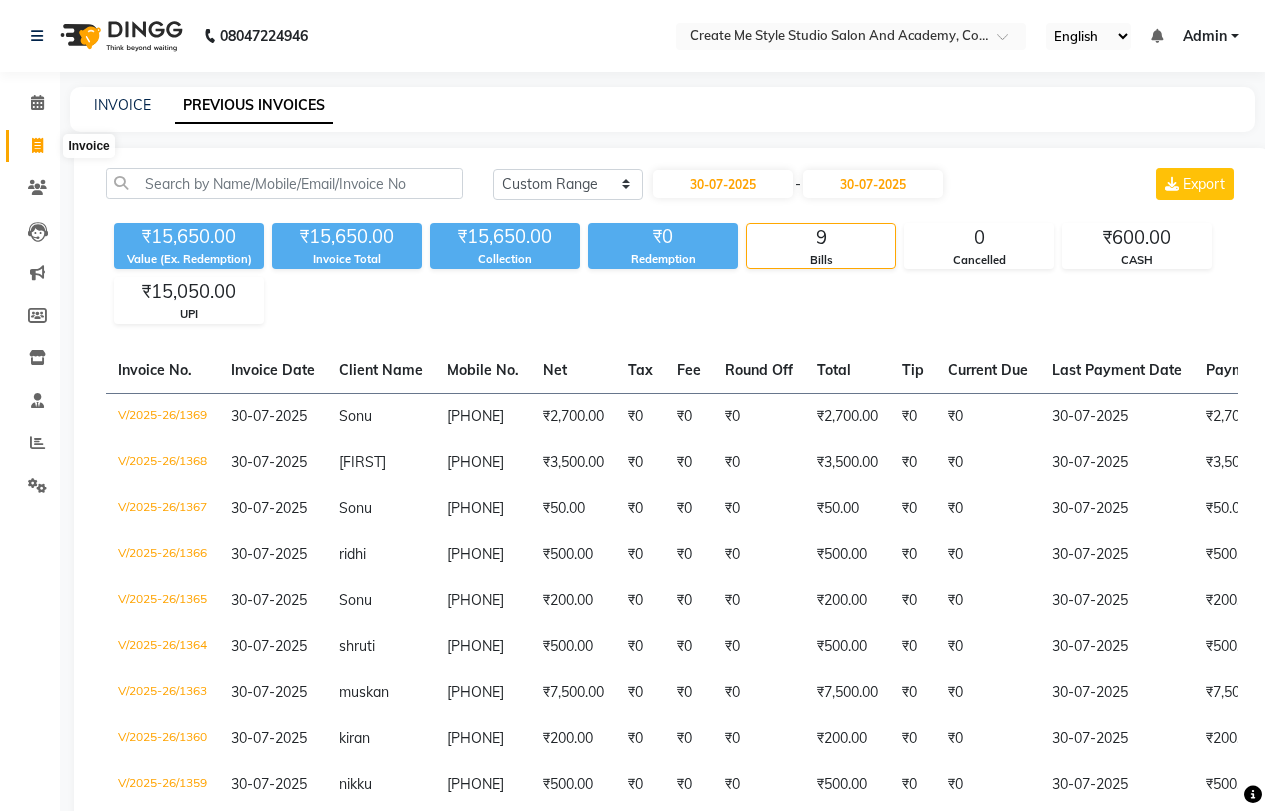 click 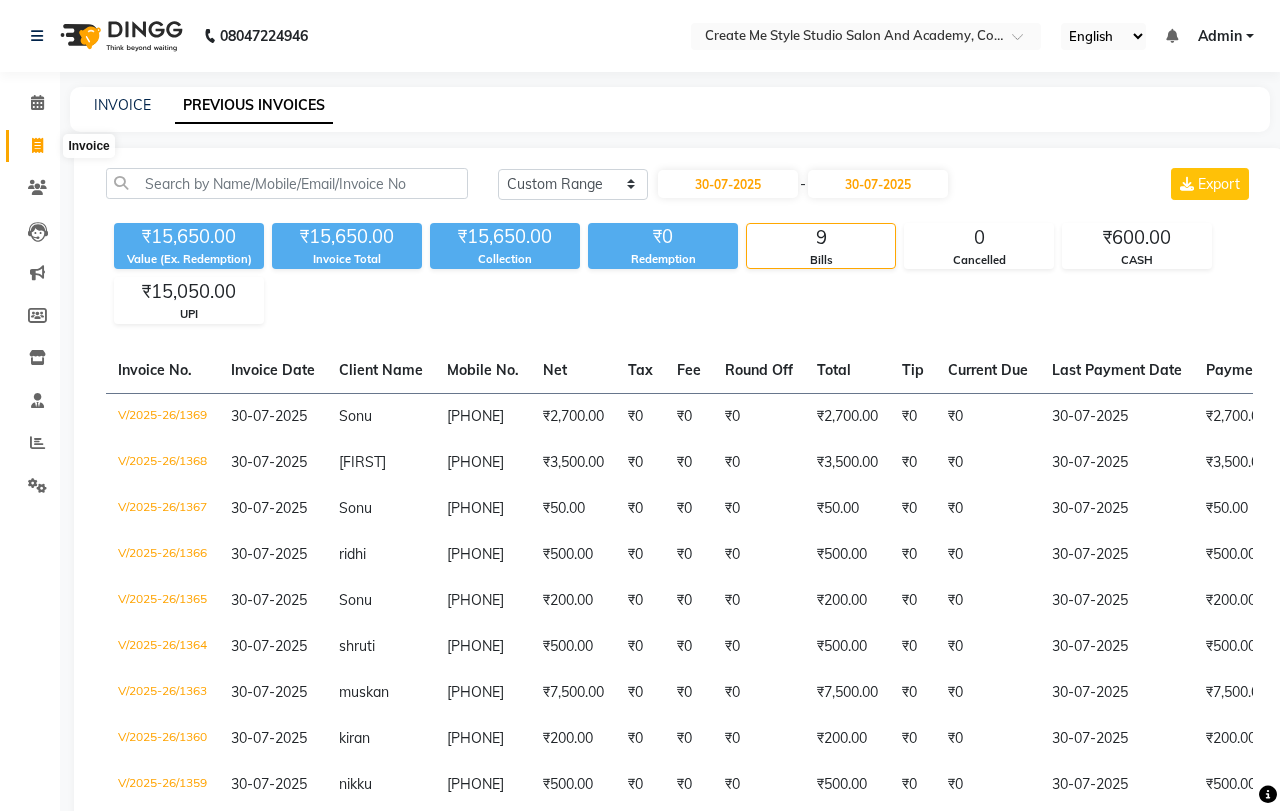 select on "service" 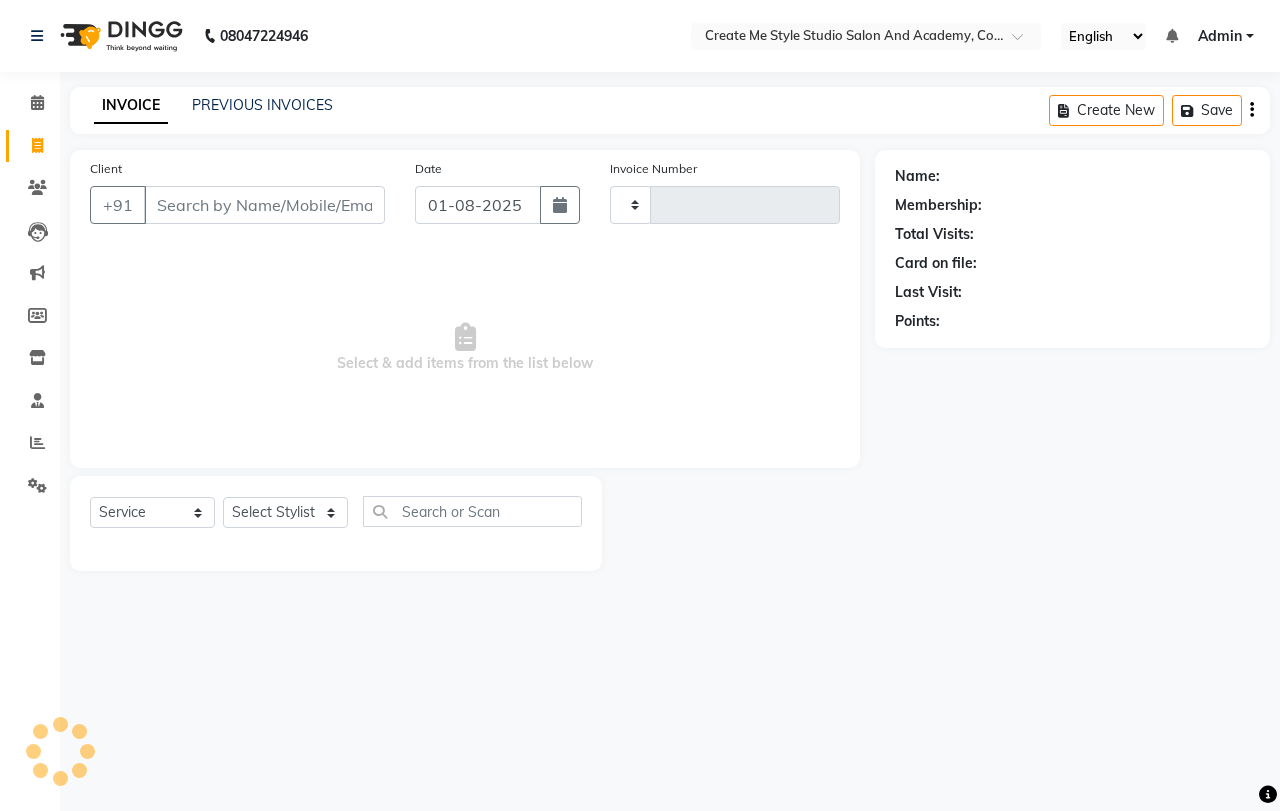 type on "1377" 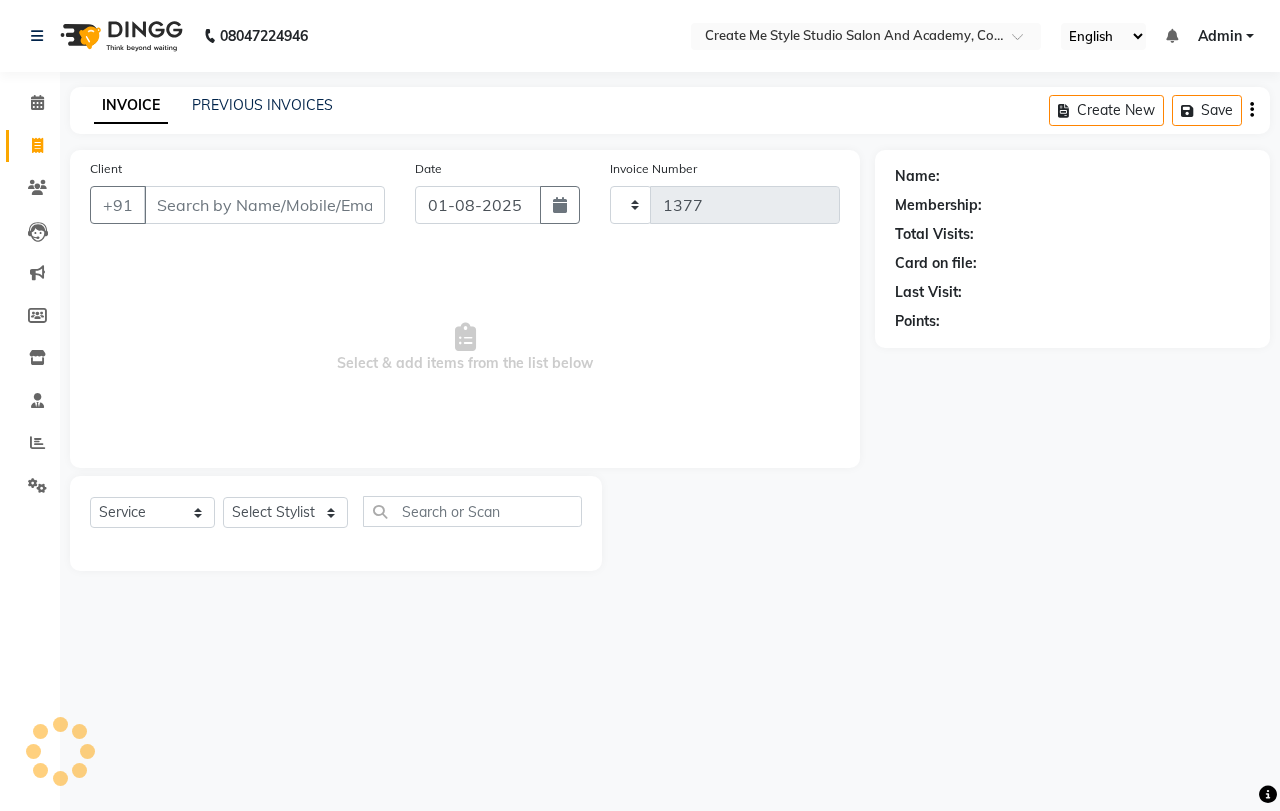 select on "8253" 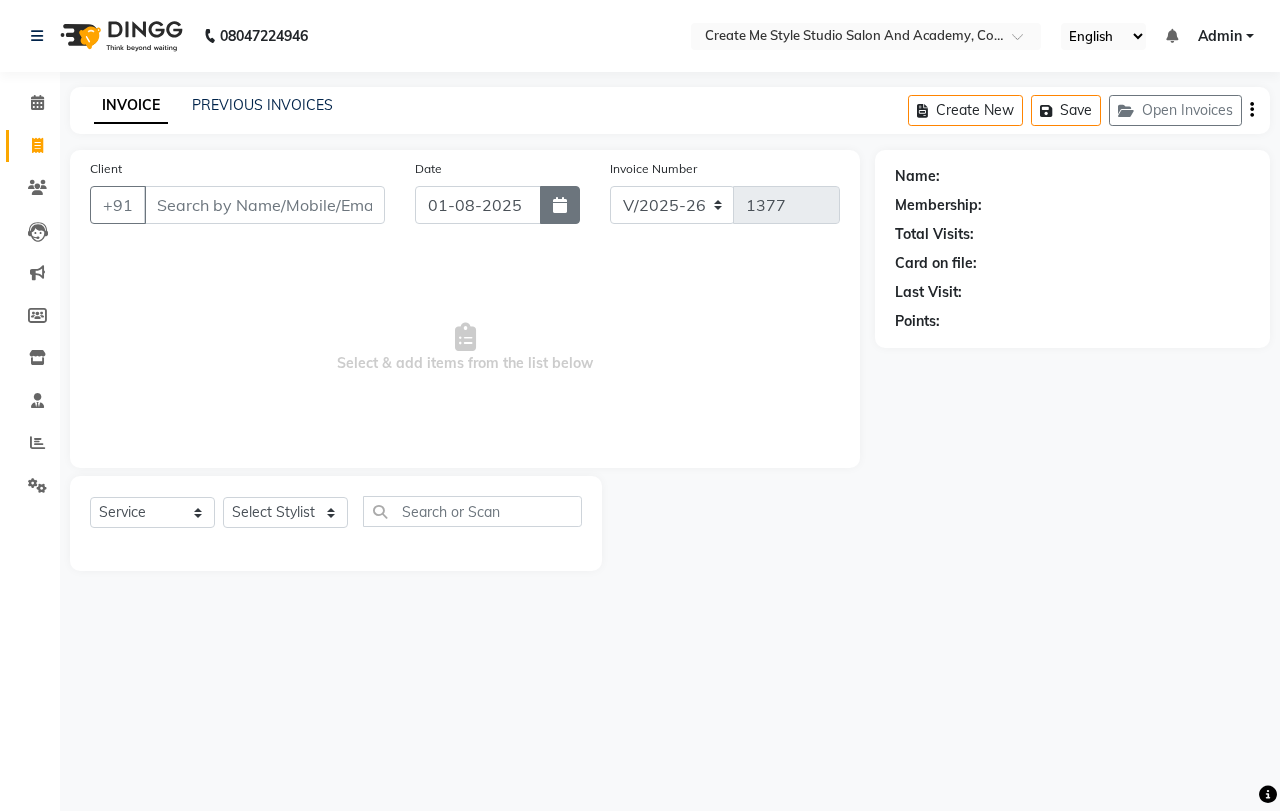 click 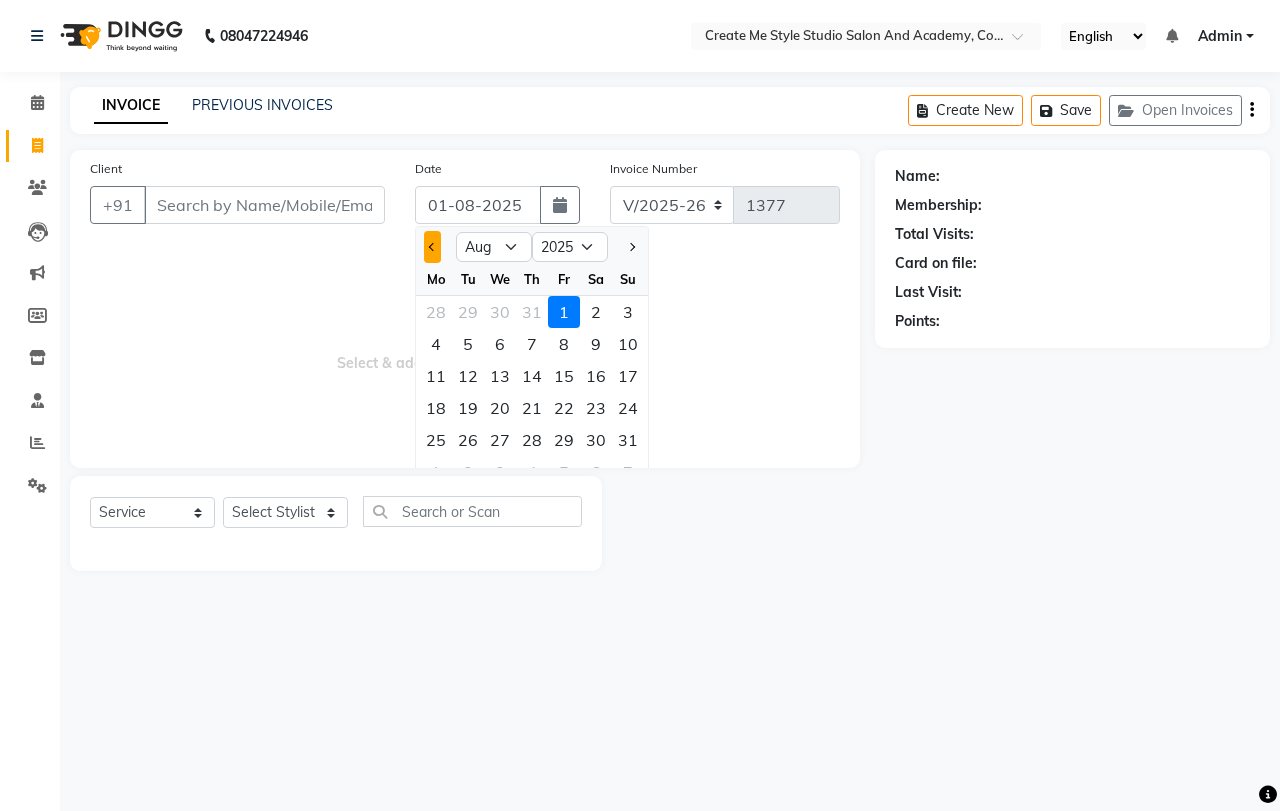 click 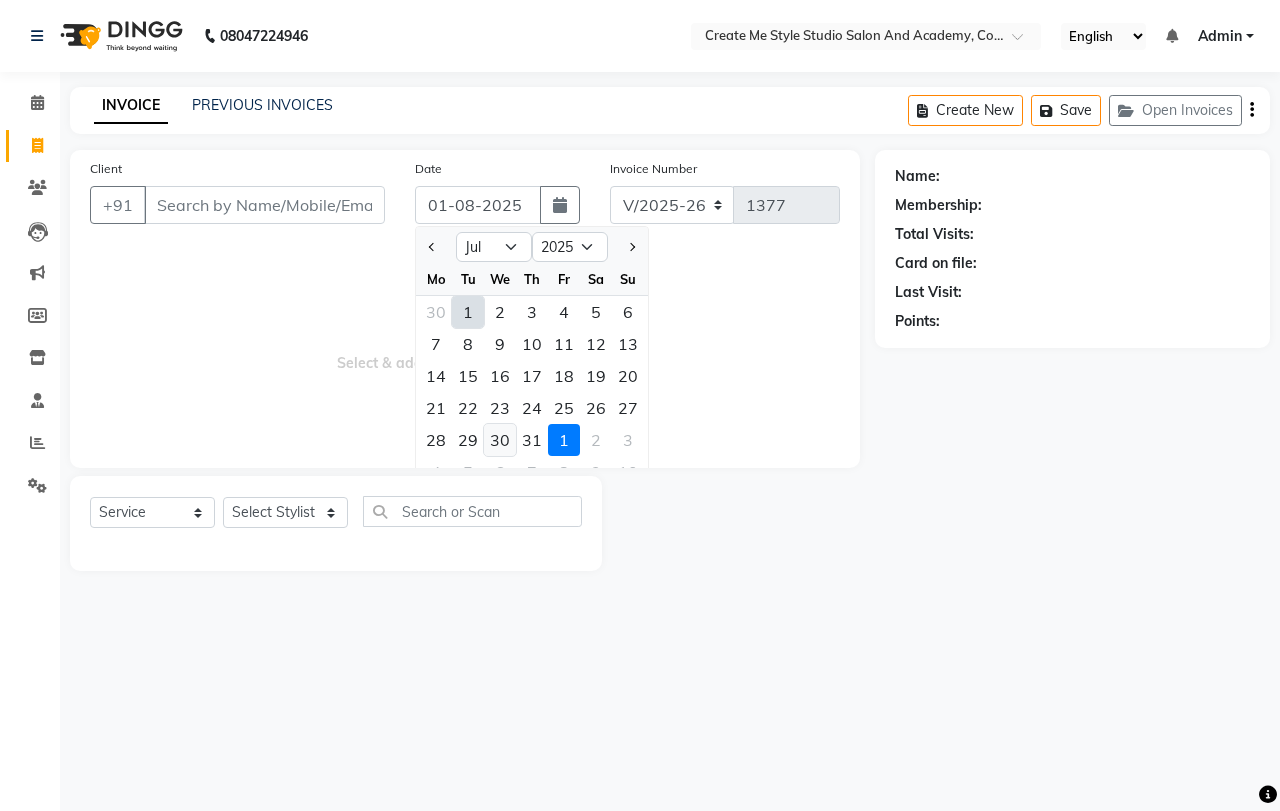 click on "30" 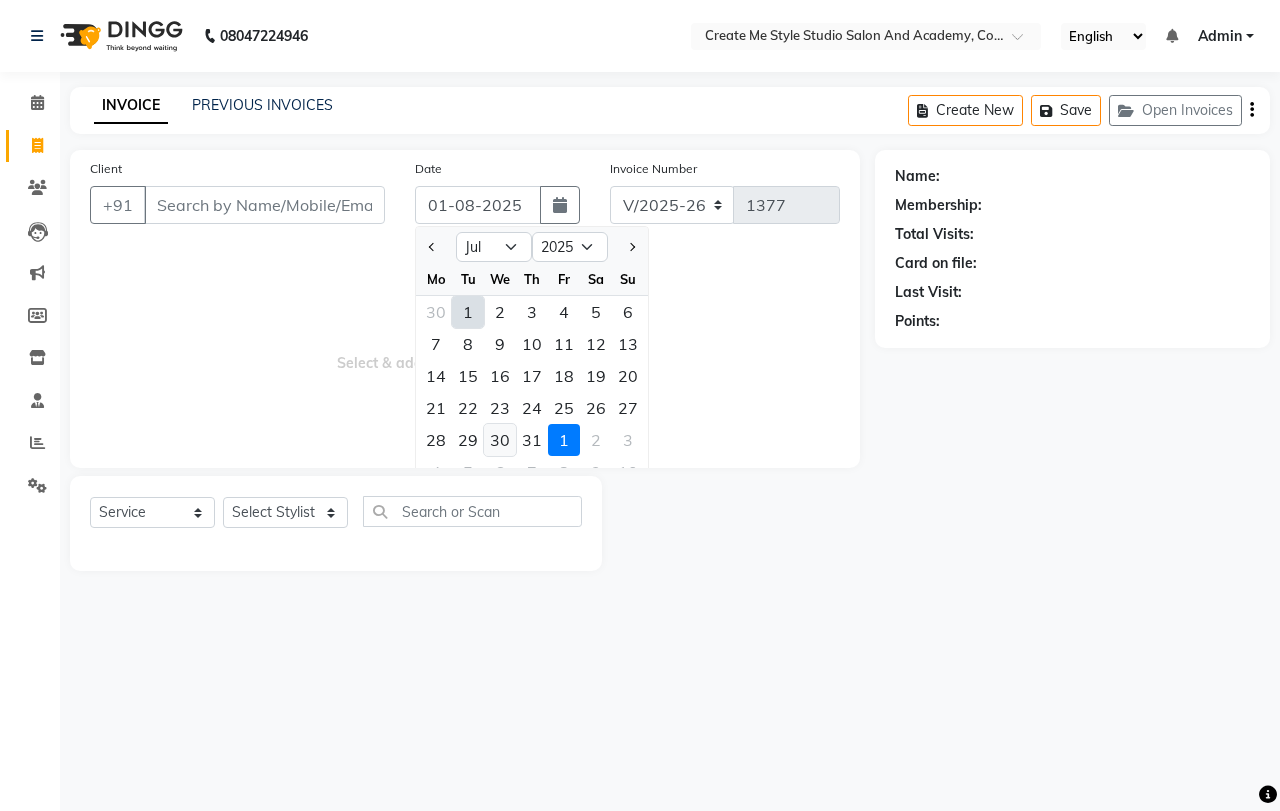 type on "30-07-2025" 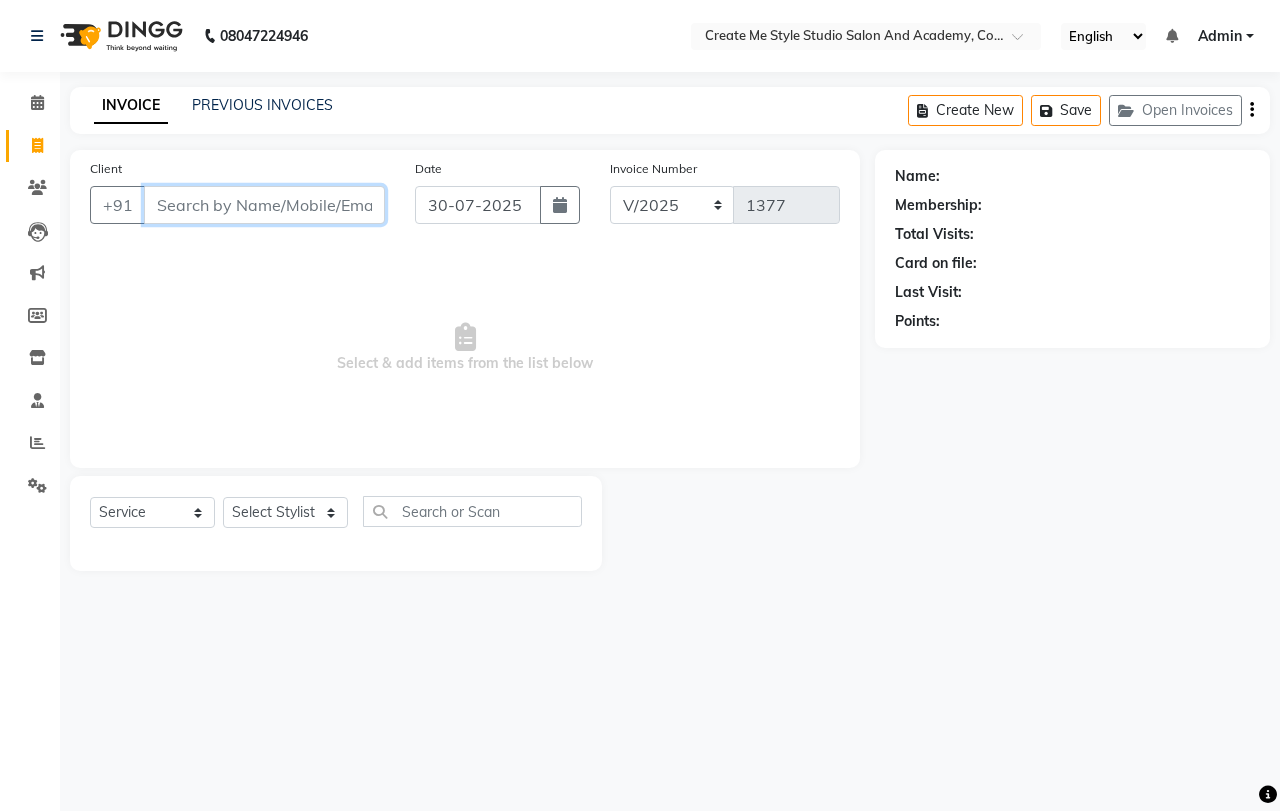click on "Client" at bounding box center (264, 205) 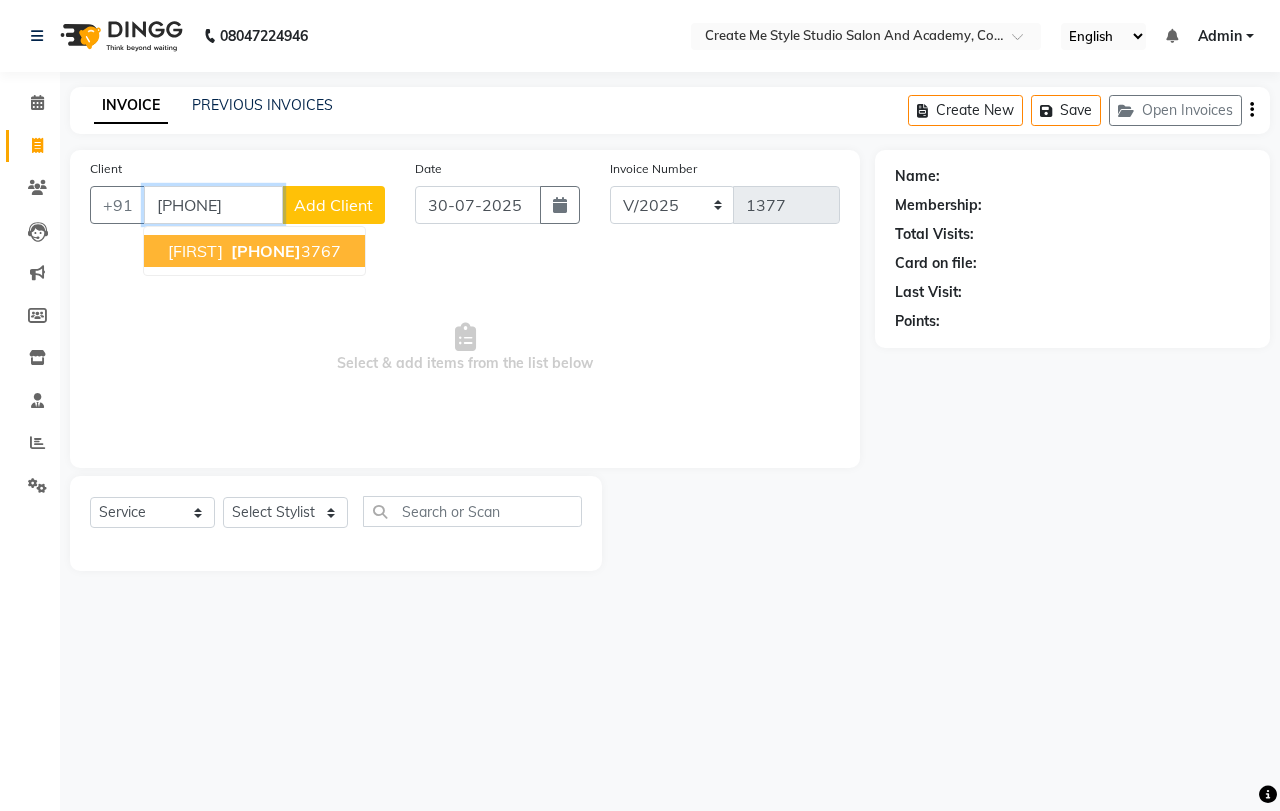 click on "[PHONE]" at bounding box center (266, 251) 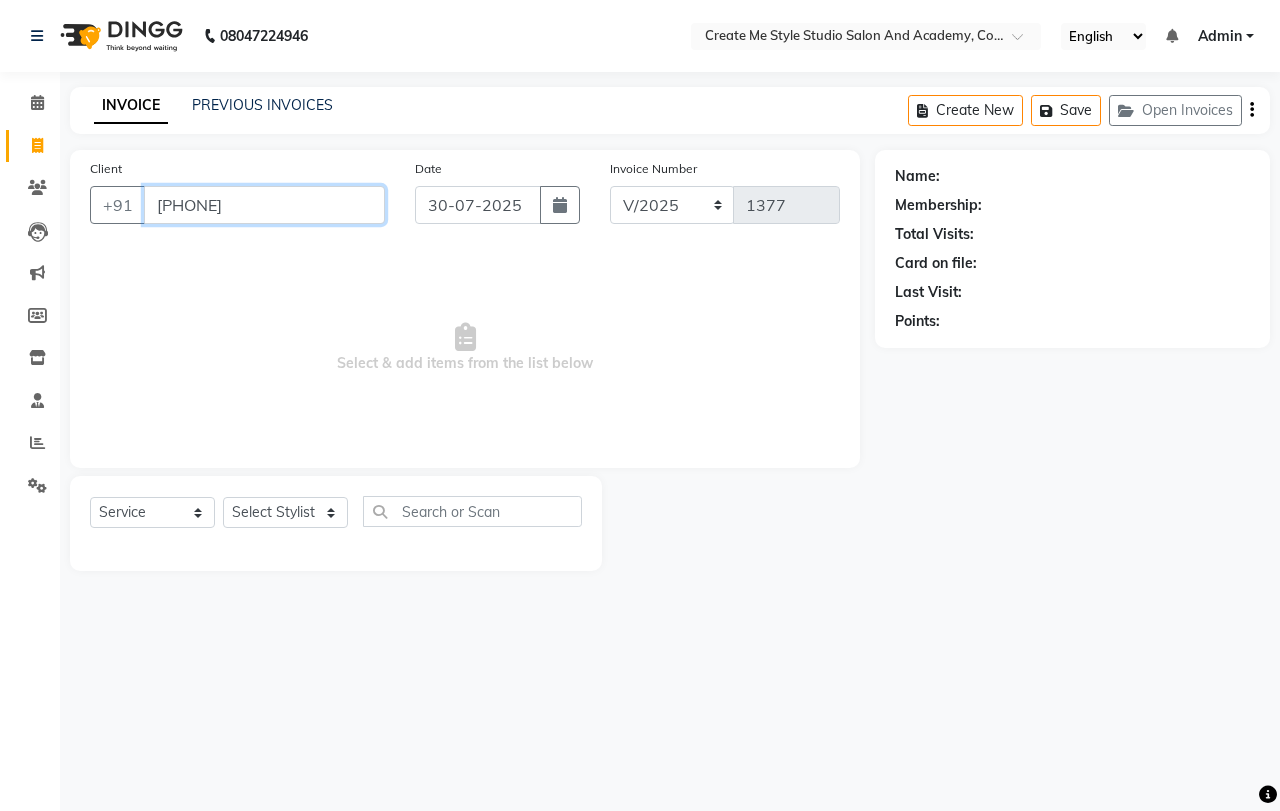 type on "[PHONE]" 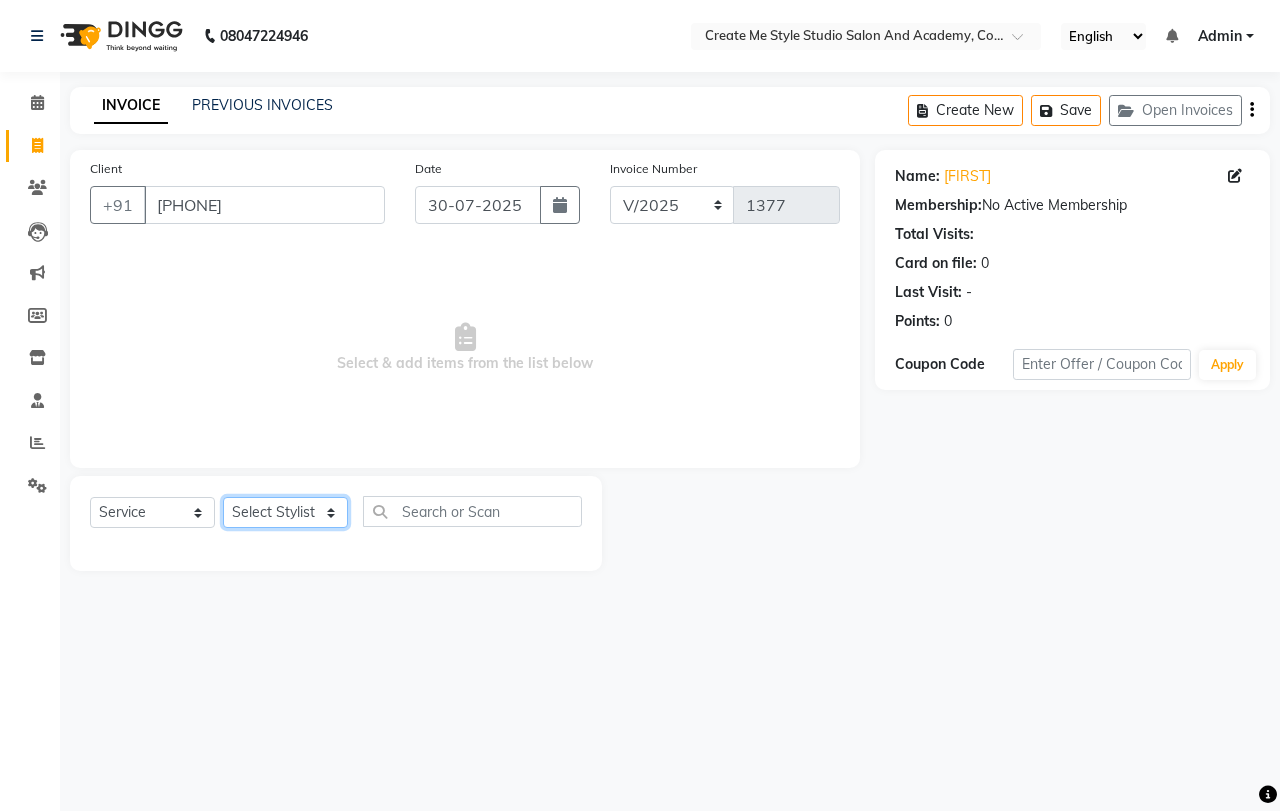 click on "Select Stylist Amol sir Archana.B mam Archana.S mam TS Ayushi mam Nagma mam Neelam Neha mam Pramod sir Reception 1 Reception 2 Sunil sir" 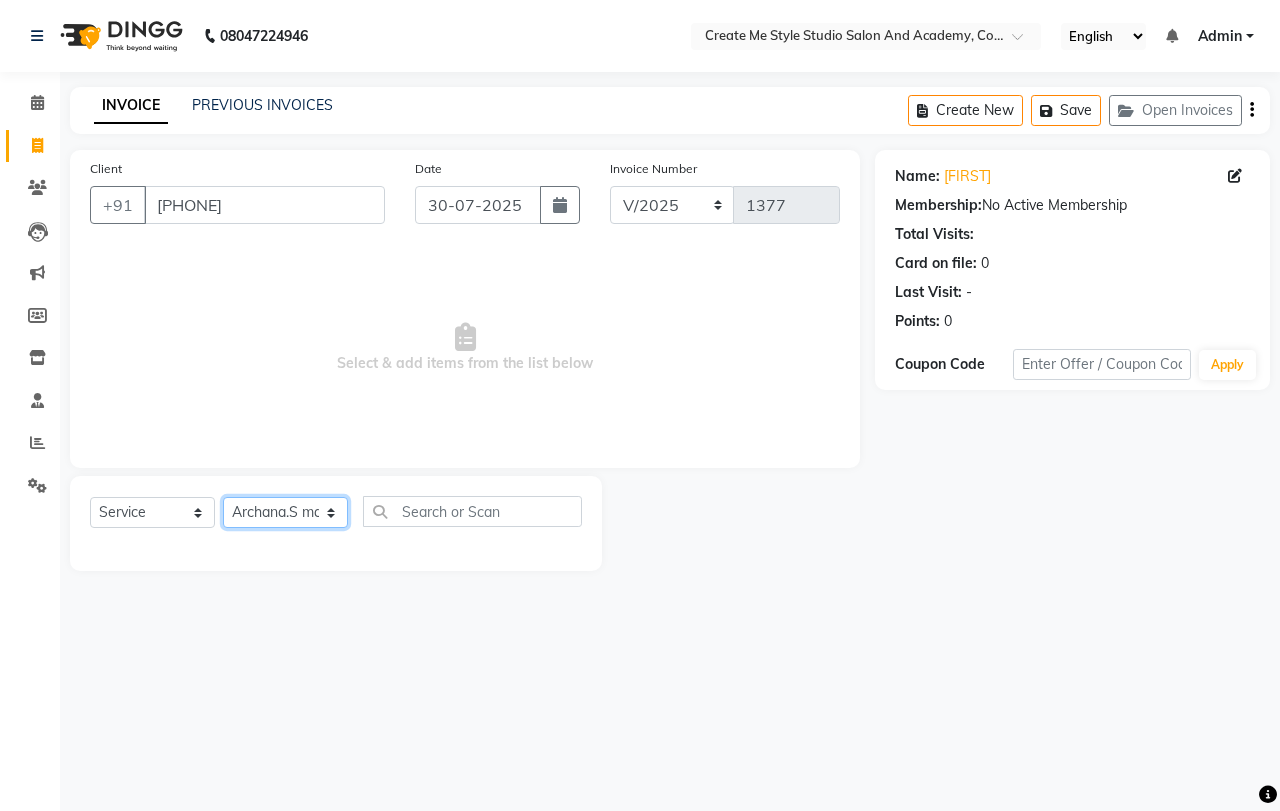 click on "Select Stylist Amol sir Archana.B mam Archana.S mam TS Ayushi mam Nagma mam Neelam Neha mam Pramod sir Reception 1 Reception 2 Sunil sir" 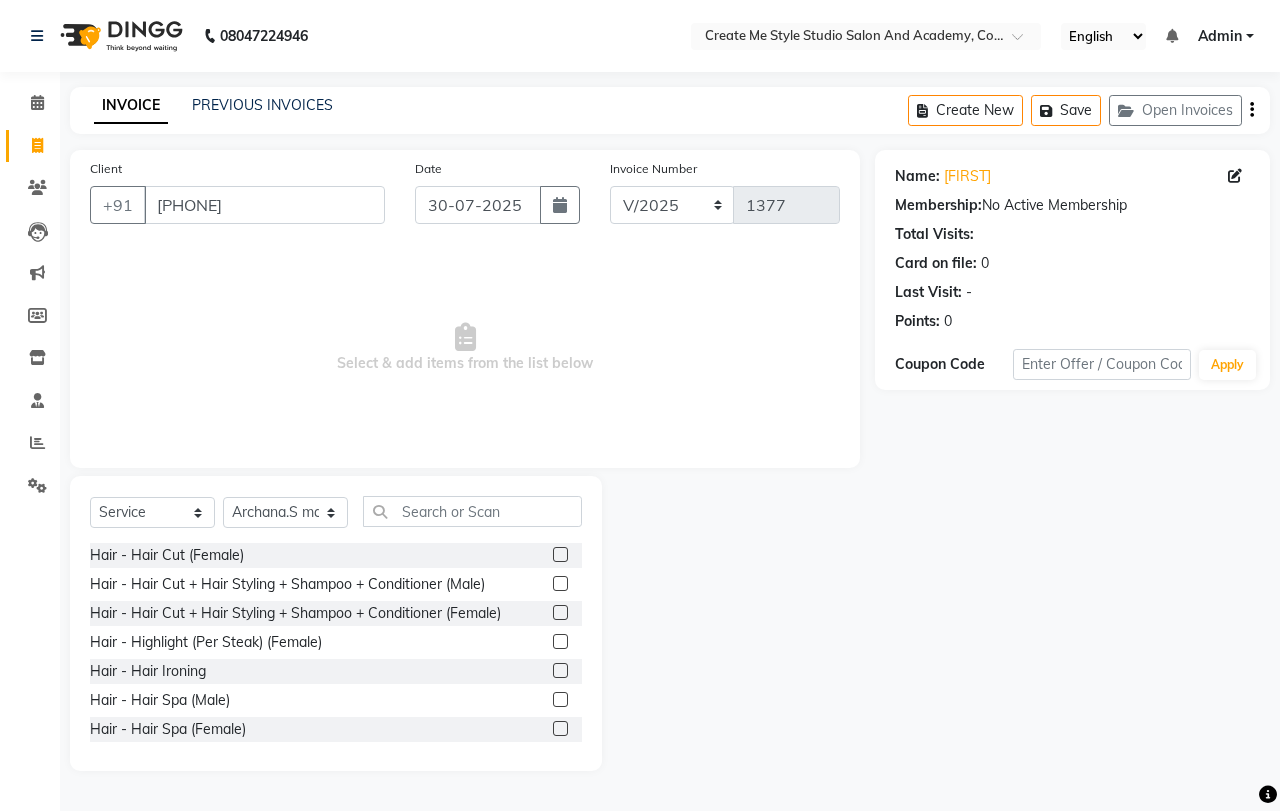 click 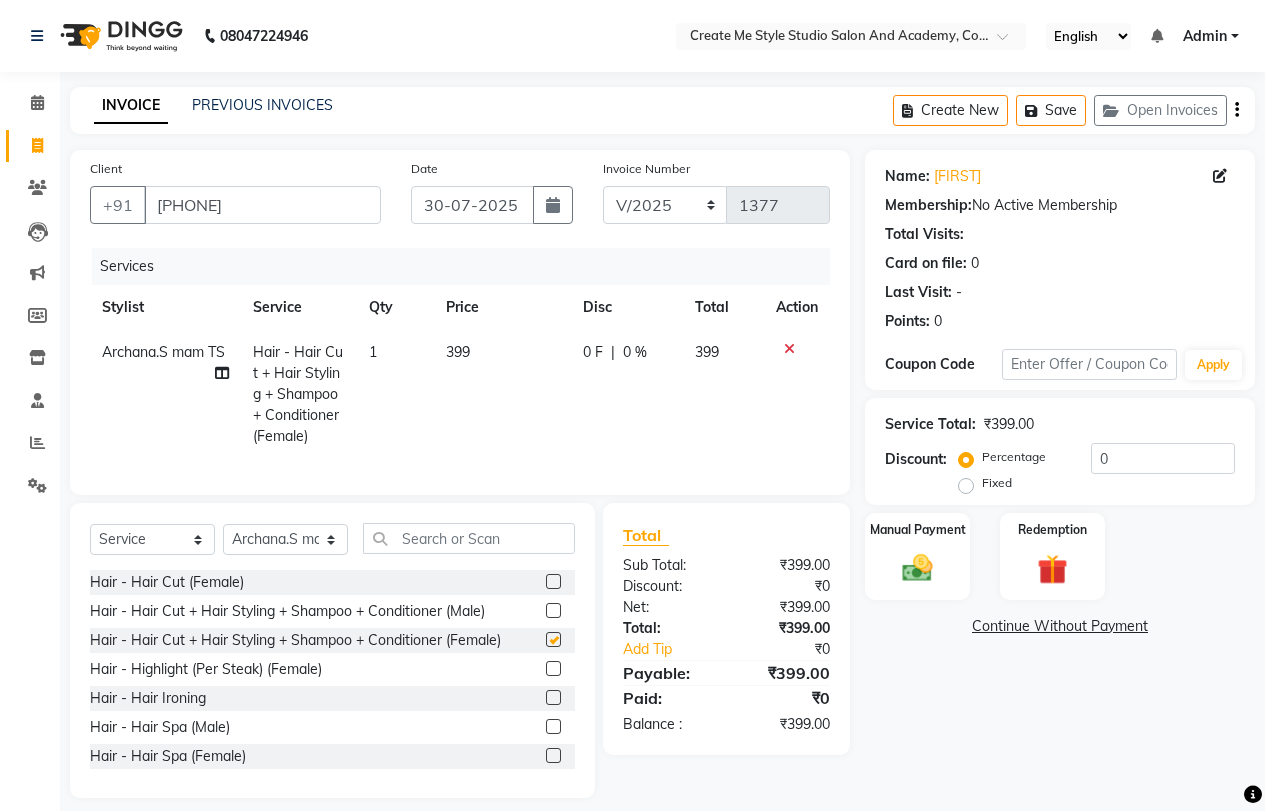 checkbox on "false" 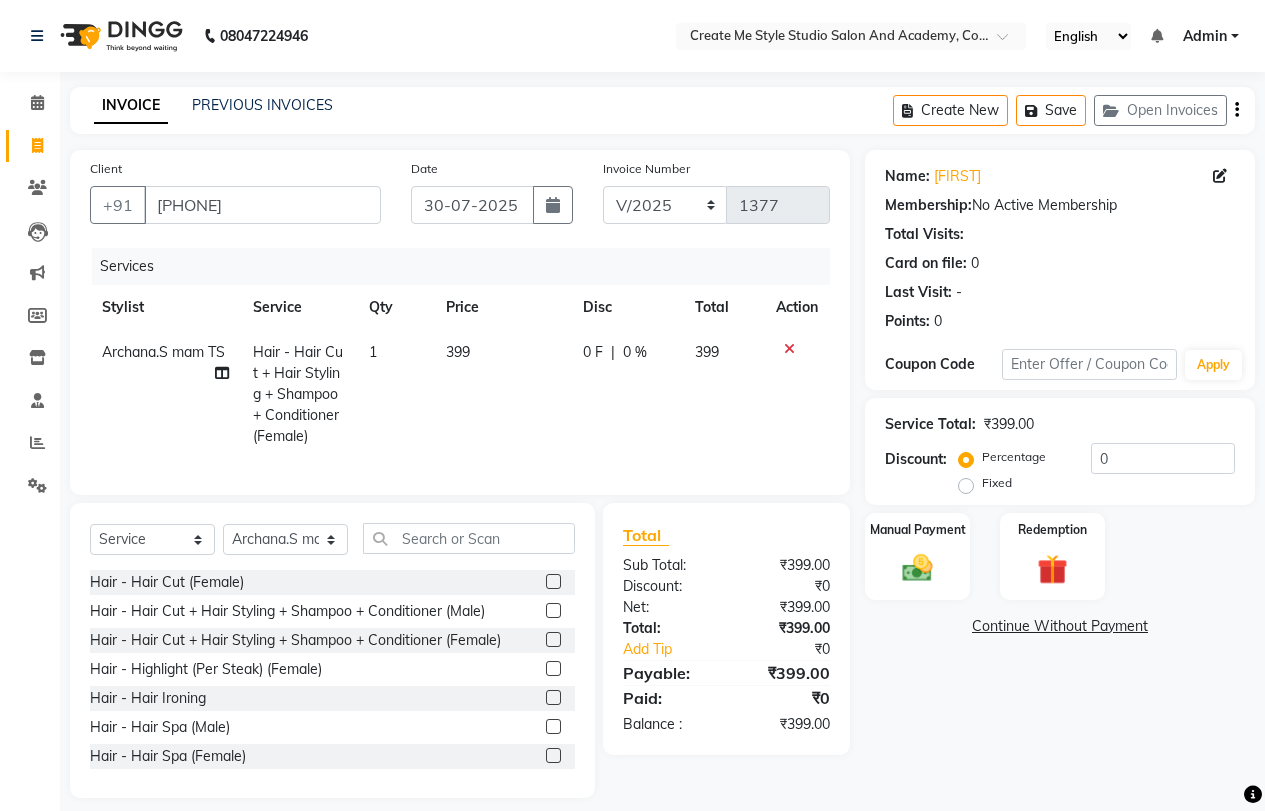 click on "399" 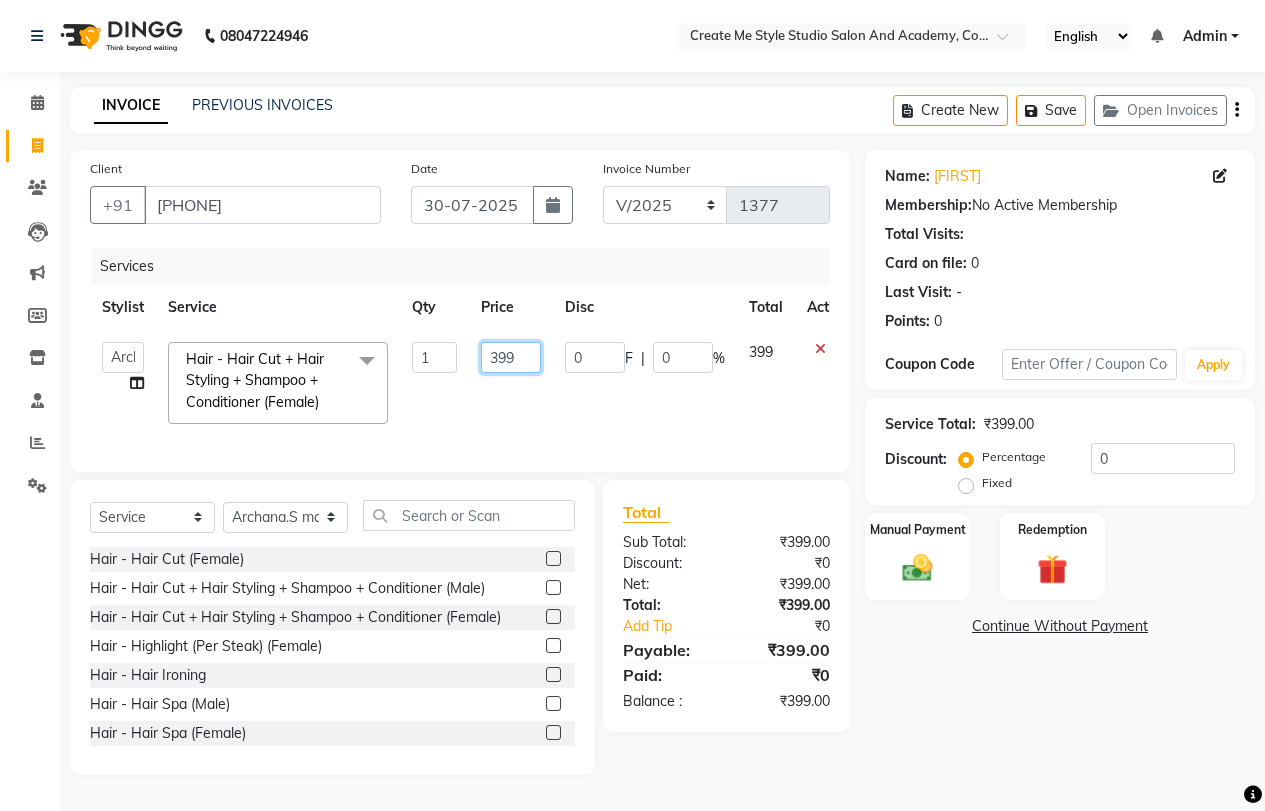 click on "399" 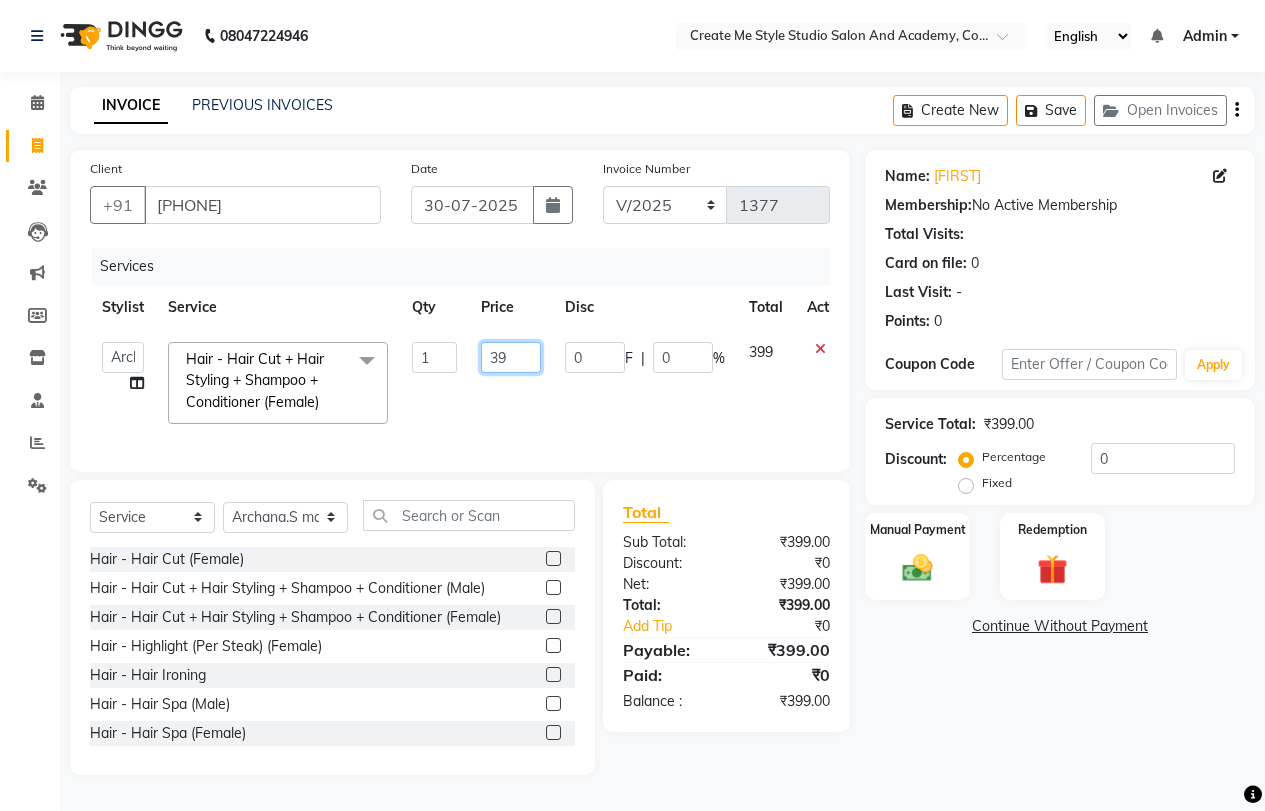 type on "3" 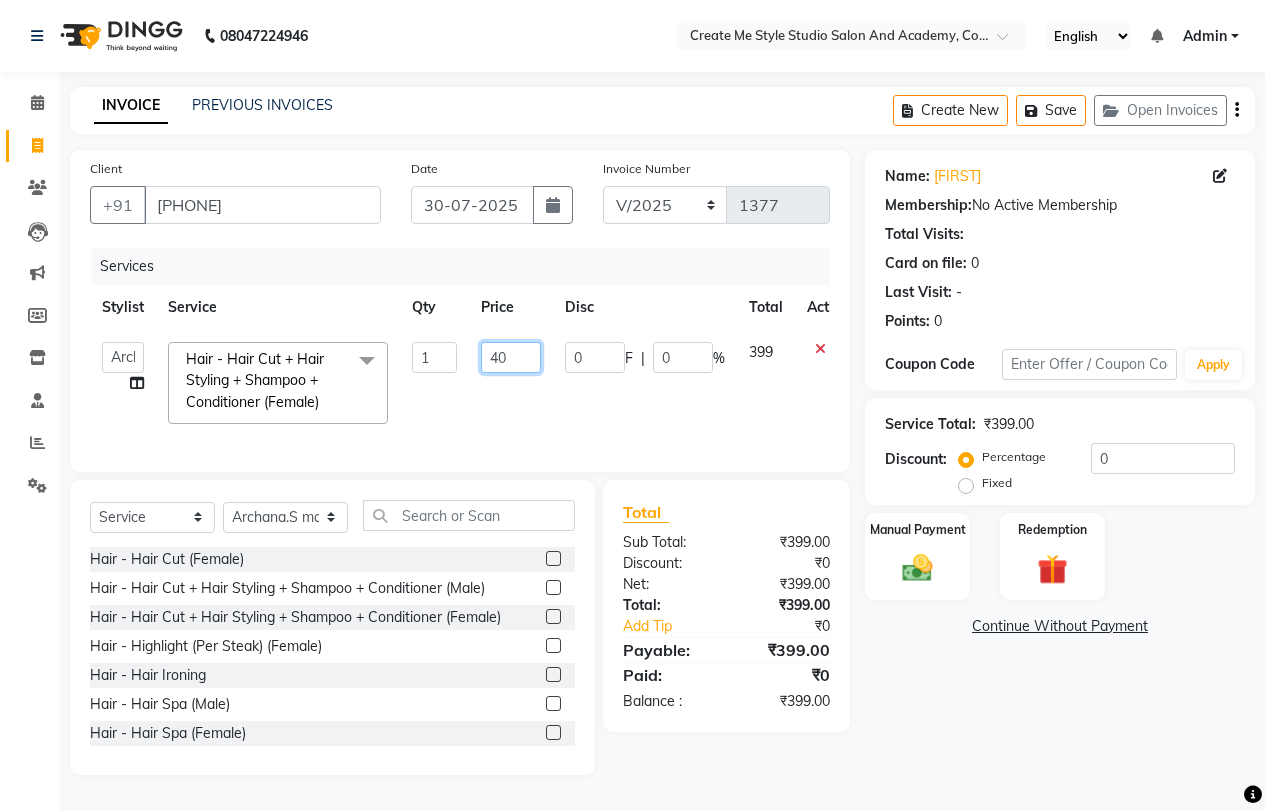 type on "400" 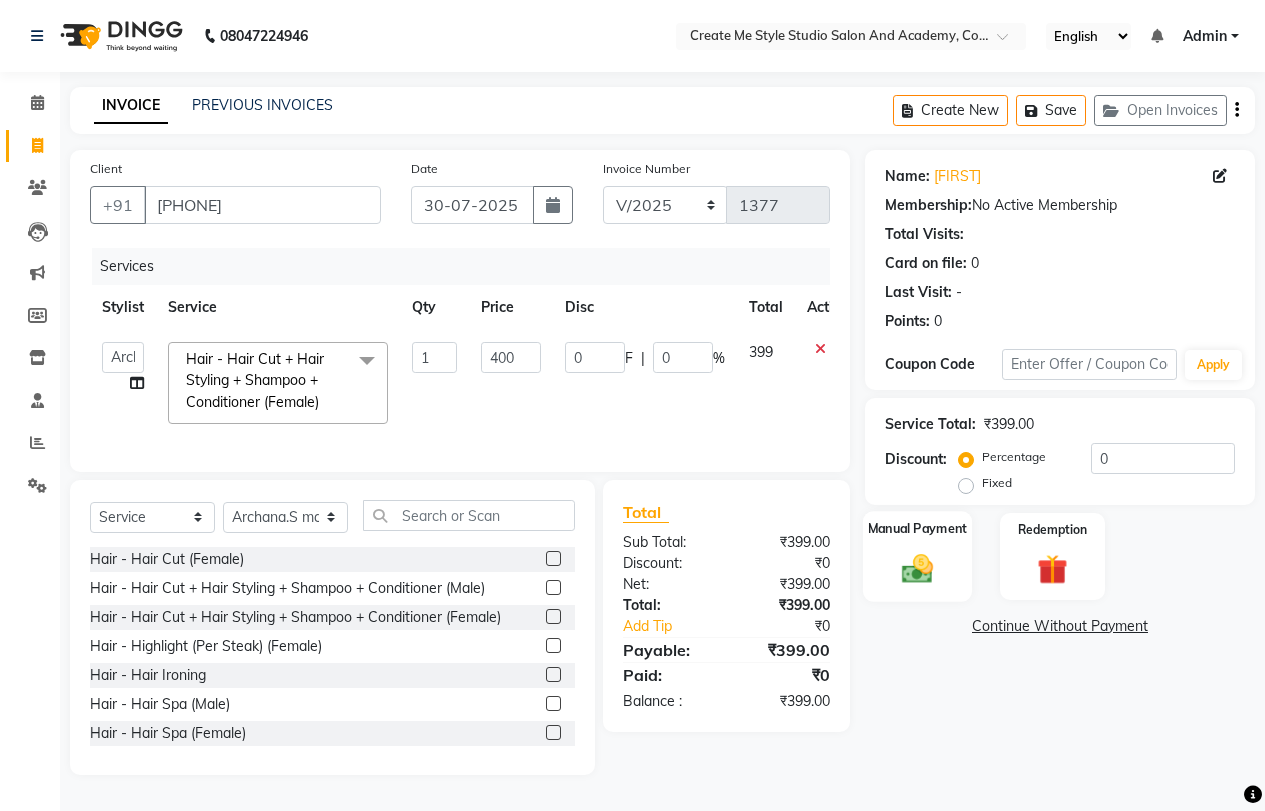 click 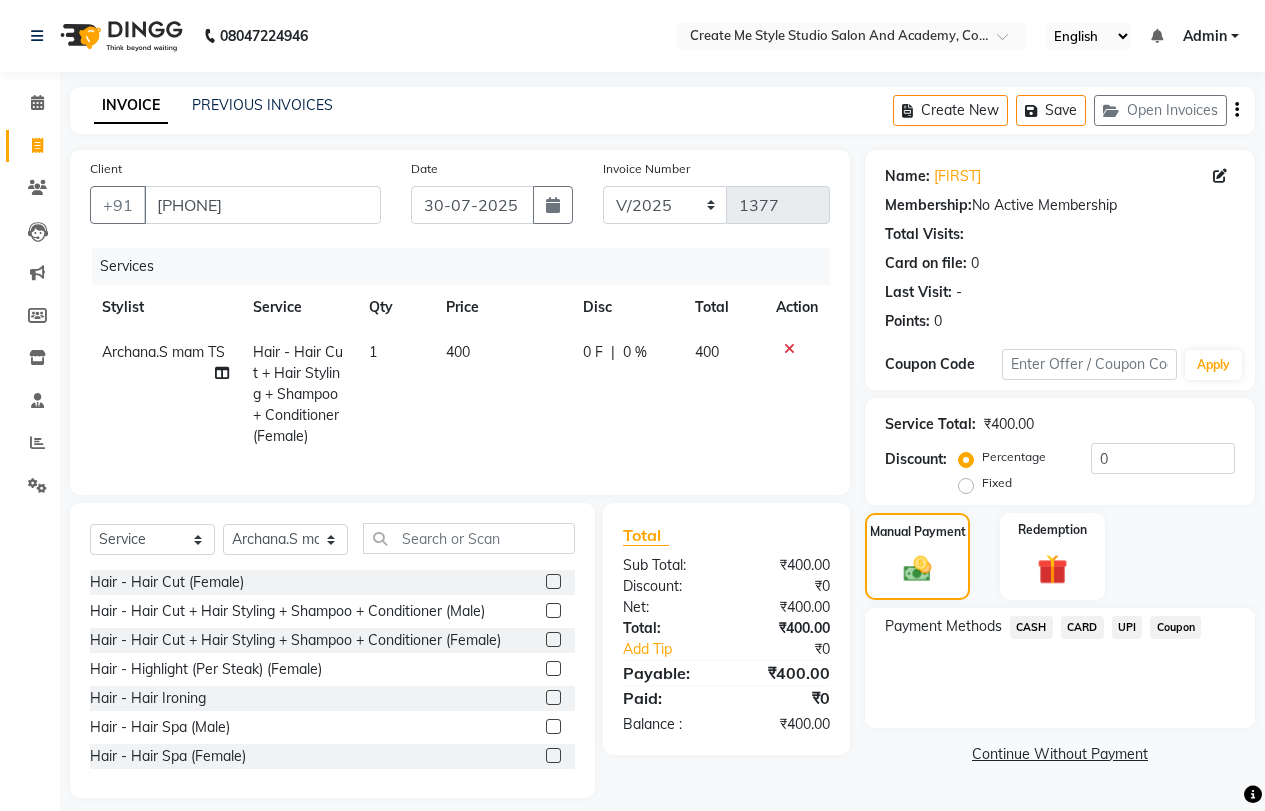 click on "UPI" 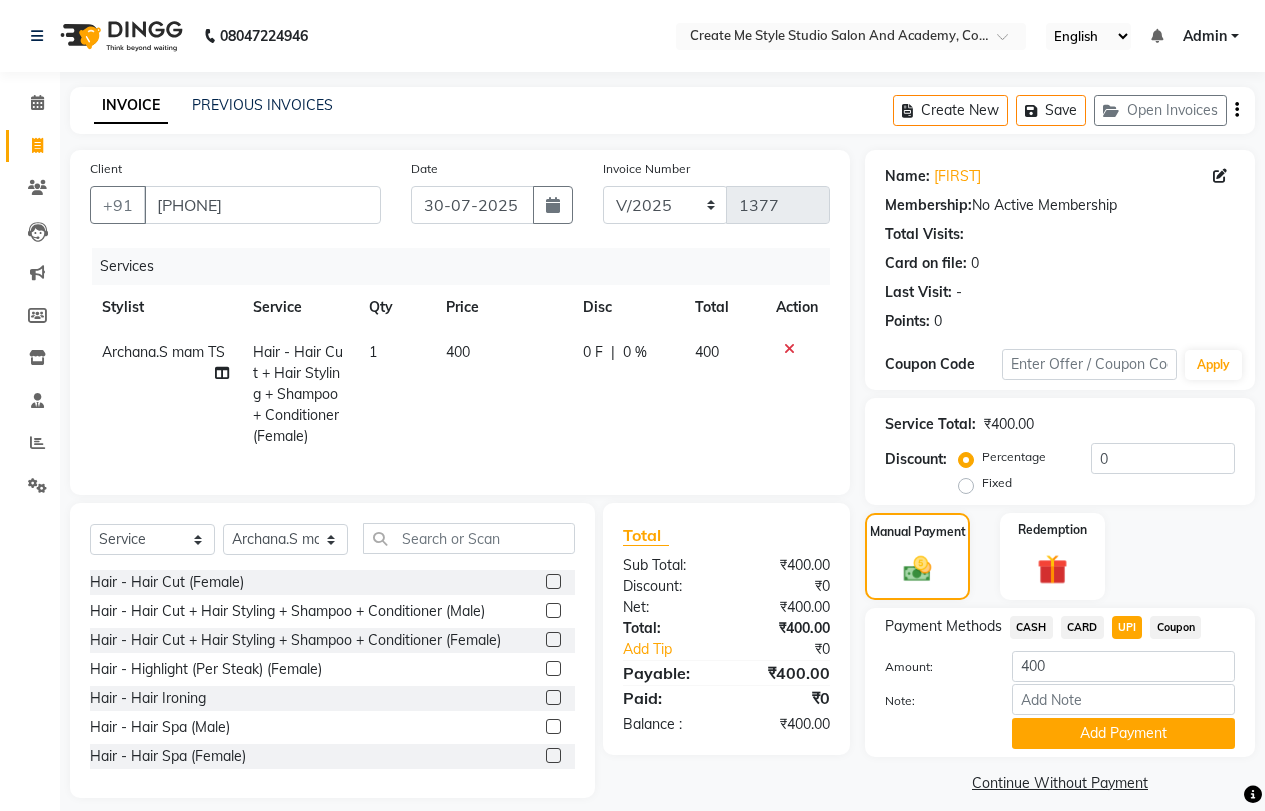 click on "Add Payment" 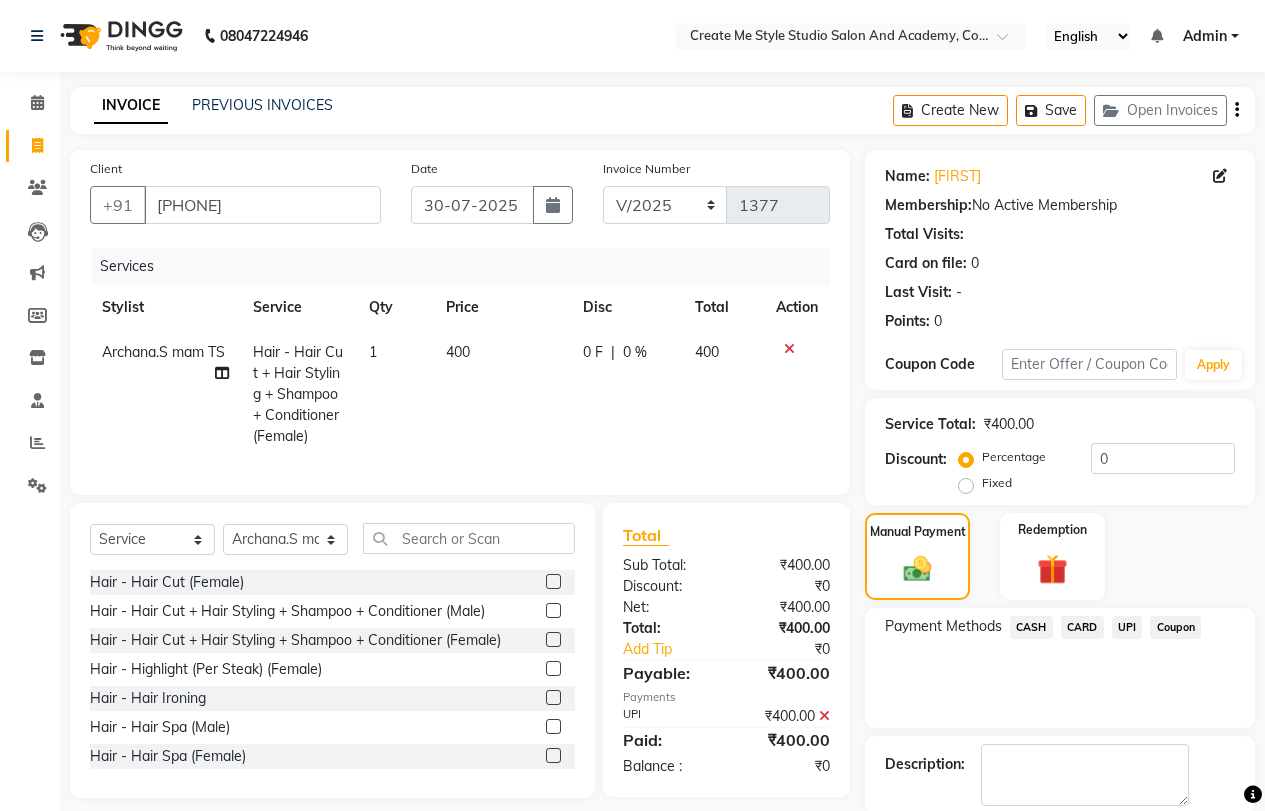 scroll, scrollTop: 101, scrollLeft: 0, axis: vertical 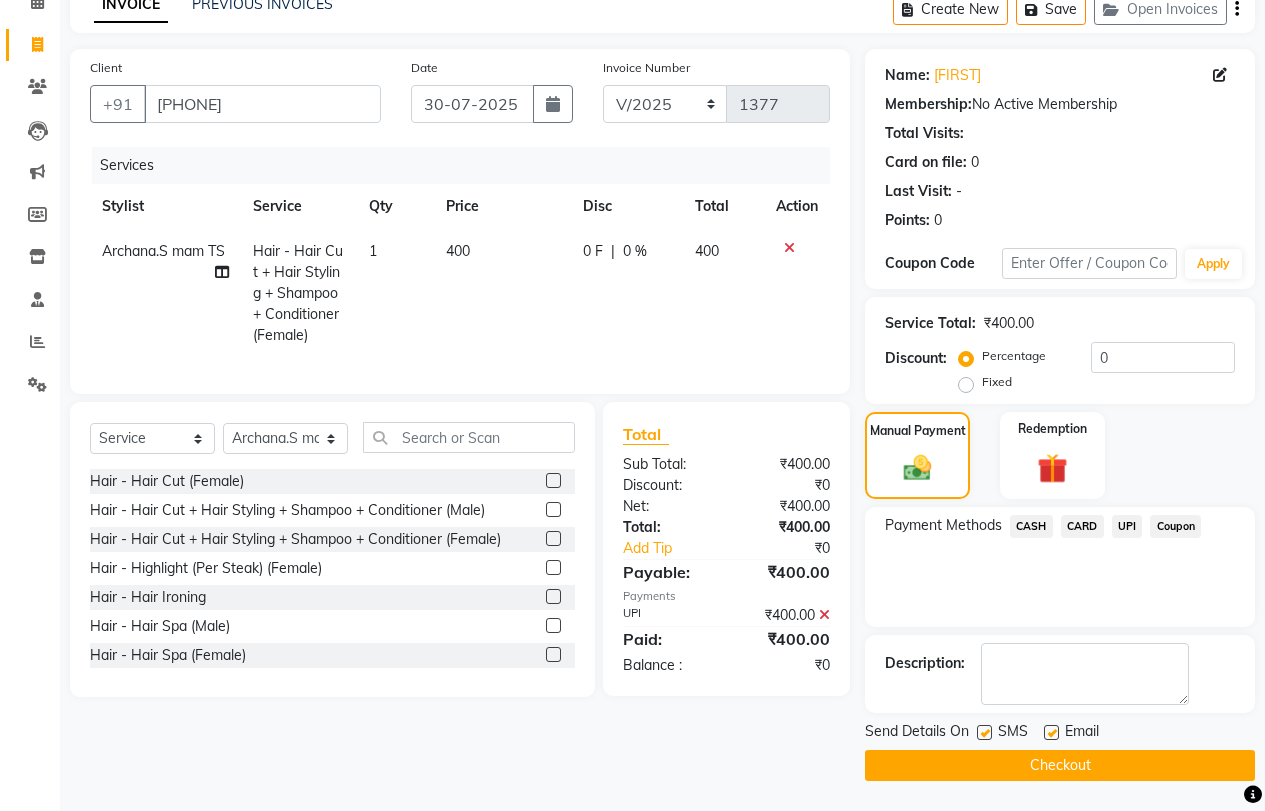 click 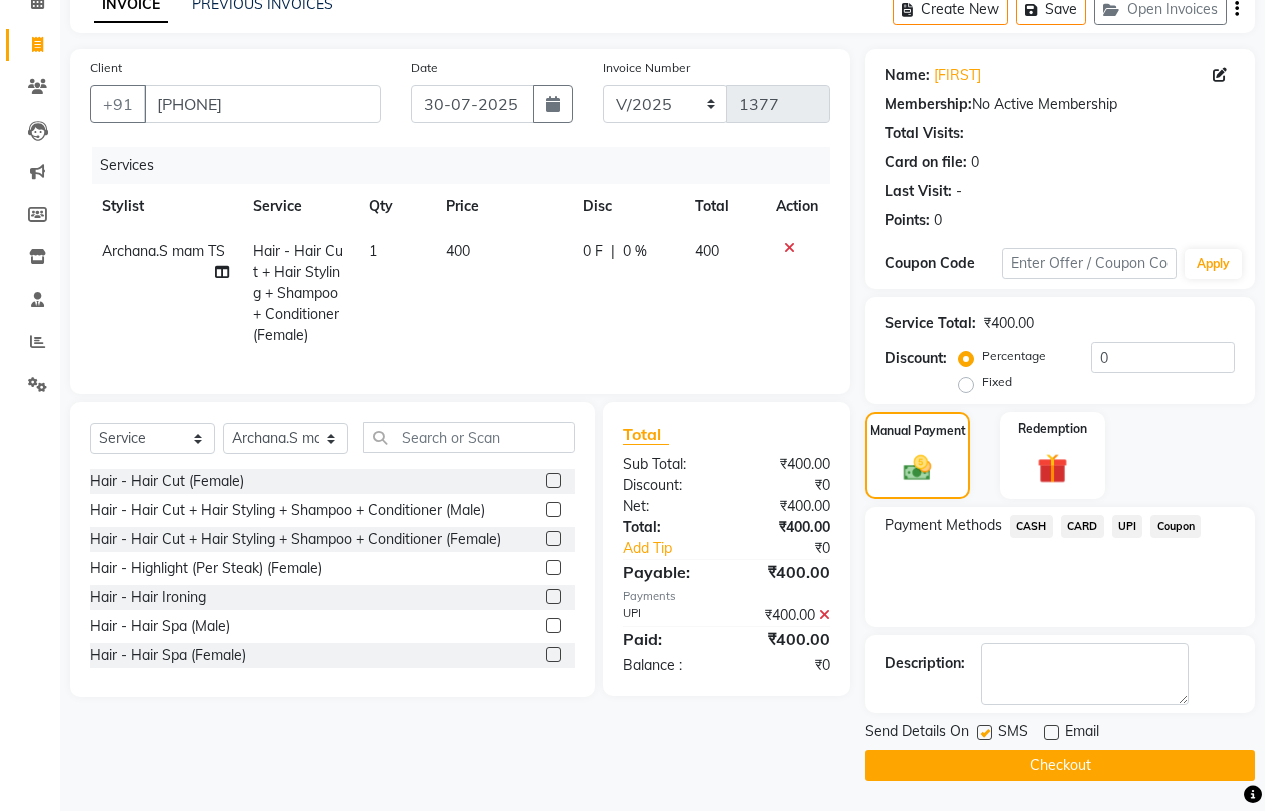 click 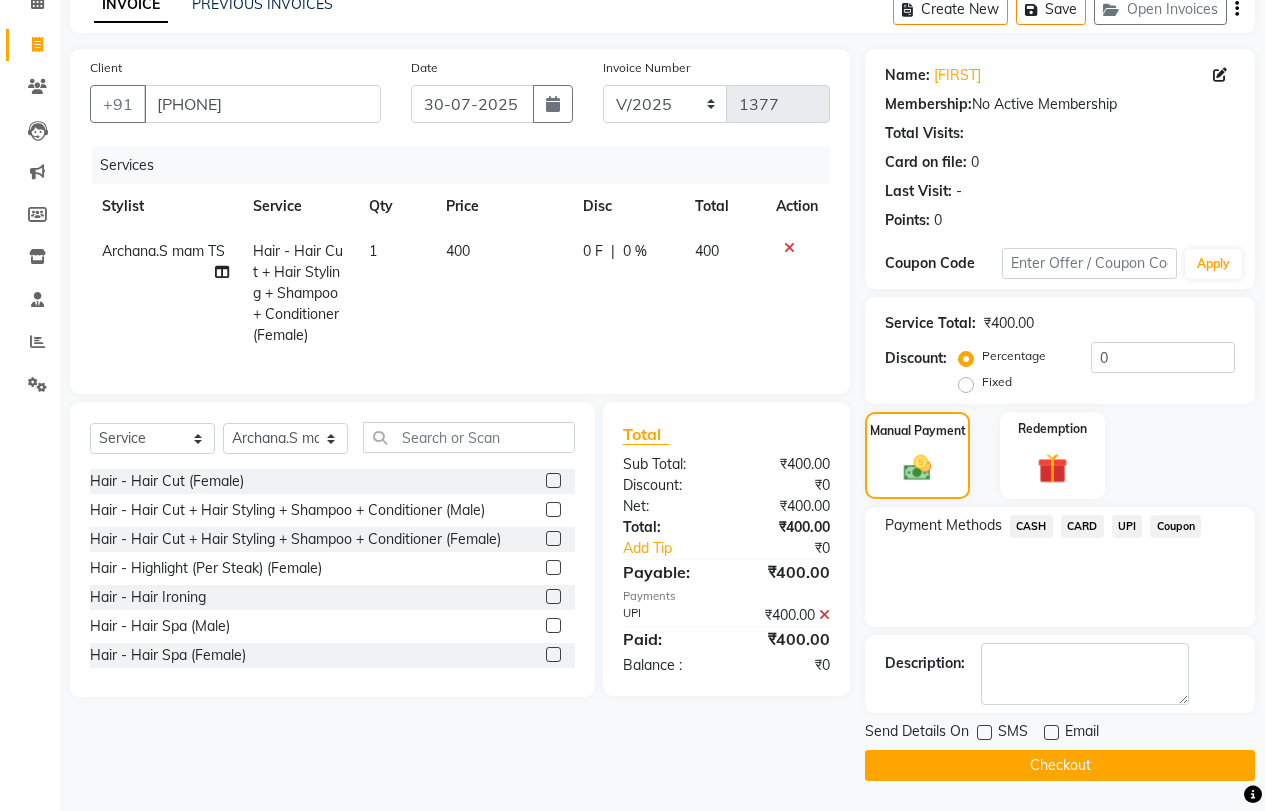 click on "Checkout" 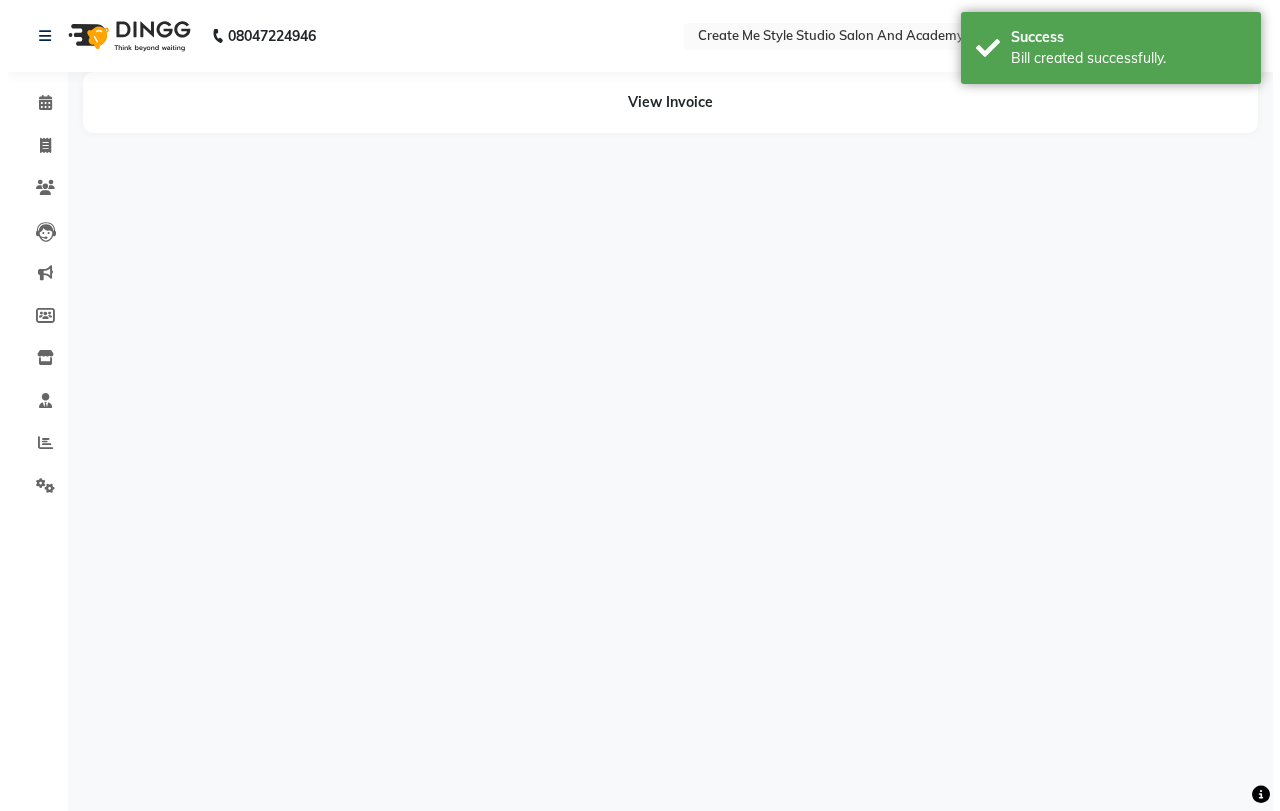 scroll, scrollTop: 0, scrollLeft: 0, axis: both 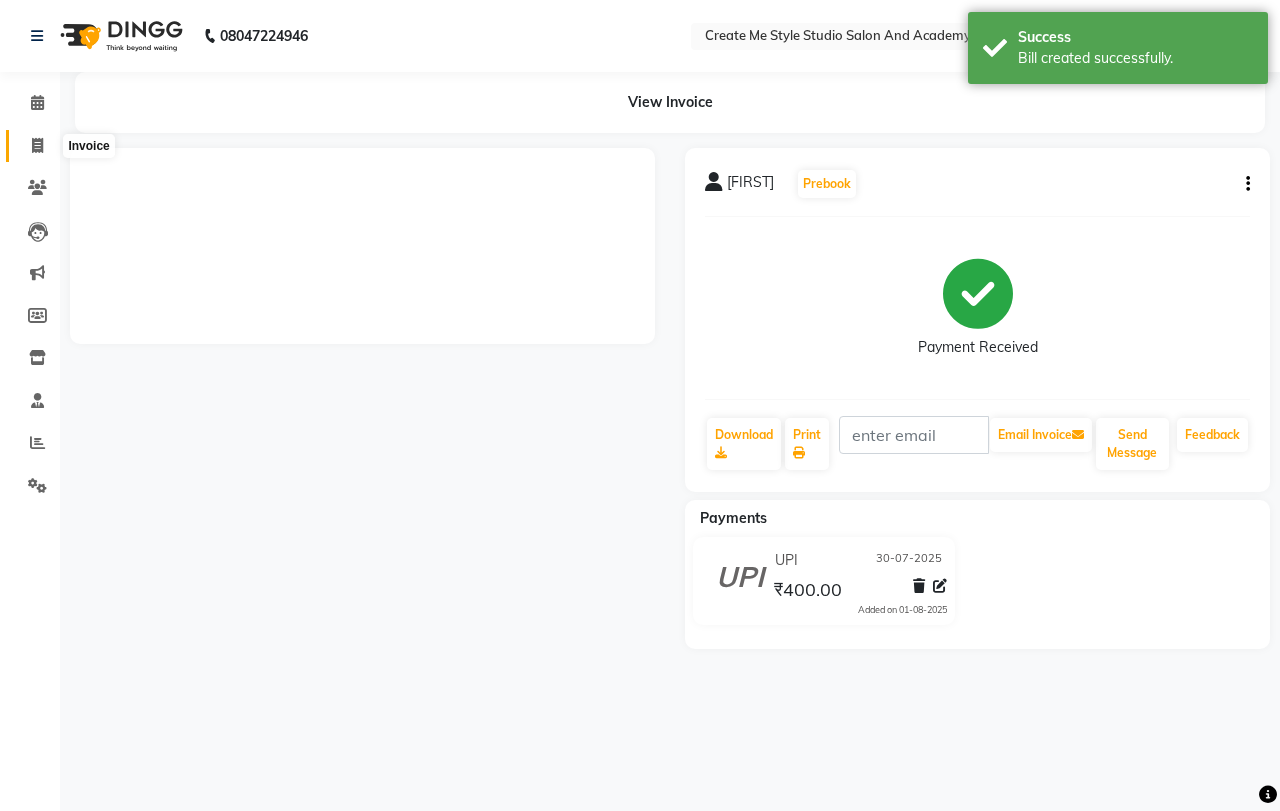 click 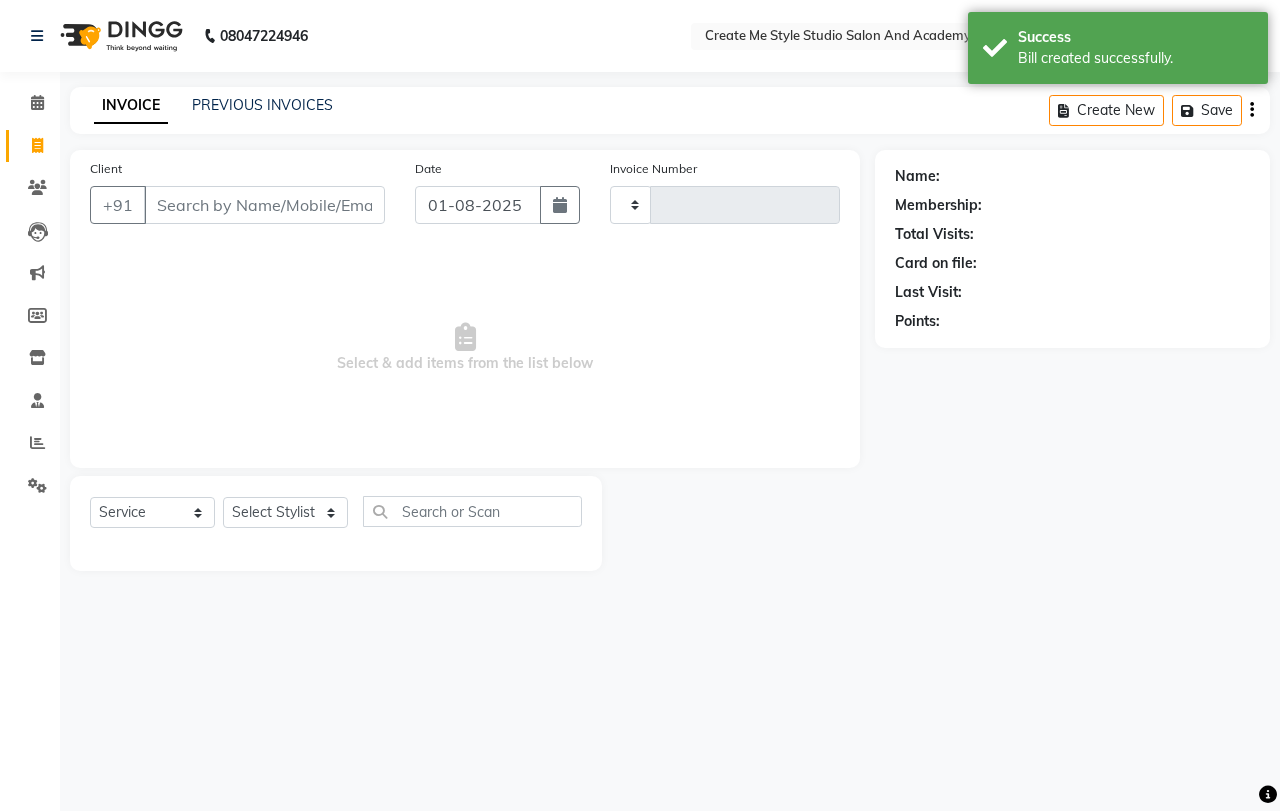 type on "1378" 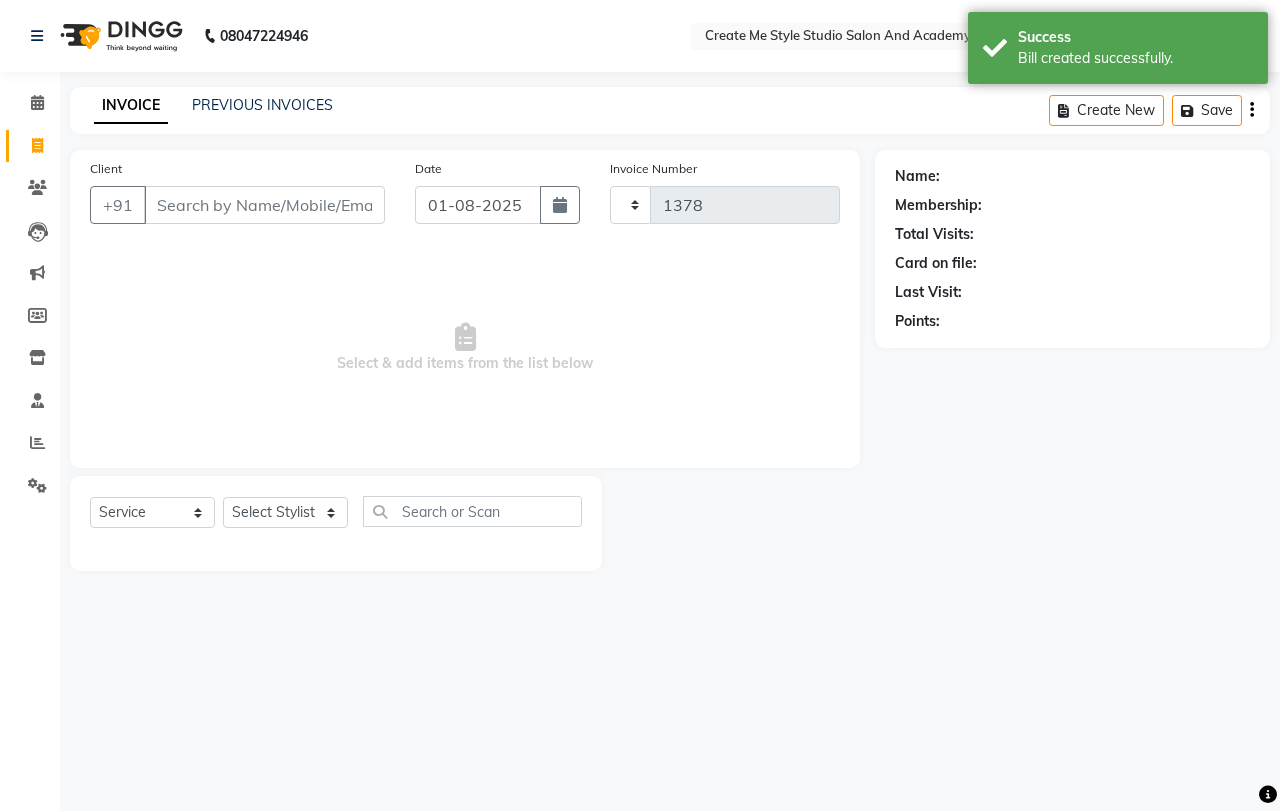 select on "8253" 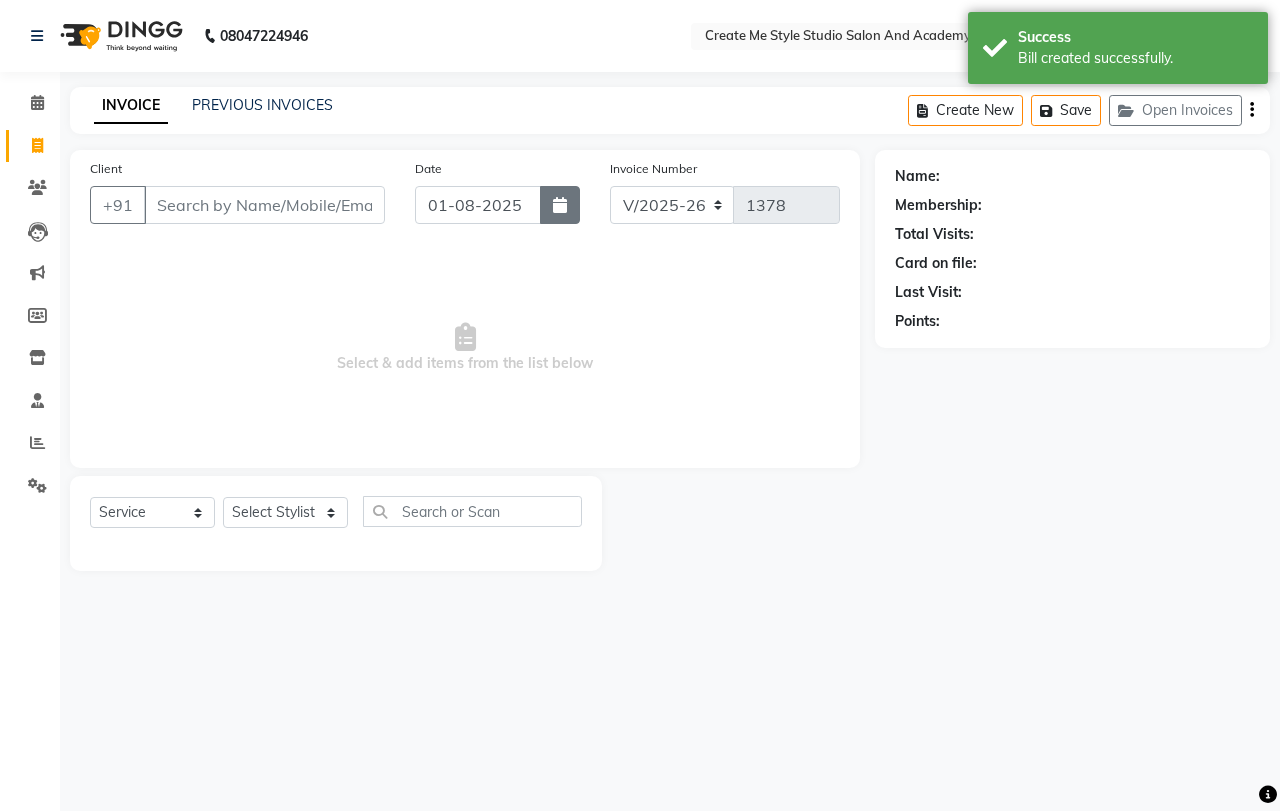 click 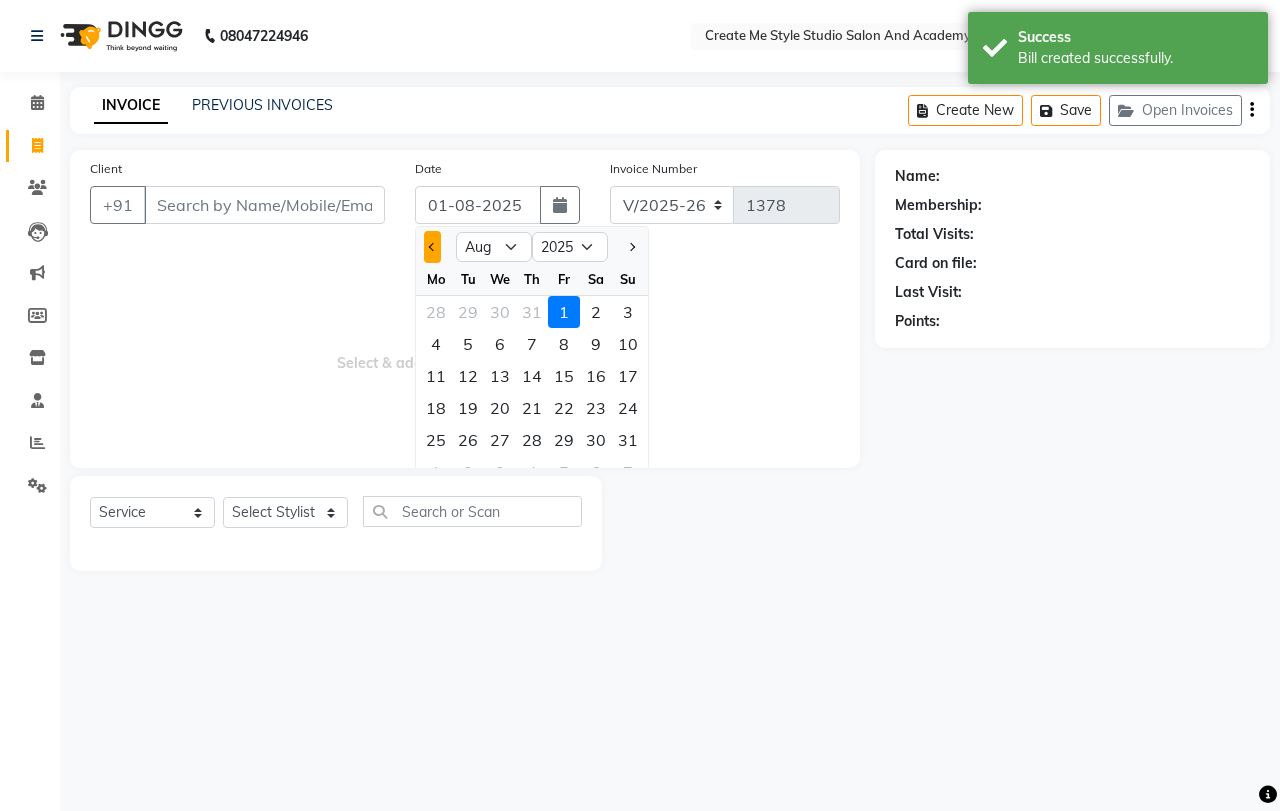 click 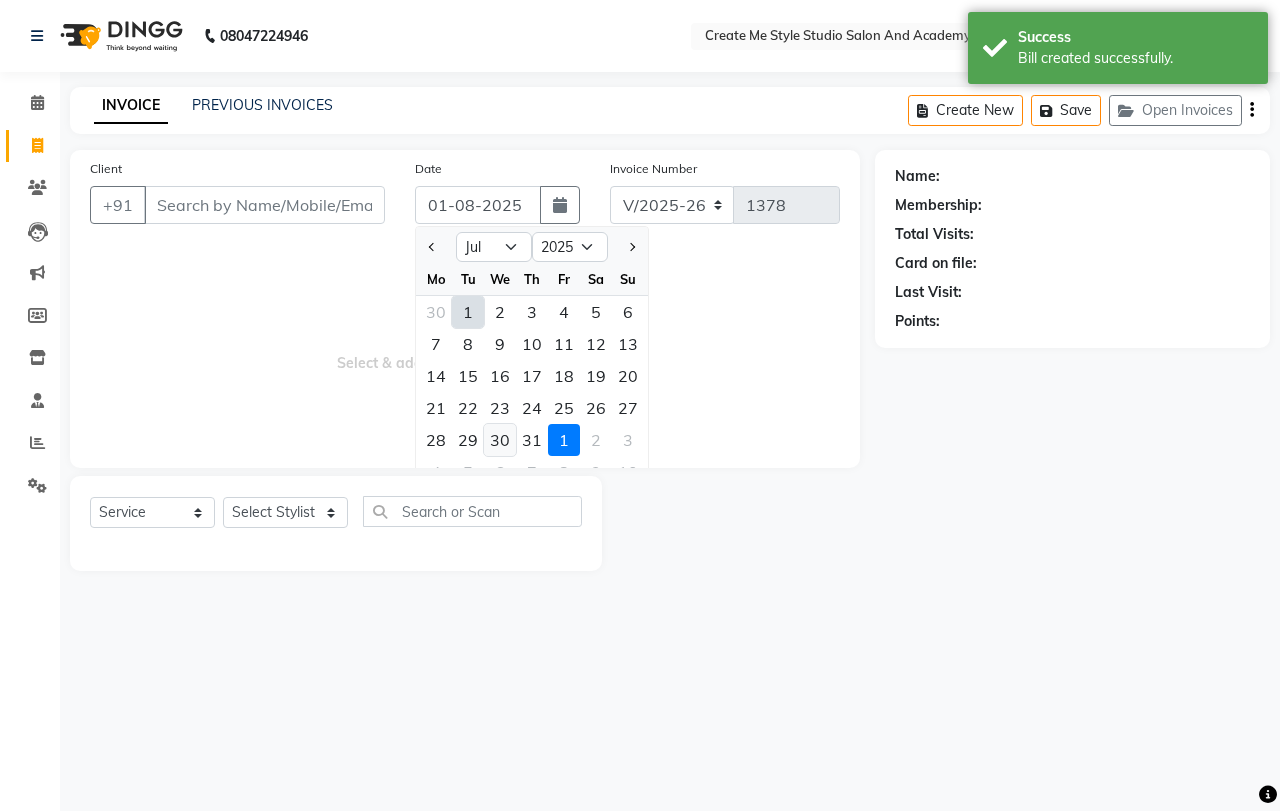 click on "30" 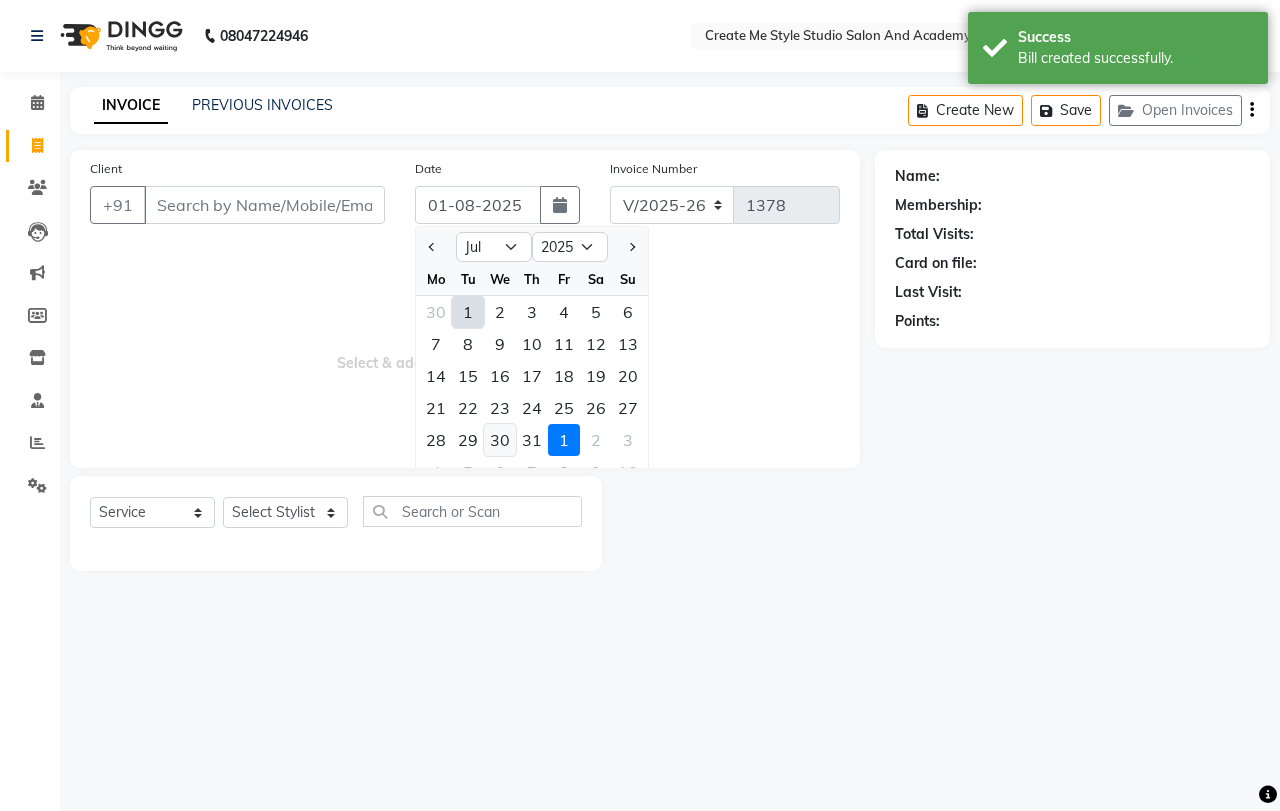 type on "30-07-2025" 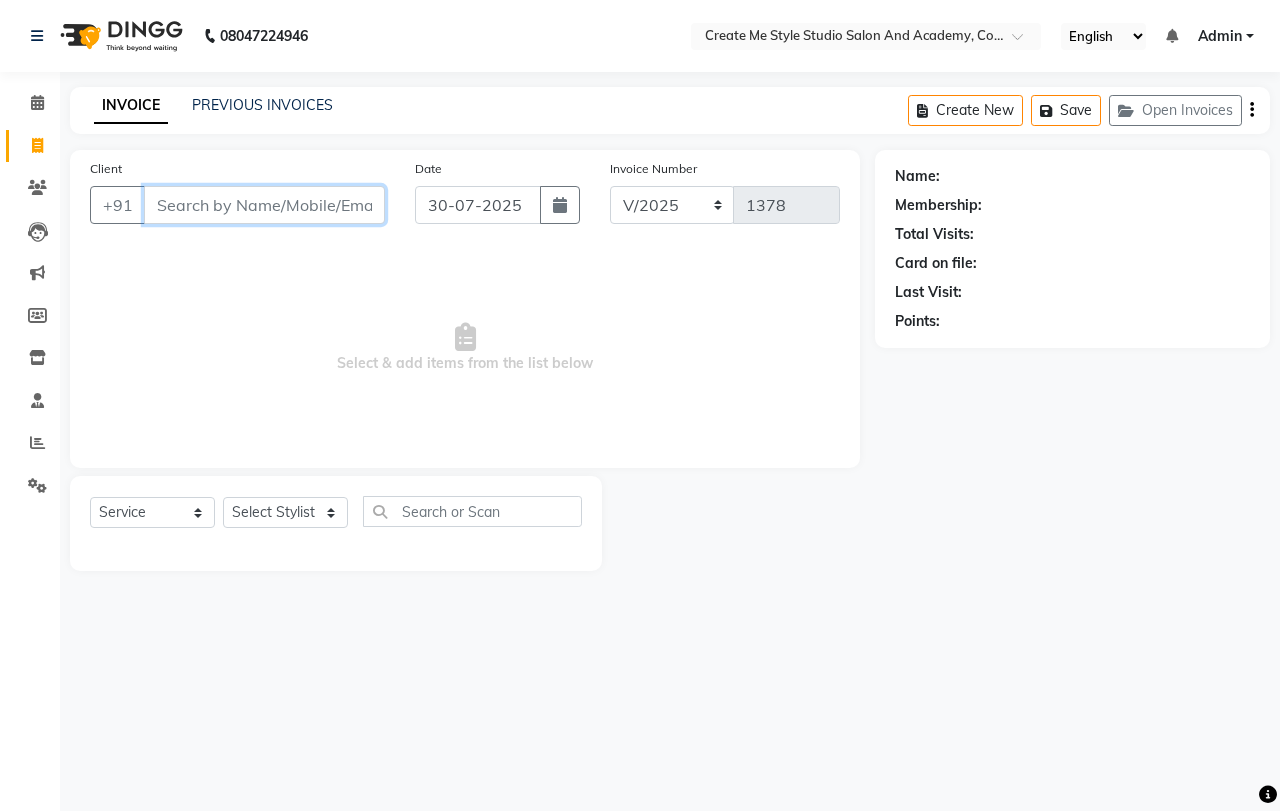 click on "Client" at bounding box center (264, 205) 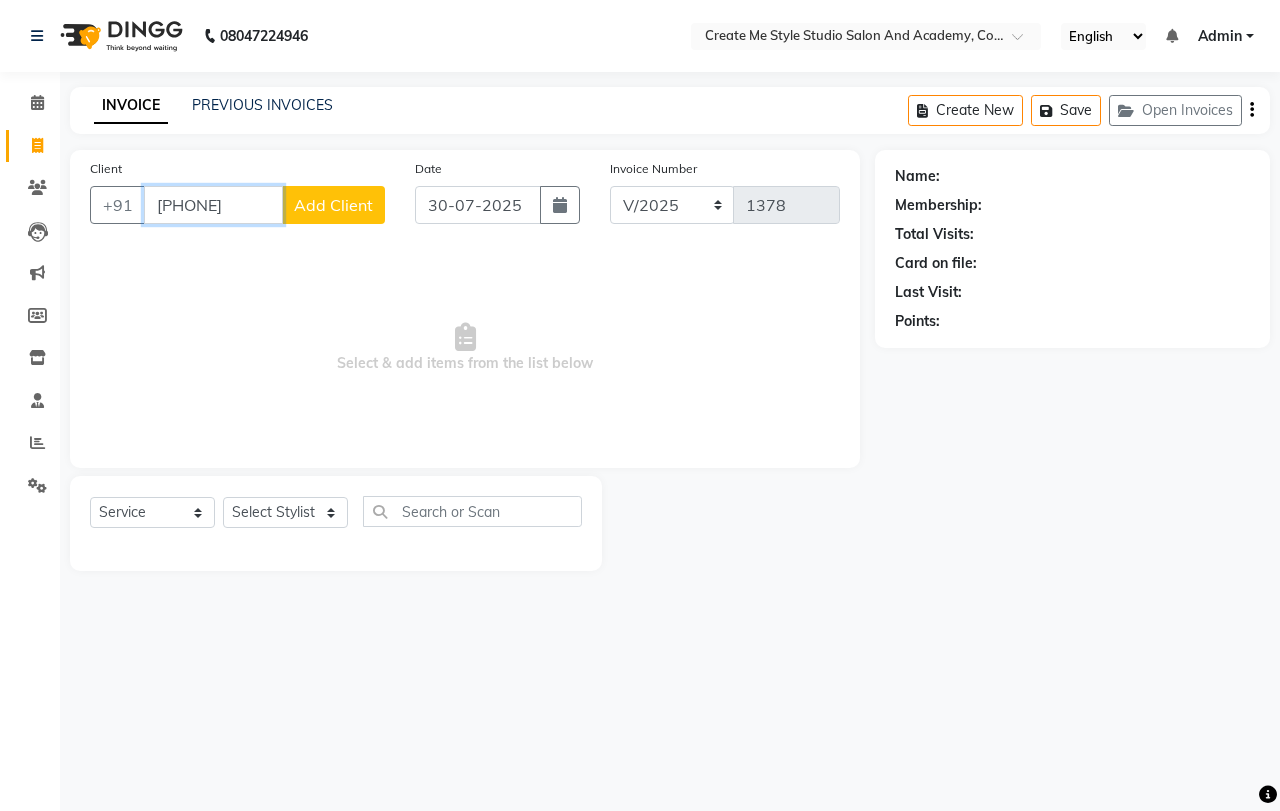 type on "[PHONE]" 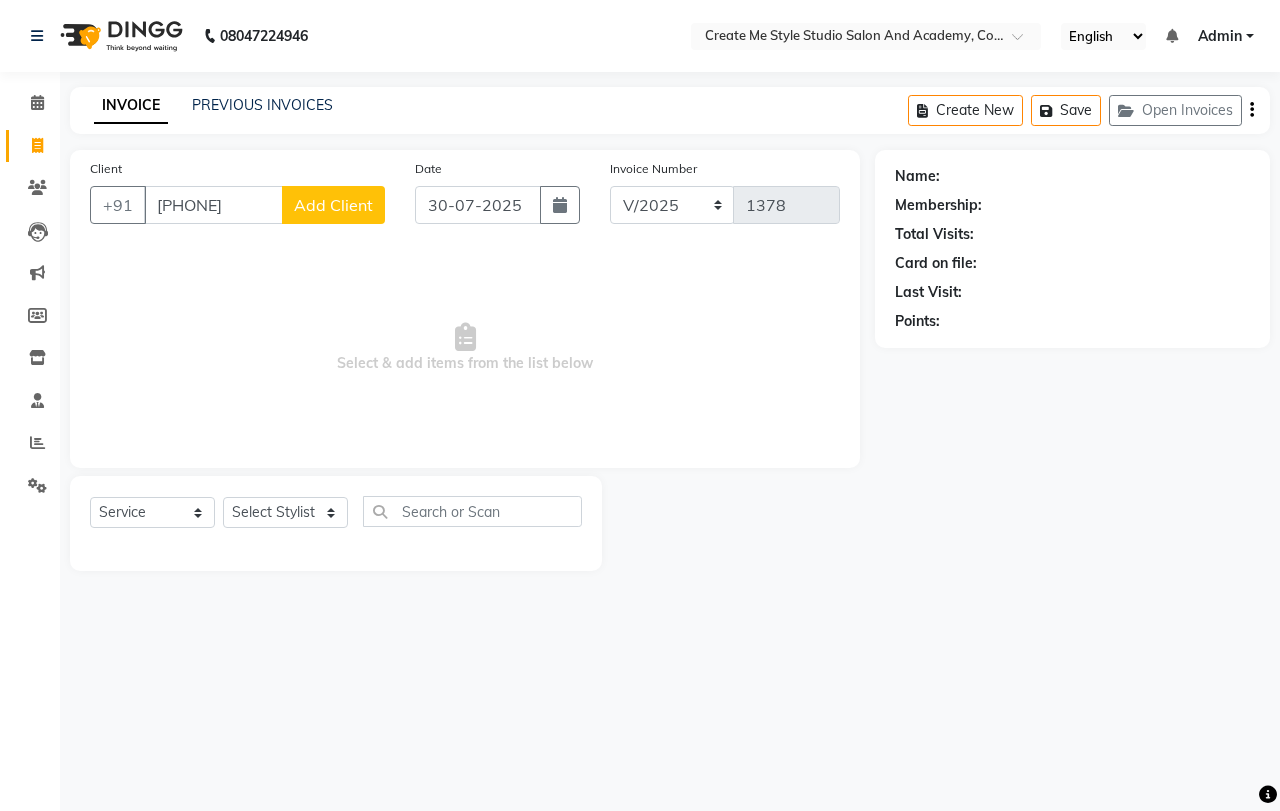 click on "Add Client" 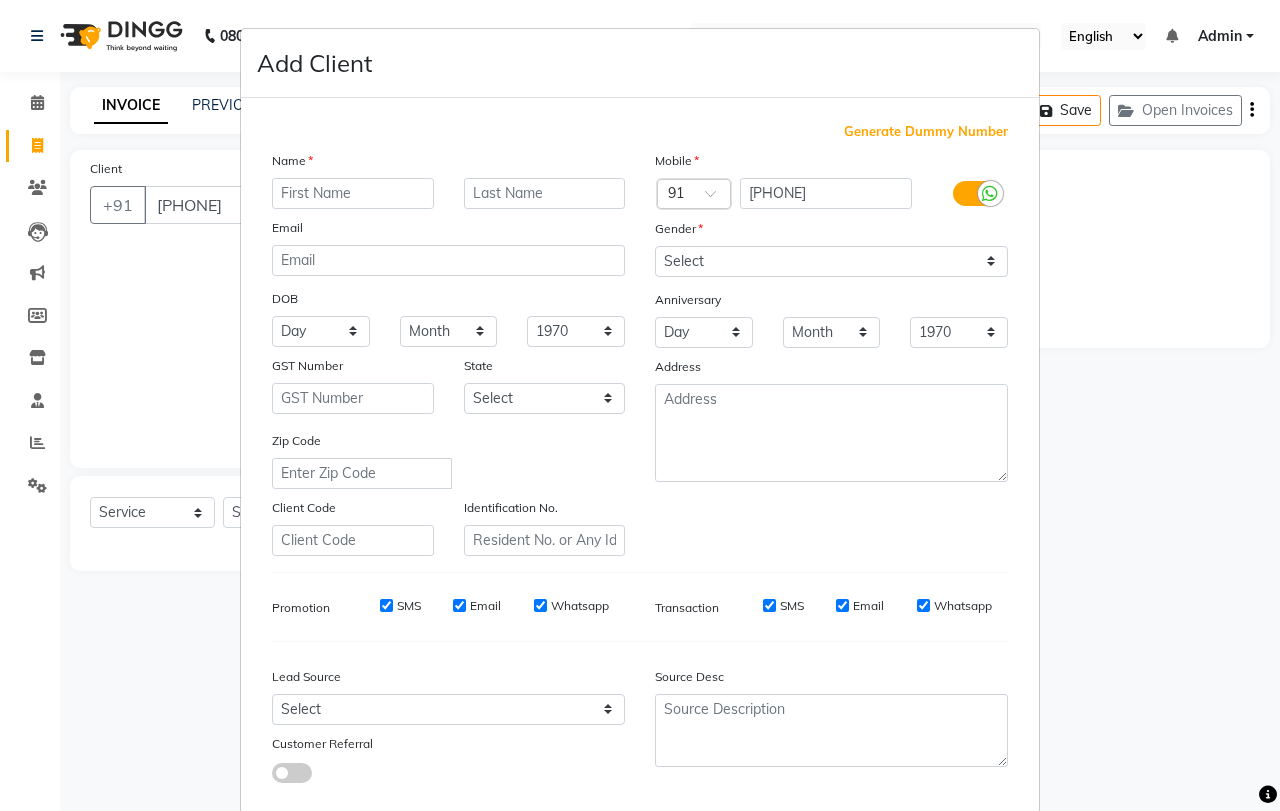 click at bounding box center [353, 193] 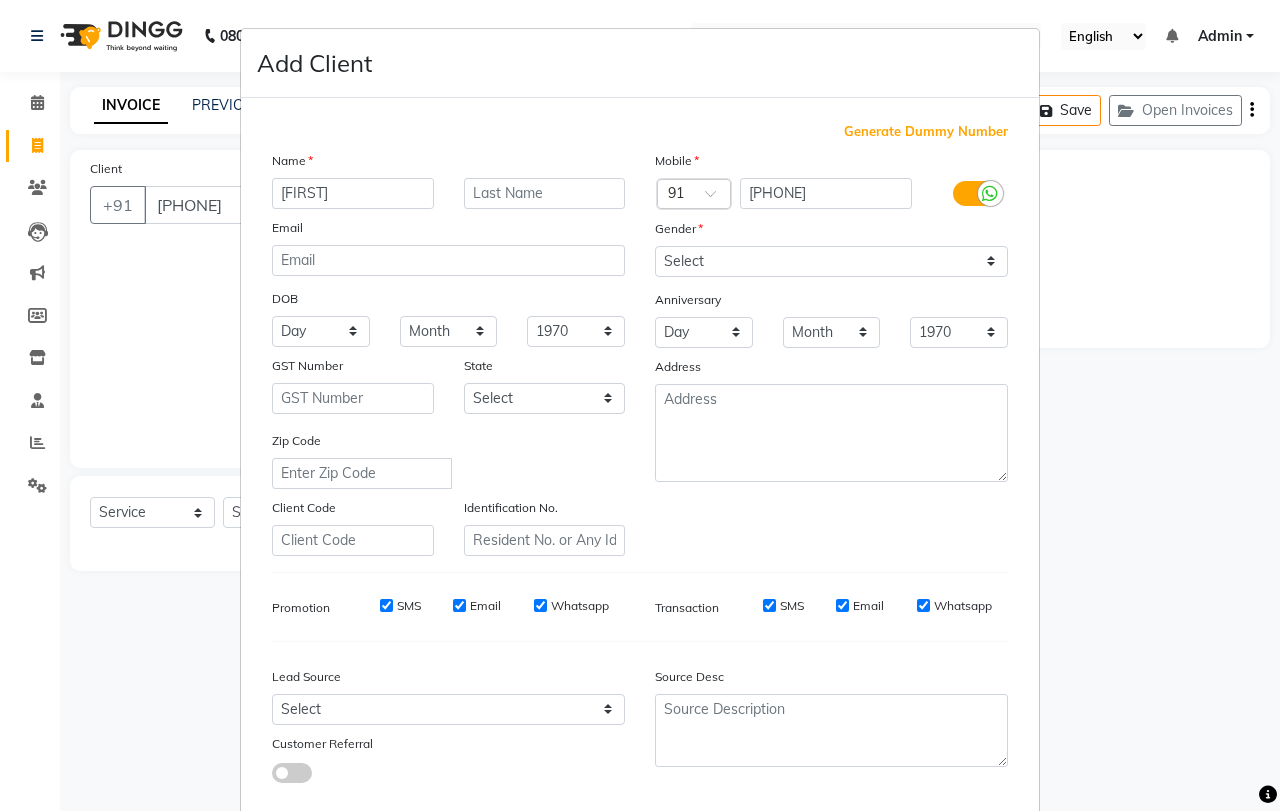 type on "[FIRST]" 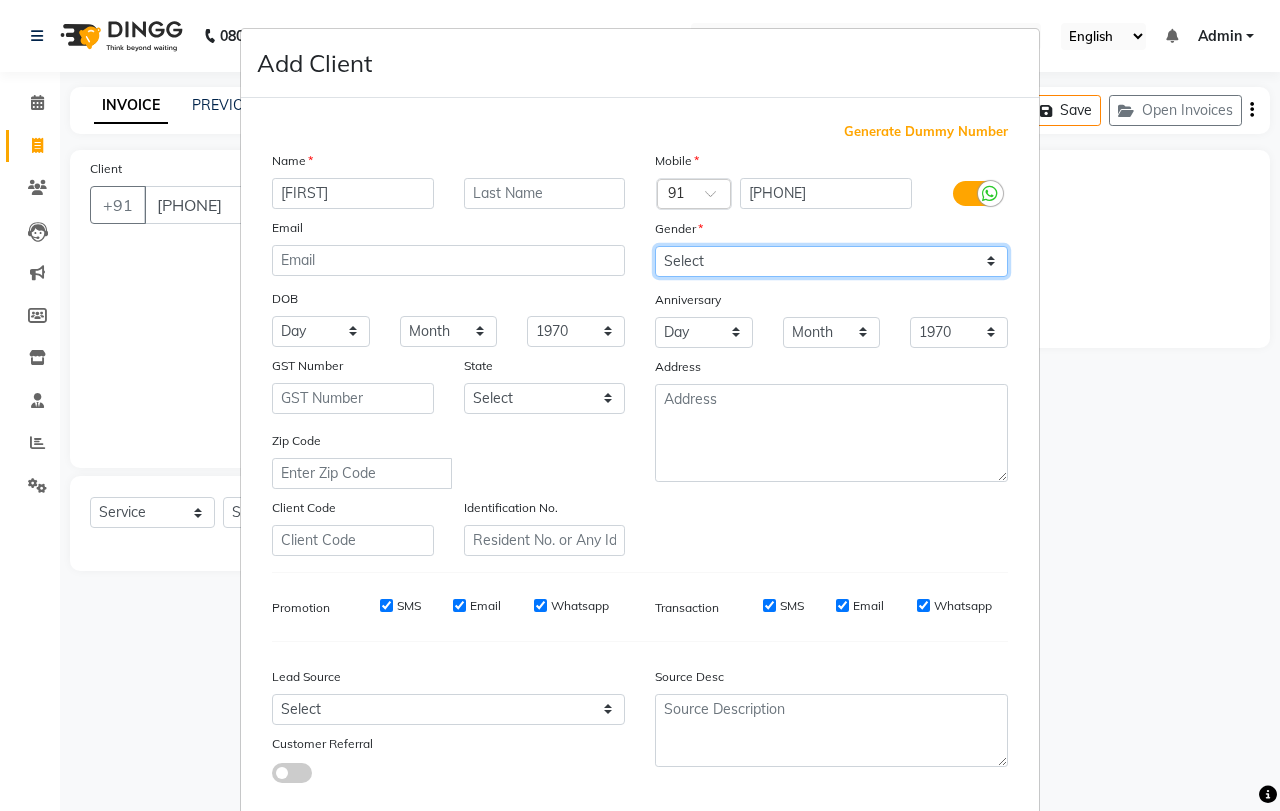 click on "Select Male Female Other Prefer Not To Say" at bounding box center (831, 261) 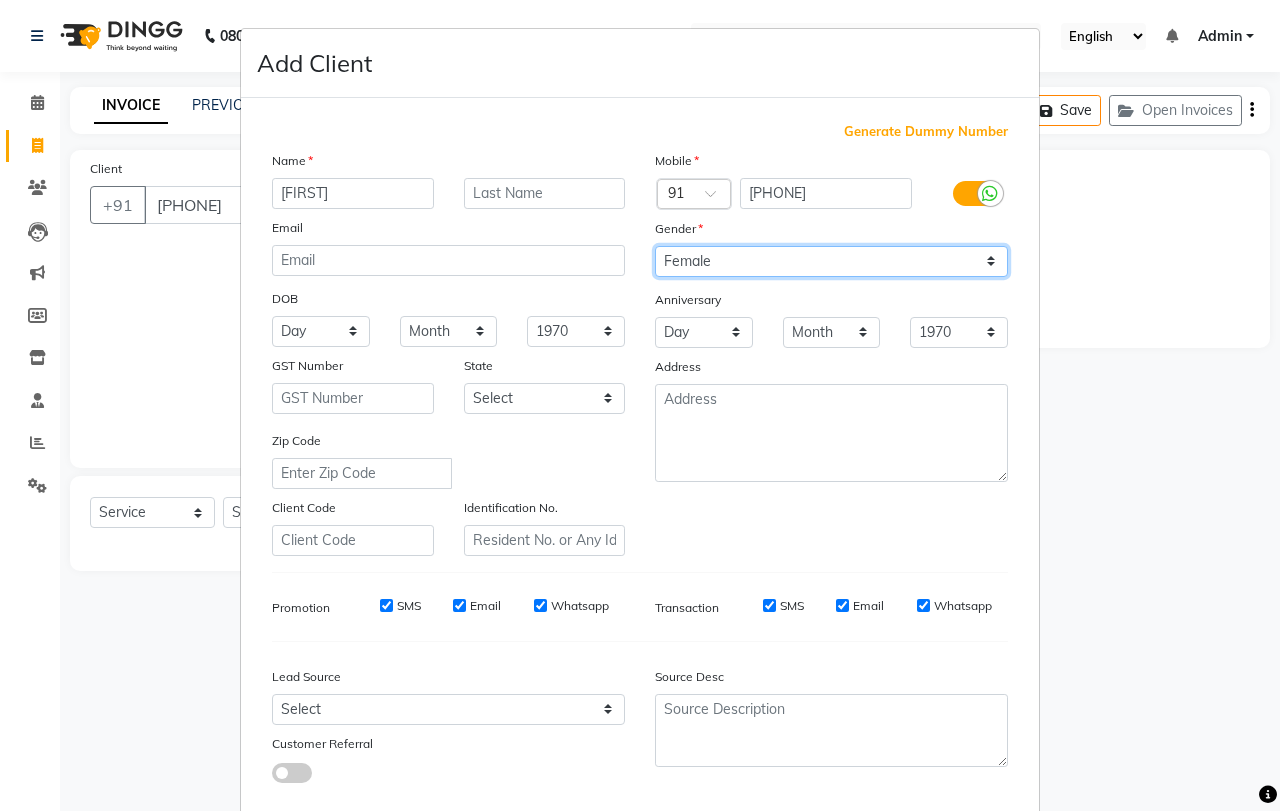 click on "Select Male Female Other Prefer Not To Say" at bounding box center (831, 261) 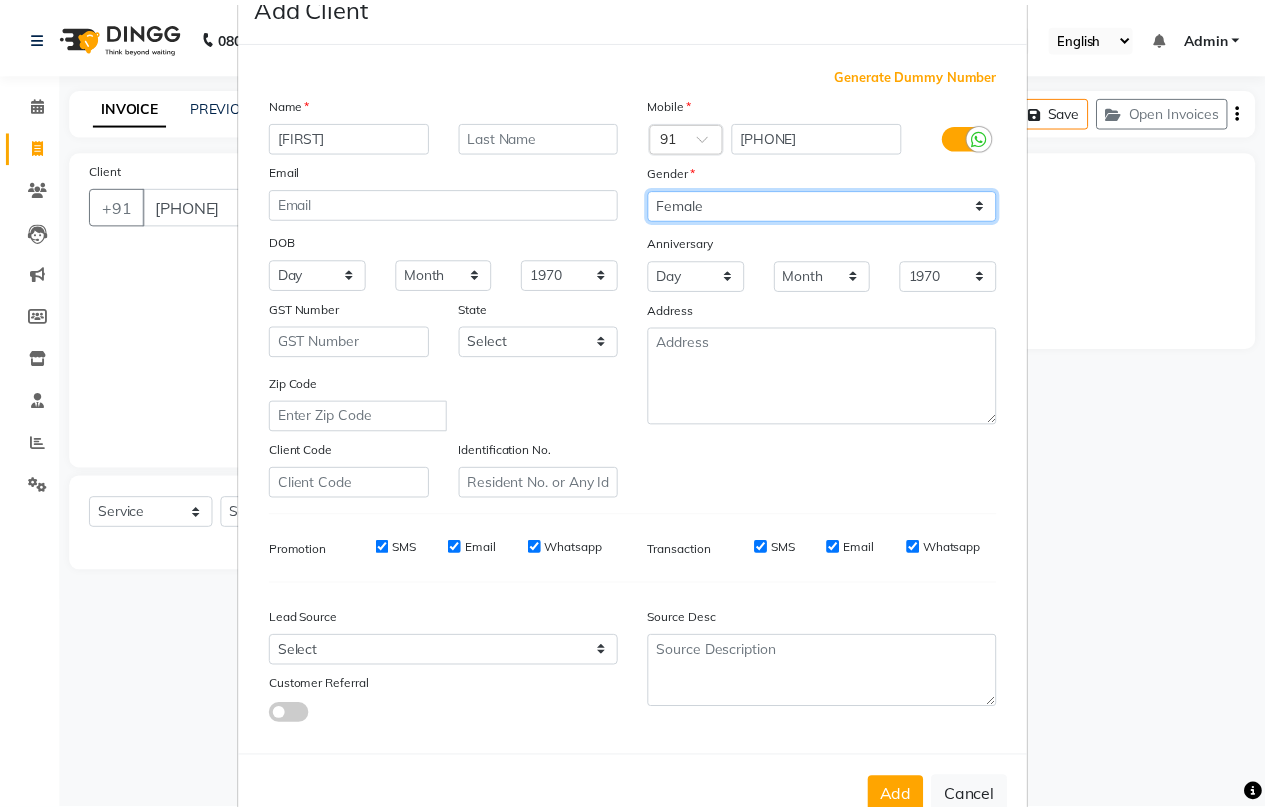 scroll, scrollTop: 112, scrollLeft: 0, axis: vertical 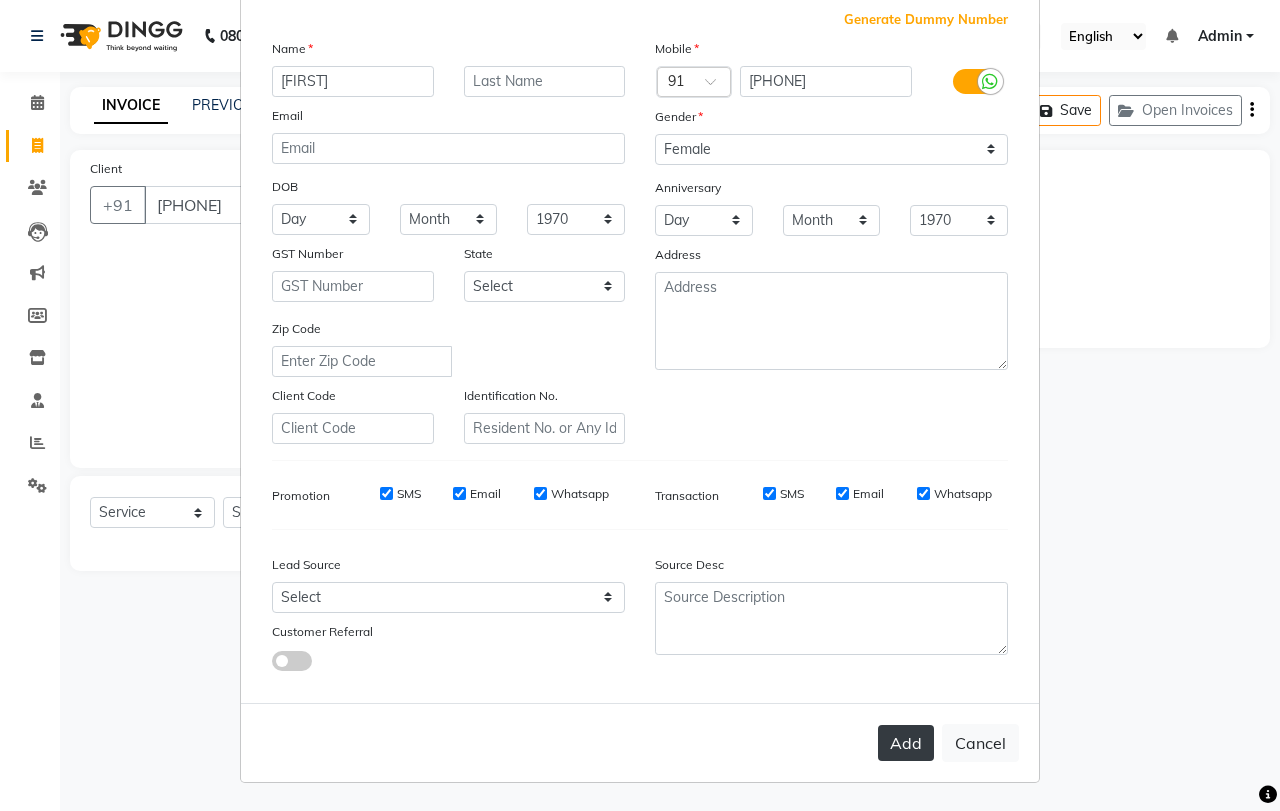 click on "Add" at bounding box center [906, 743] 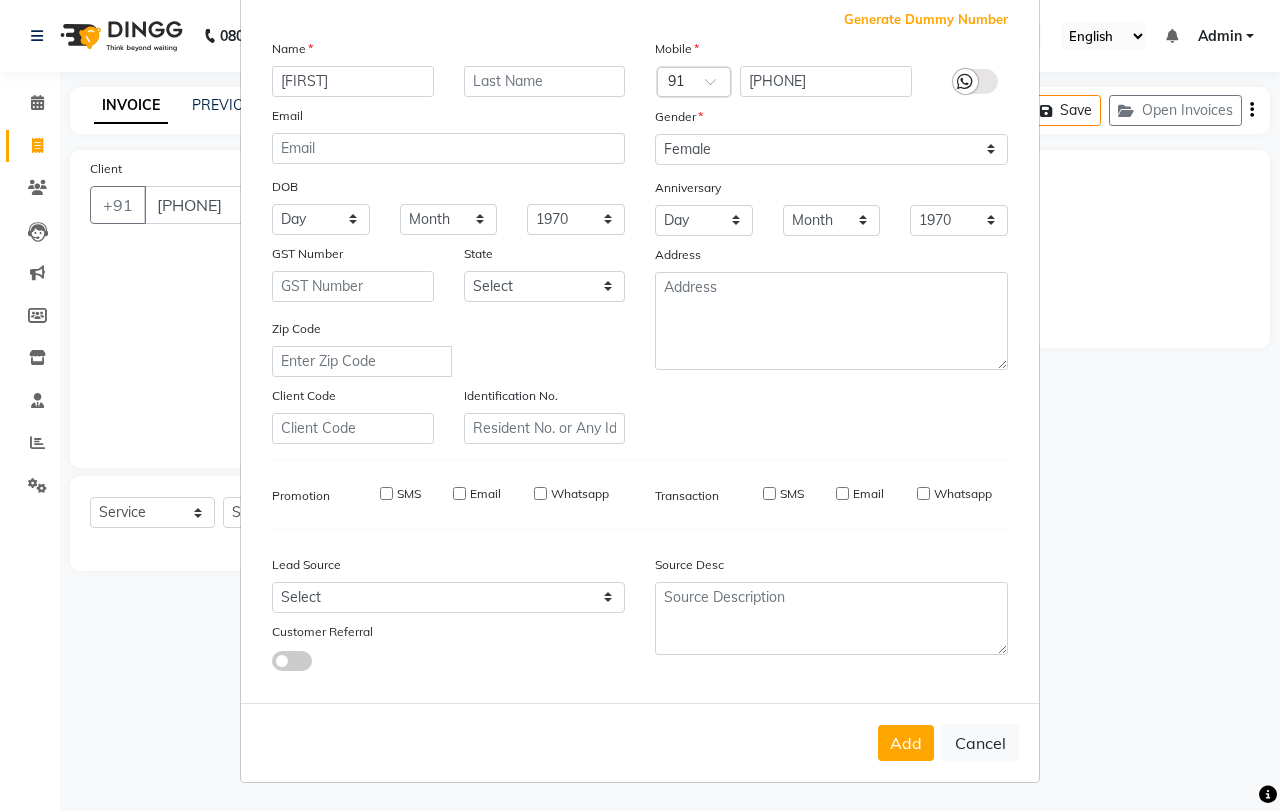 type 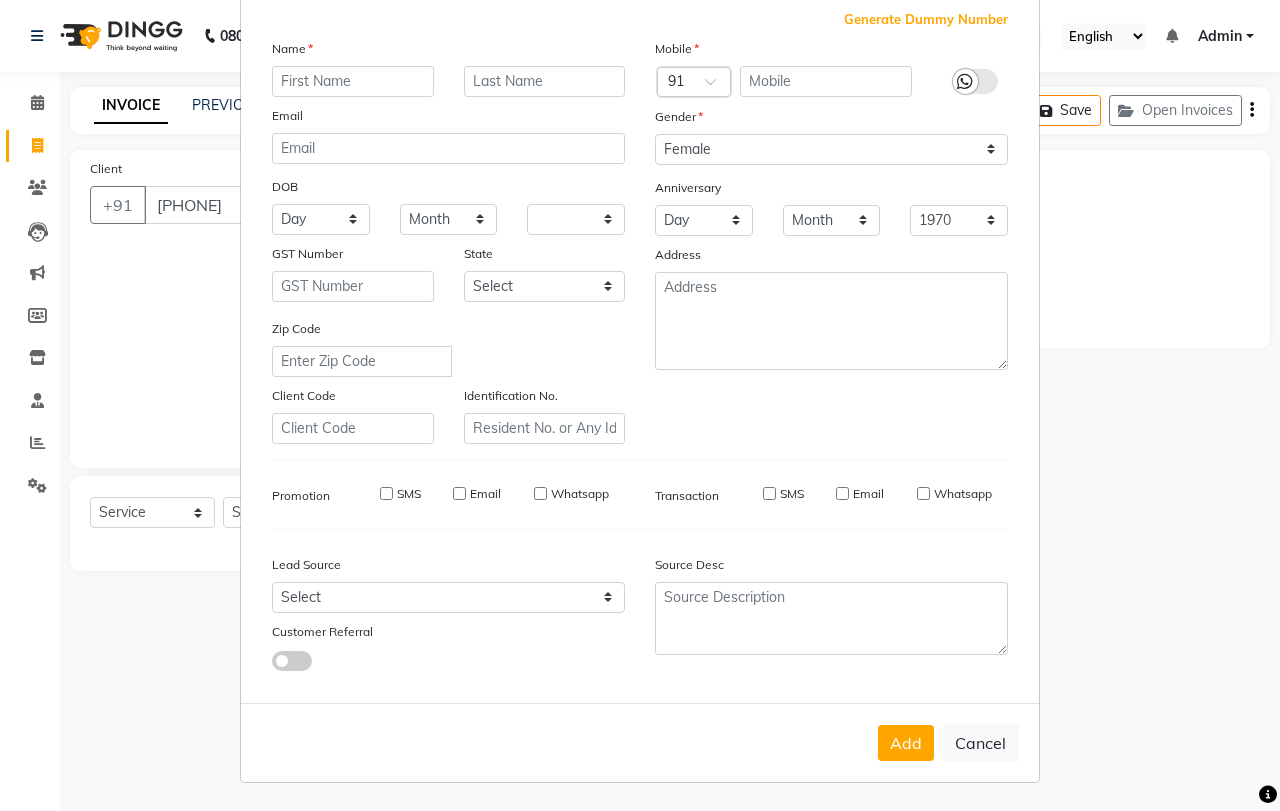 select 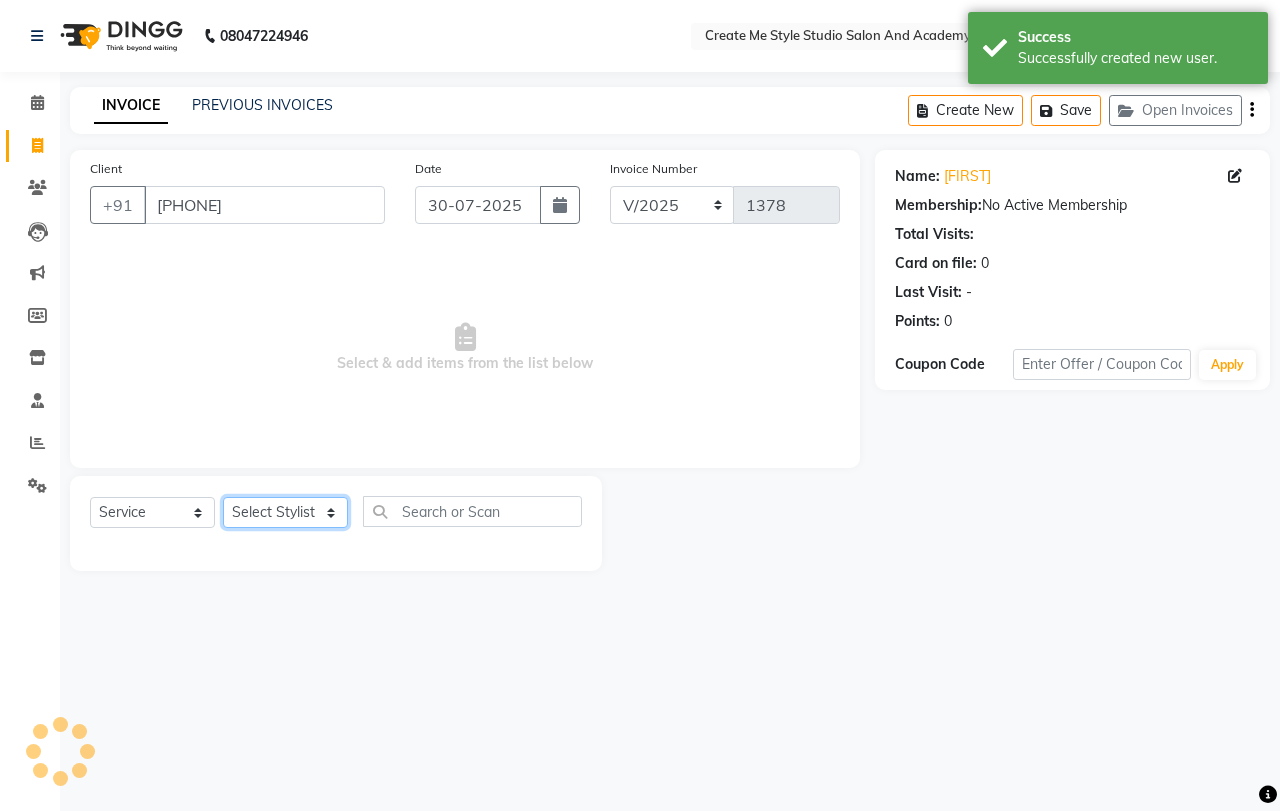 click on "Select Stylist Amol sir Archana.B mam Archana.S mam TS Ayushi mam Nagma mam Neelam Neha mam Pramod sir Reception 1 Reception 2 Sunil sir" 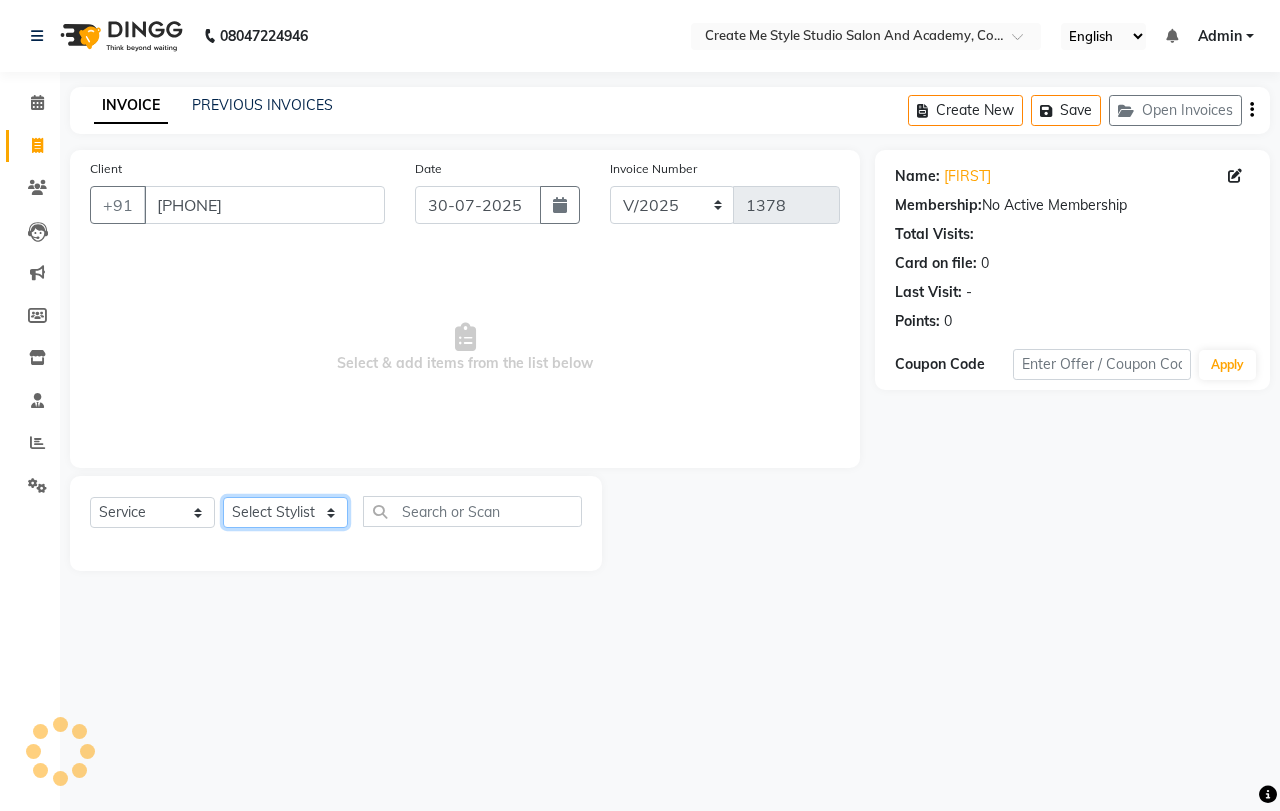 select on "[PHONE]" 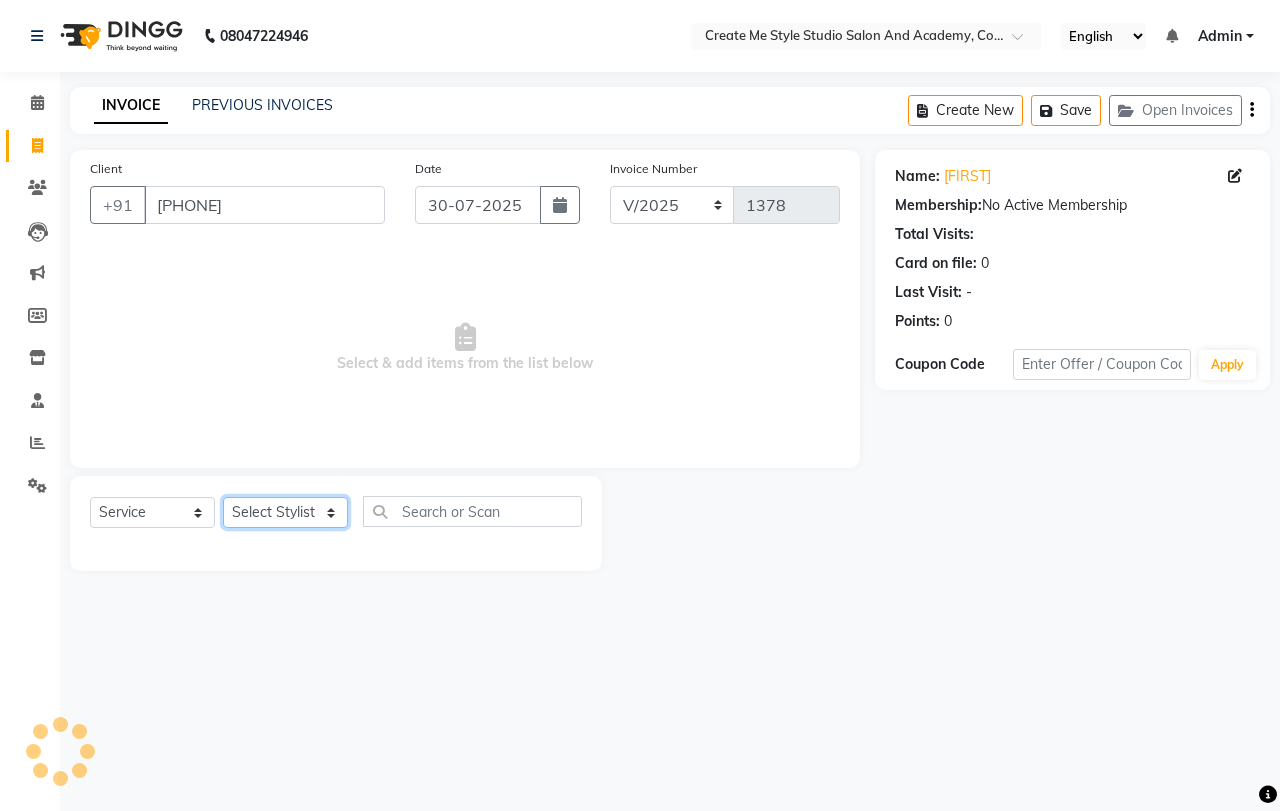 click on "Select Stylist Amol sir Archana.B mam Archana.S mam TS Ayushi mam Nagma mam Neelam Neha mam Pramod sir Reception 1 Reception 2 Sunil sir" 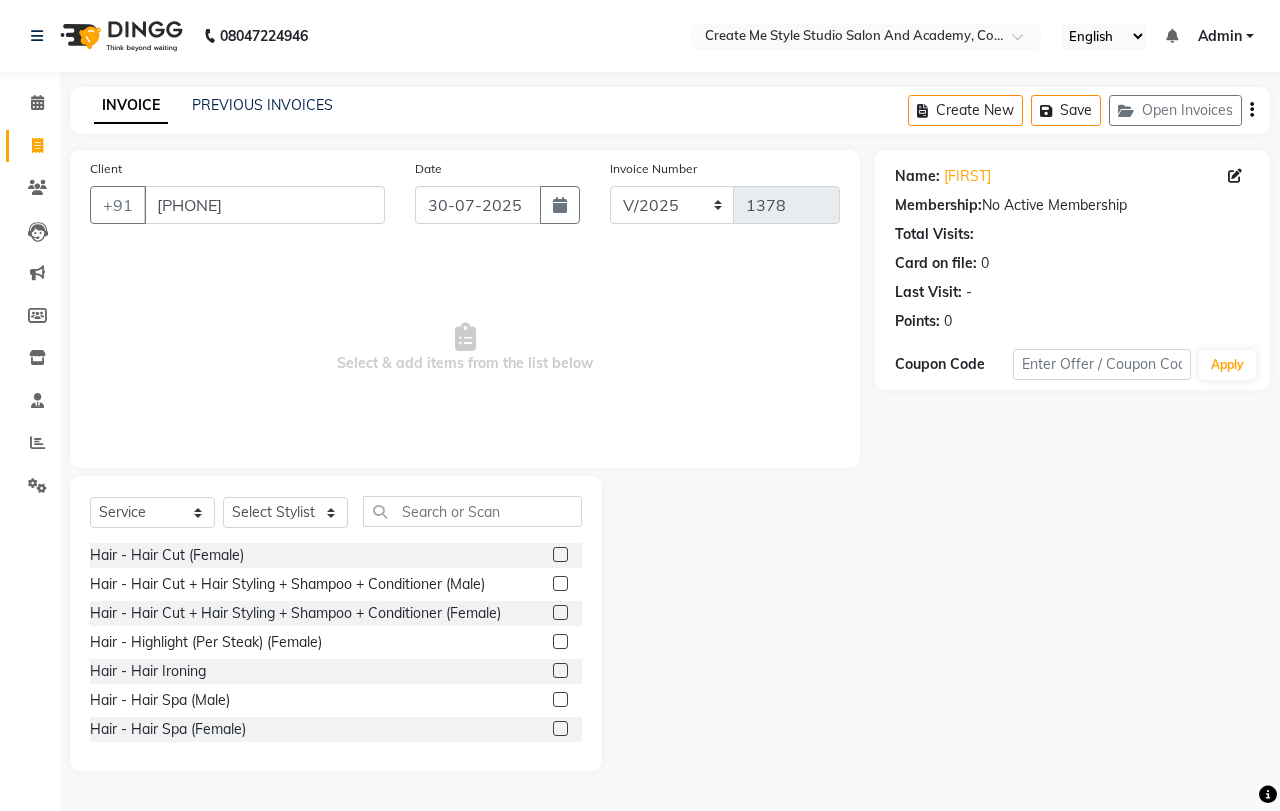 click 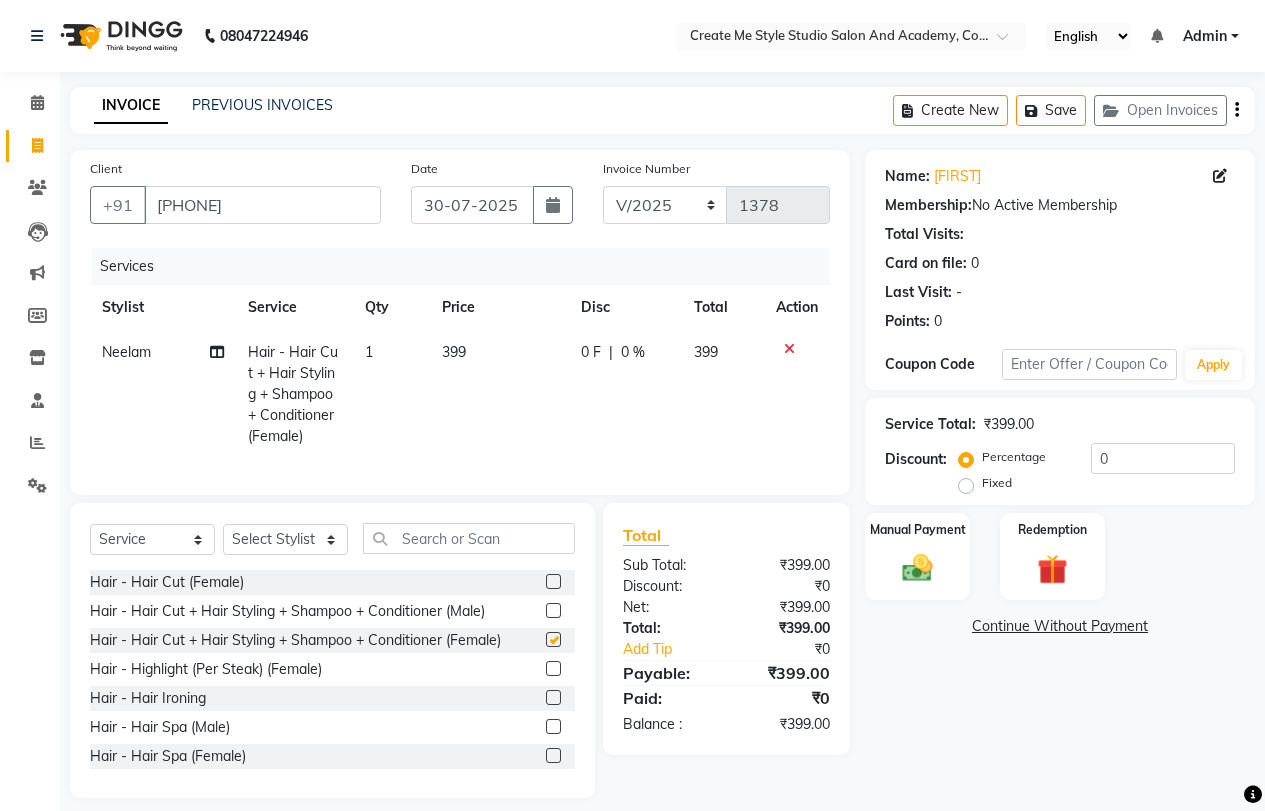 checkbox on "false" 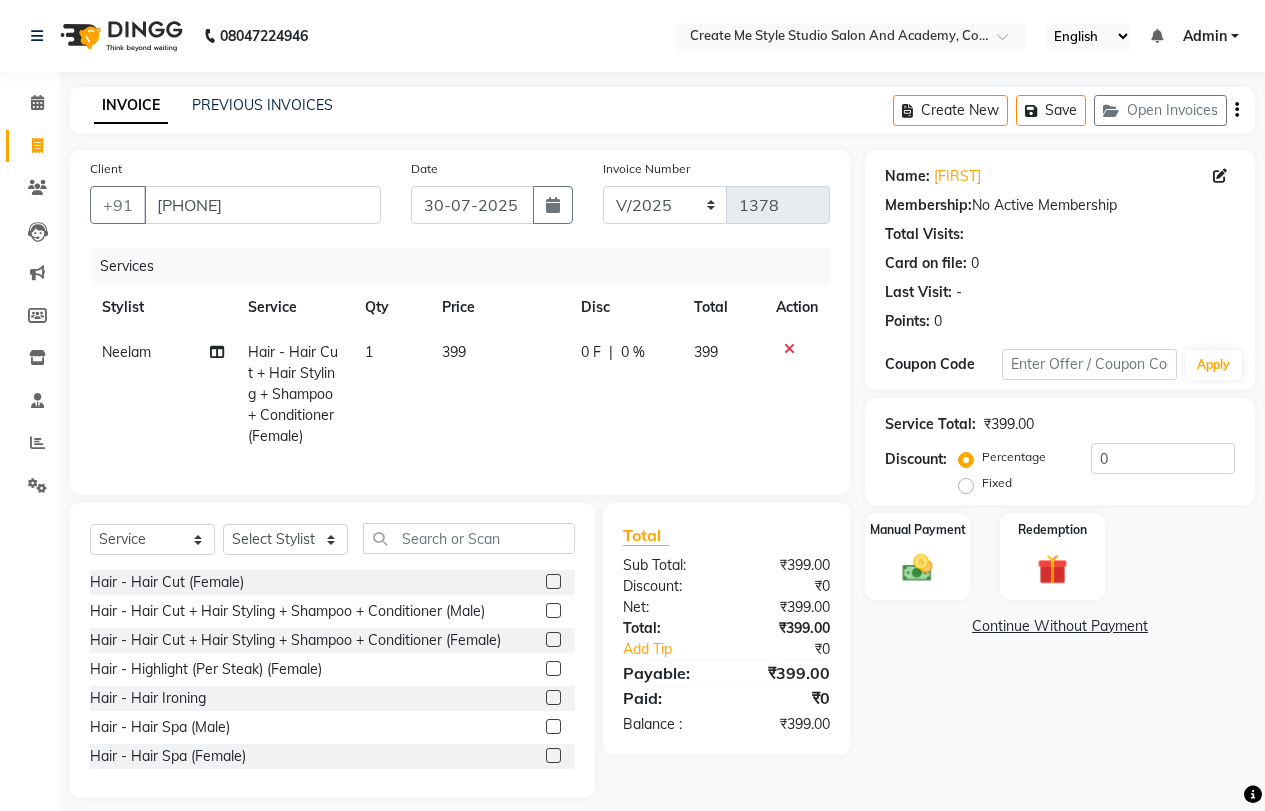 click on "399" 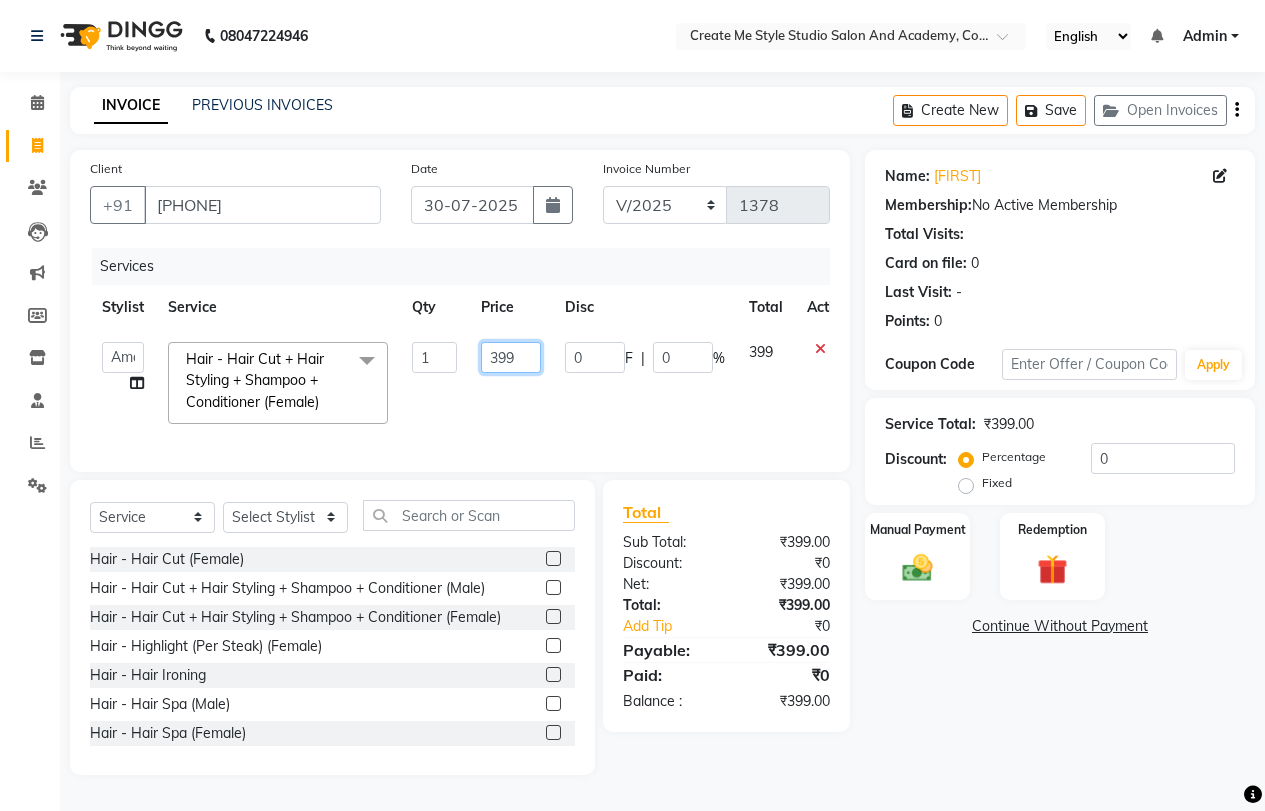 click on "399" 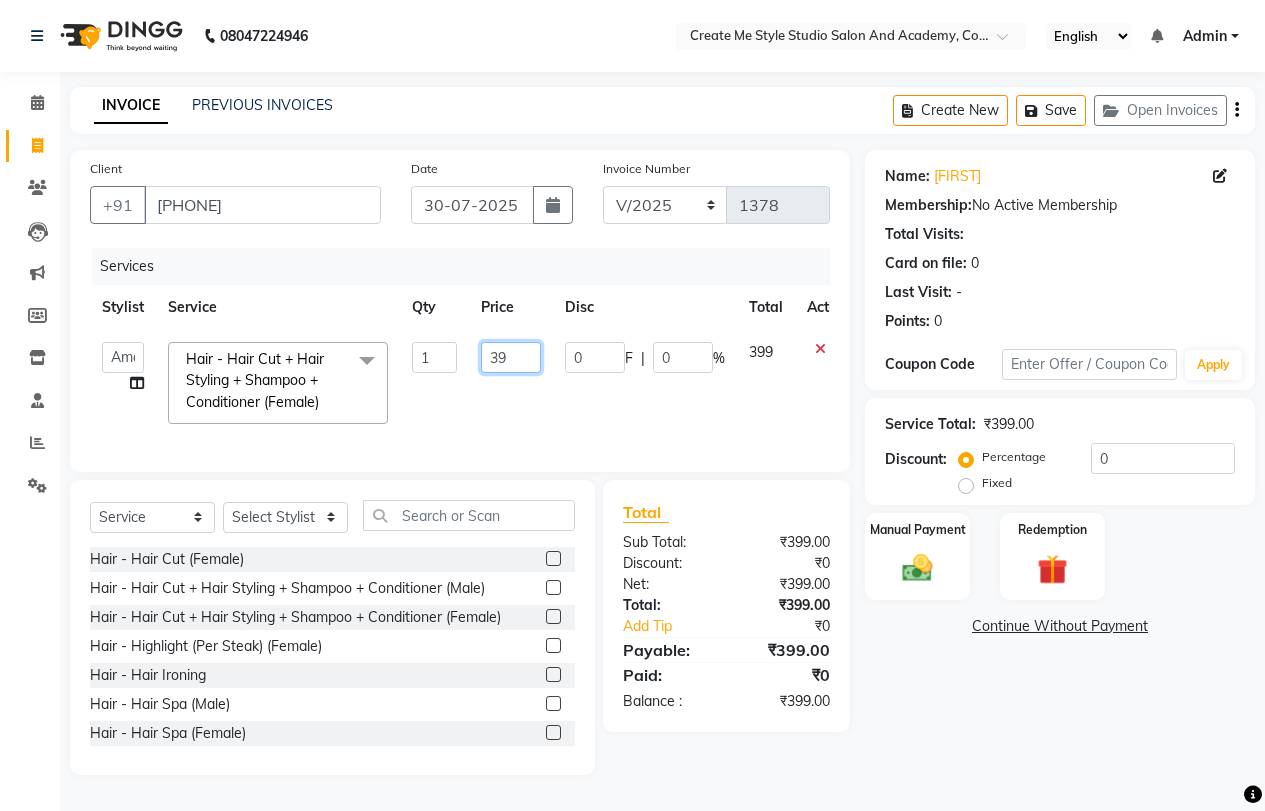 type on "3" 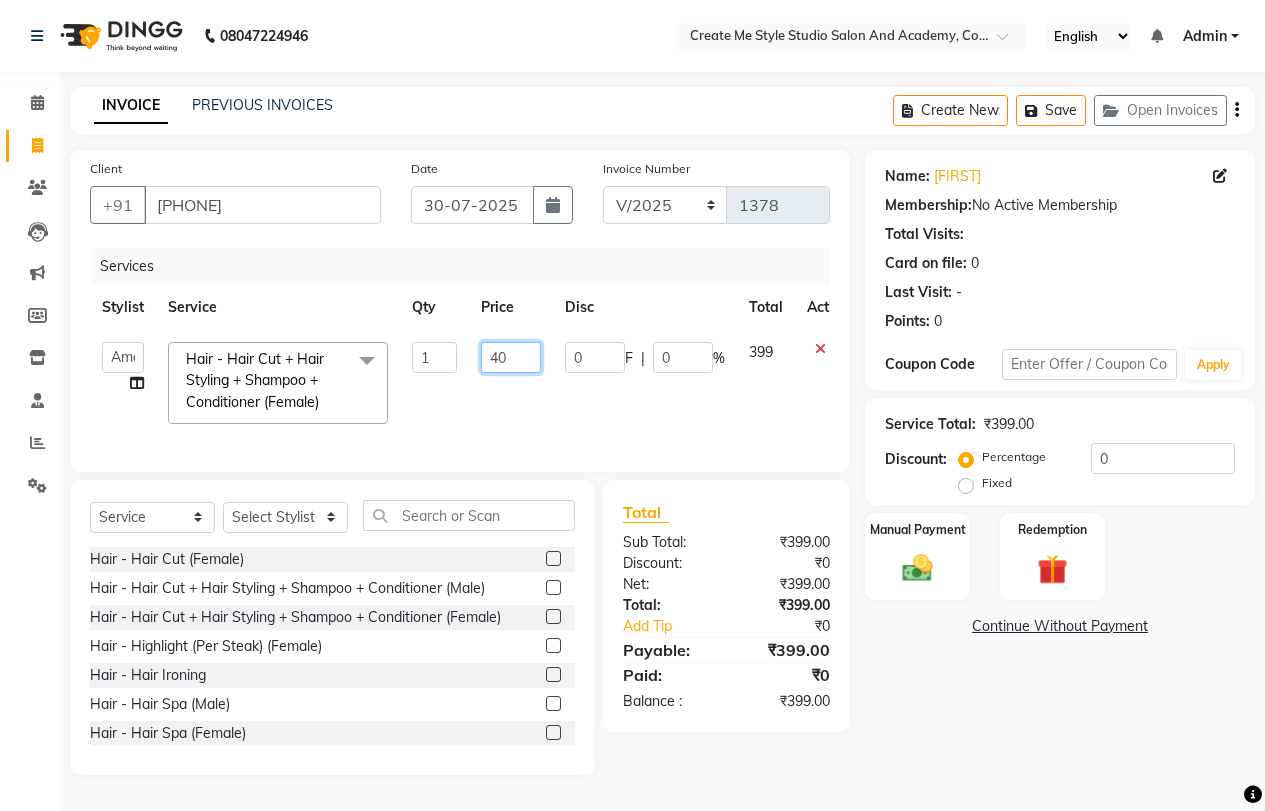 type on "400" 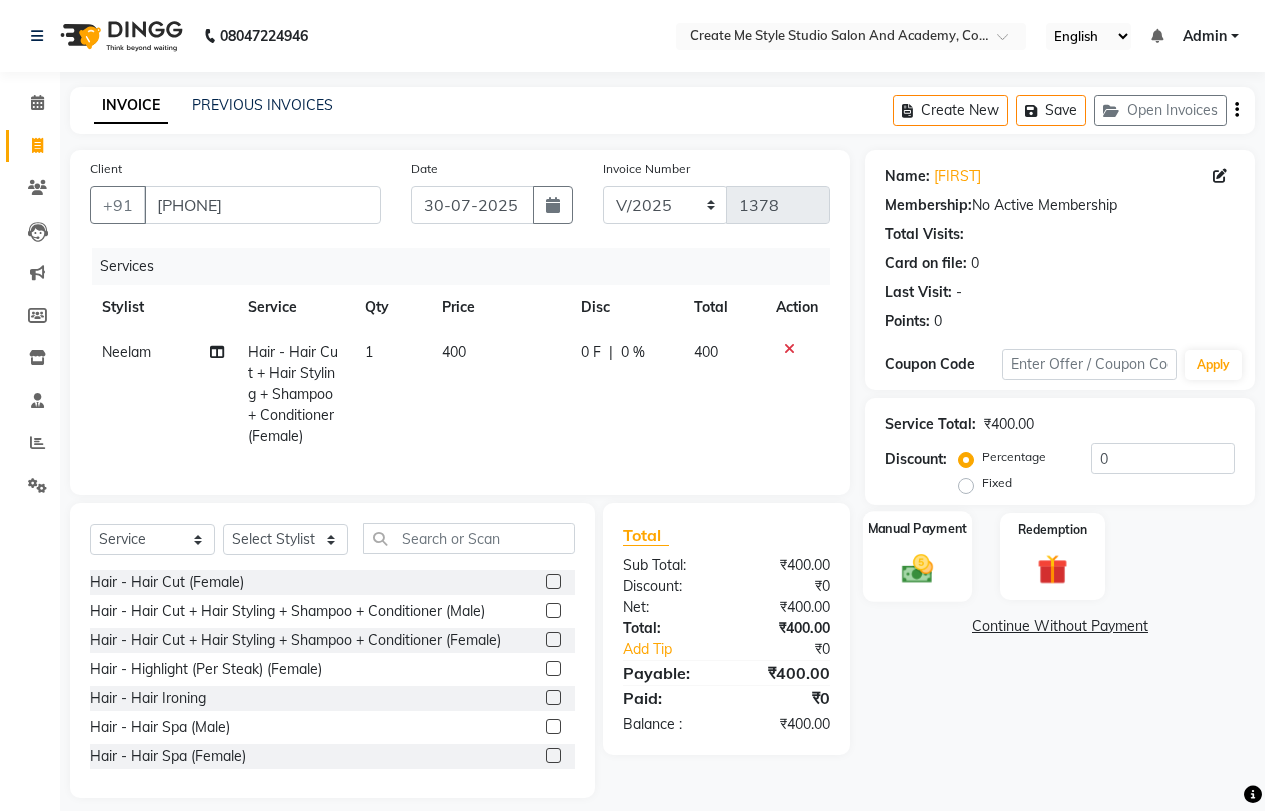 click on "Manual Payment" 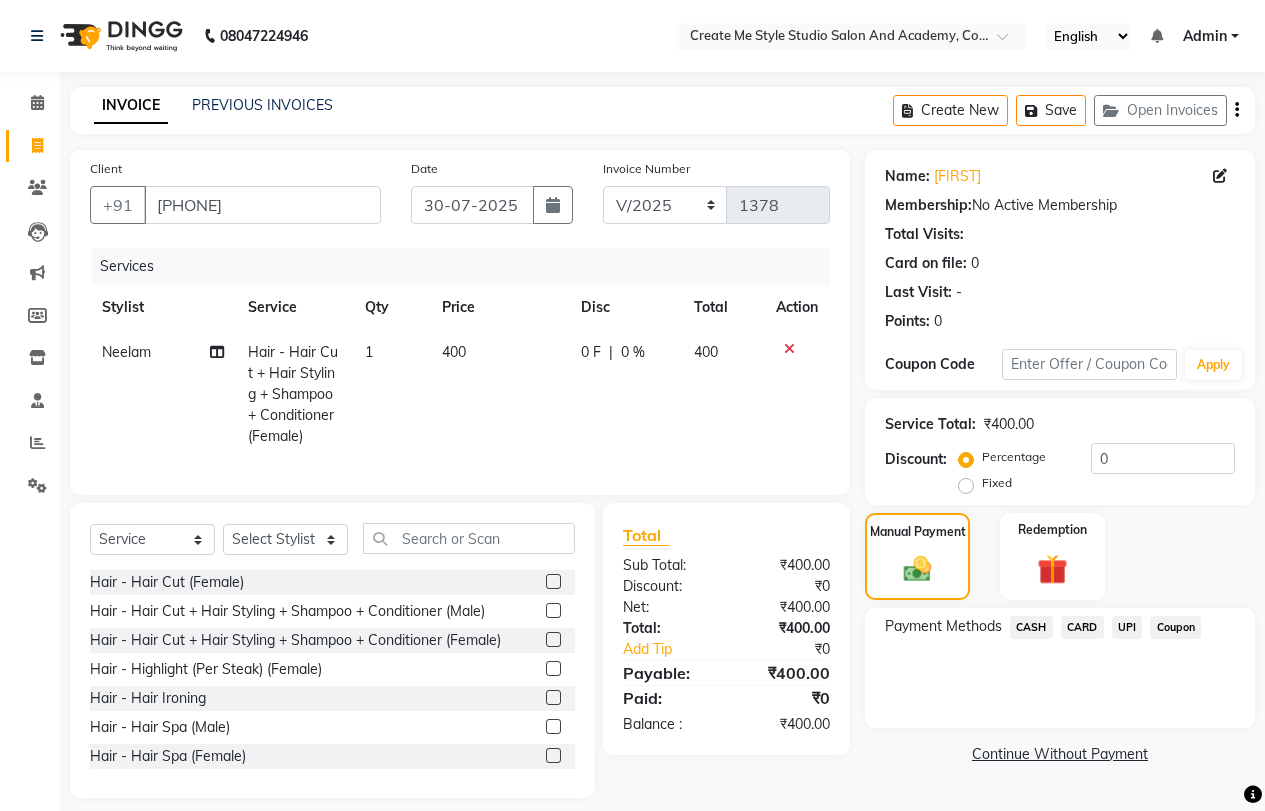click on "UPI" 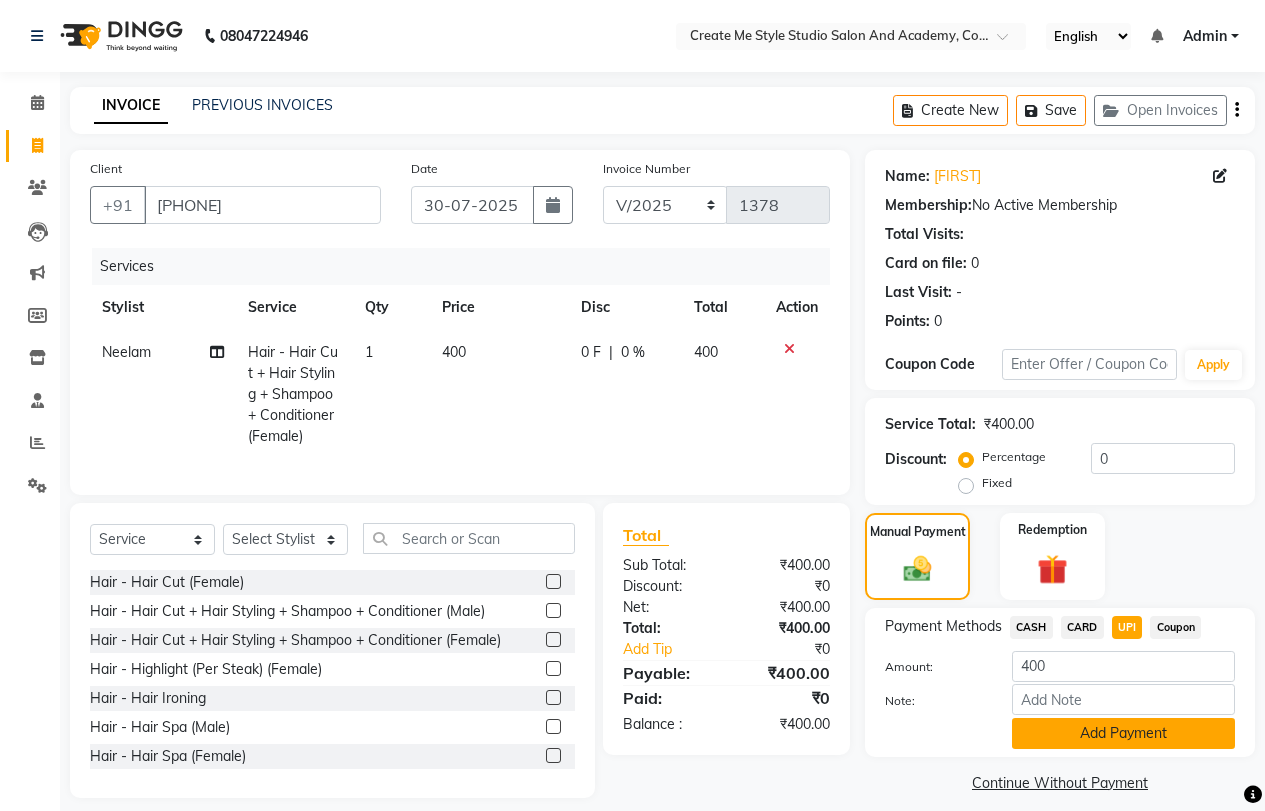 click on "Add Payment" 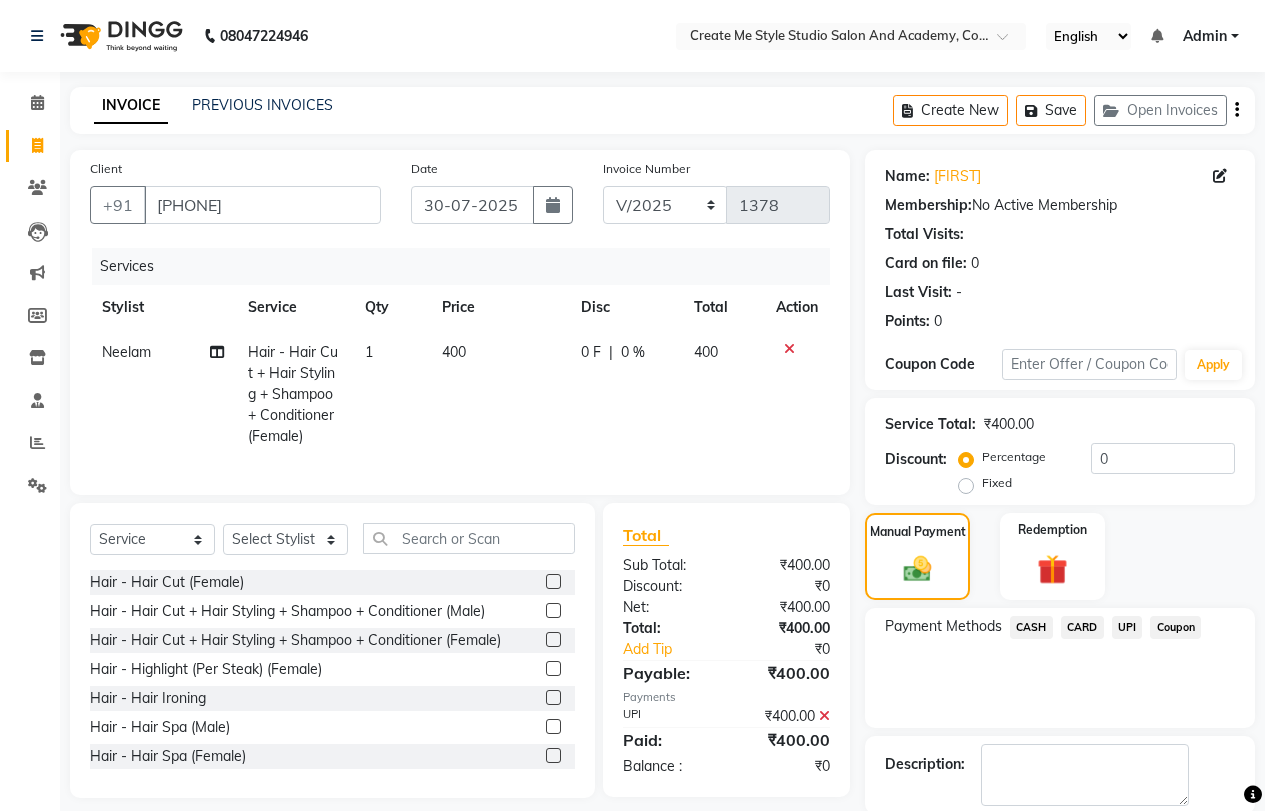 scroll, scrollTop: 101, scrollLeft: 0, axis: vertical 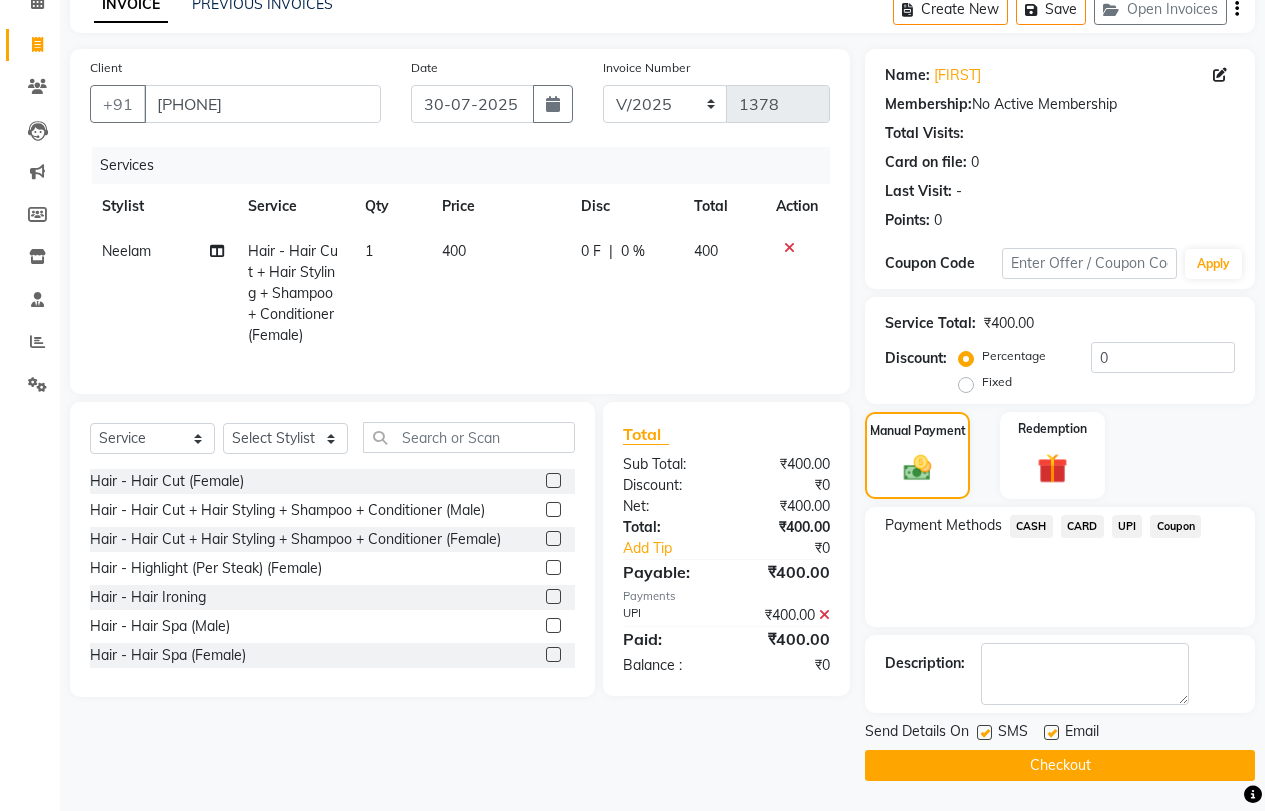 drag, startPoint x: 1051, startPoint y: 730, endPoint x: 1016, endPoint y: 744, distance: 37.696156 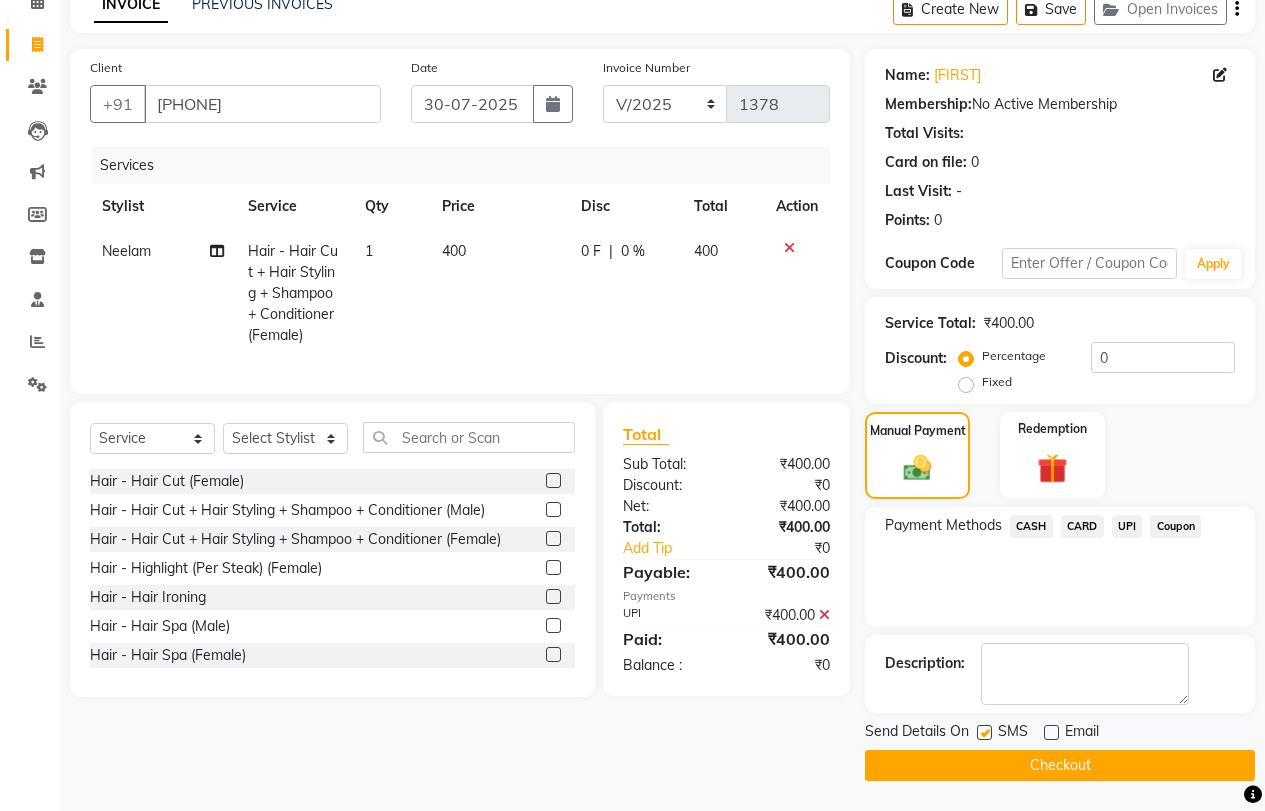 click 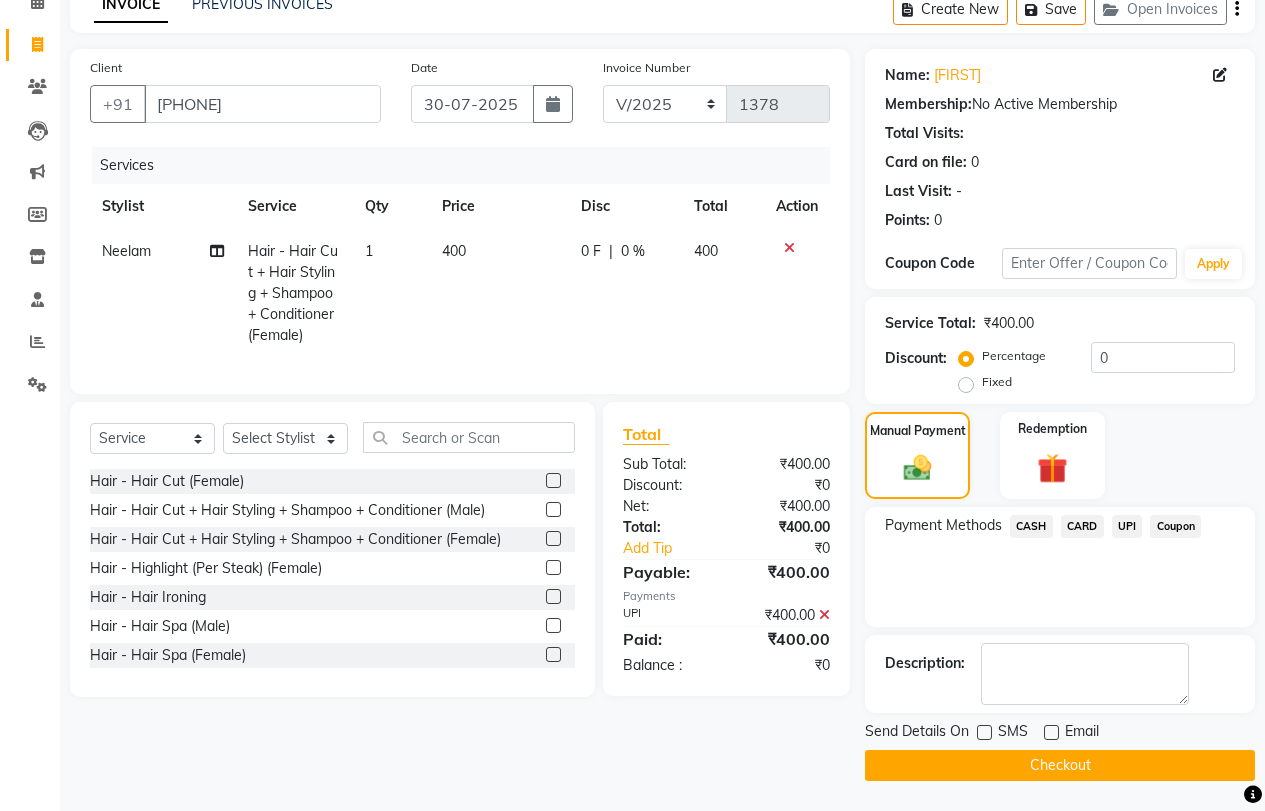 click on "Checkout" 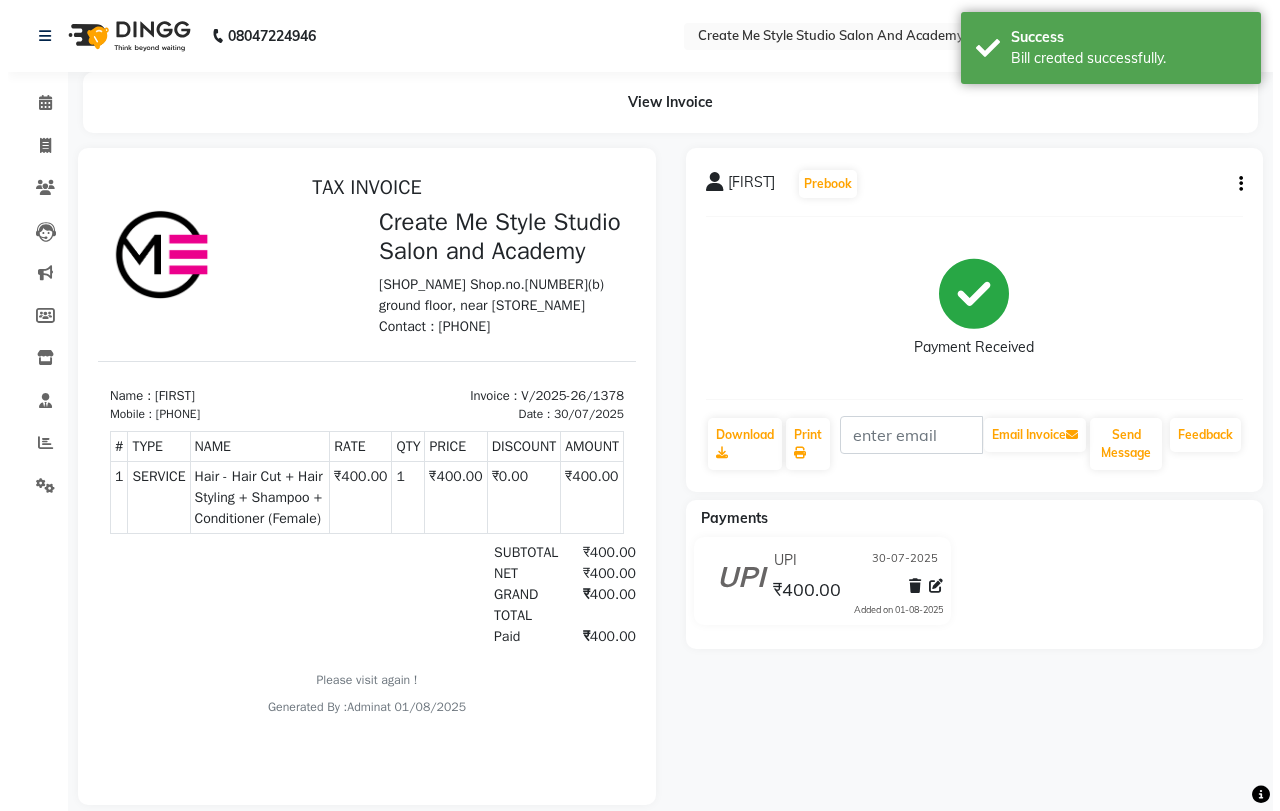 scroll, scrollTop: 0, scrollLeft: 0, axis: both 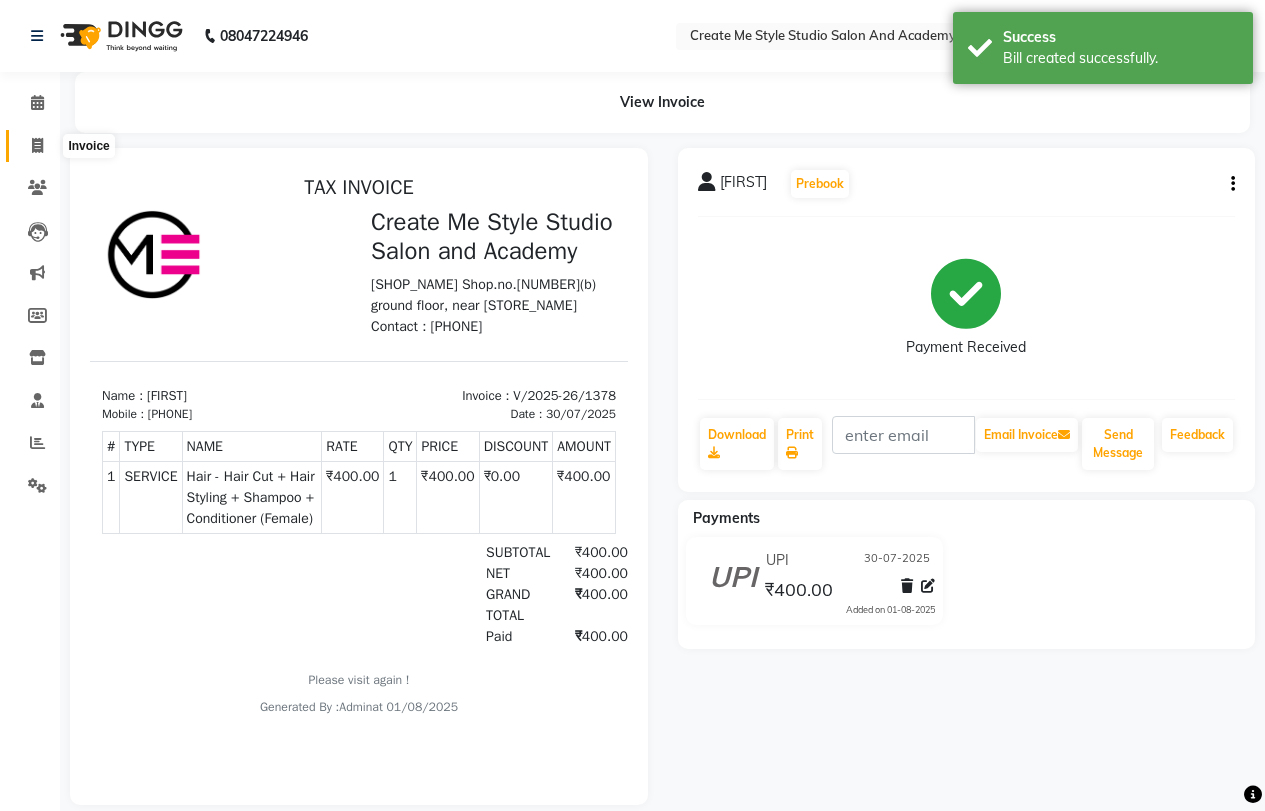 click 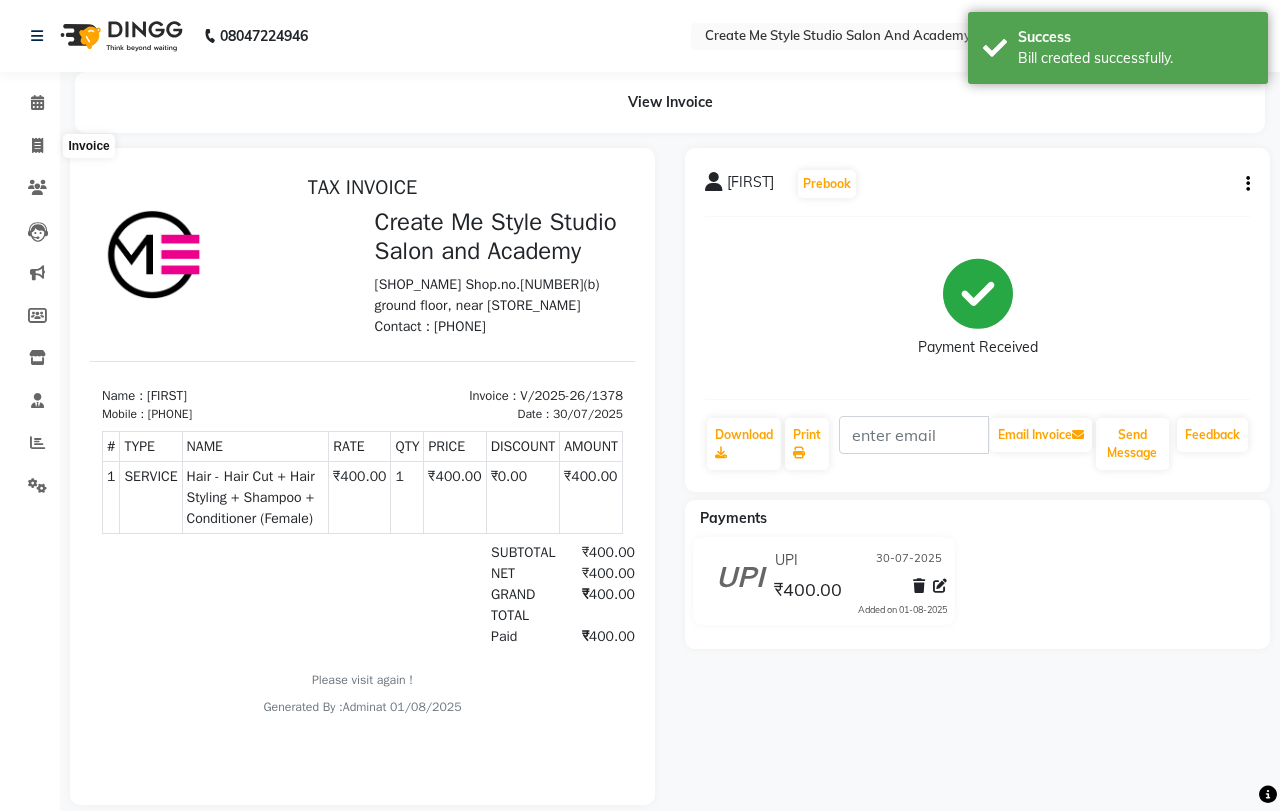 select on "service" 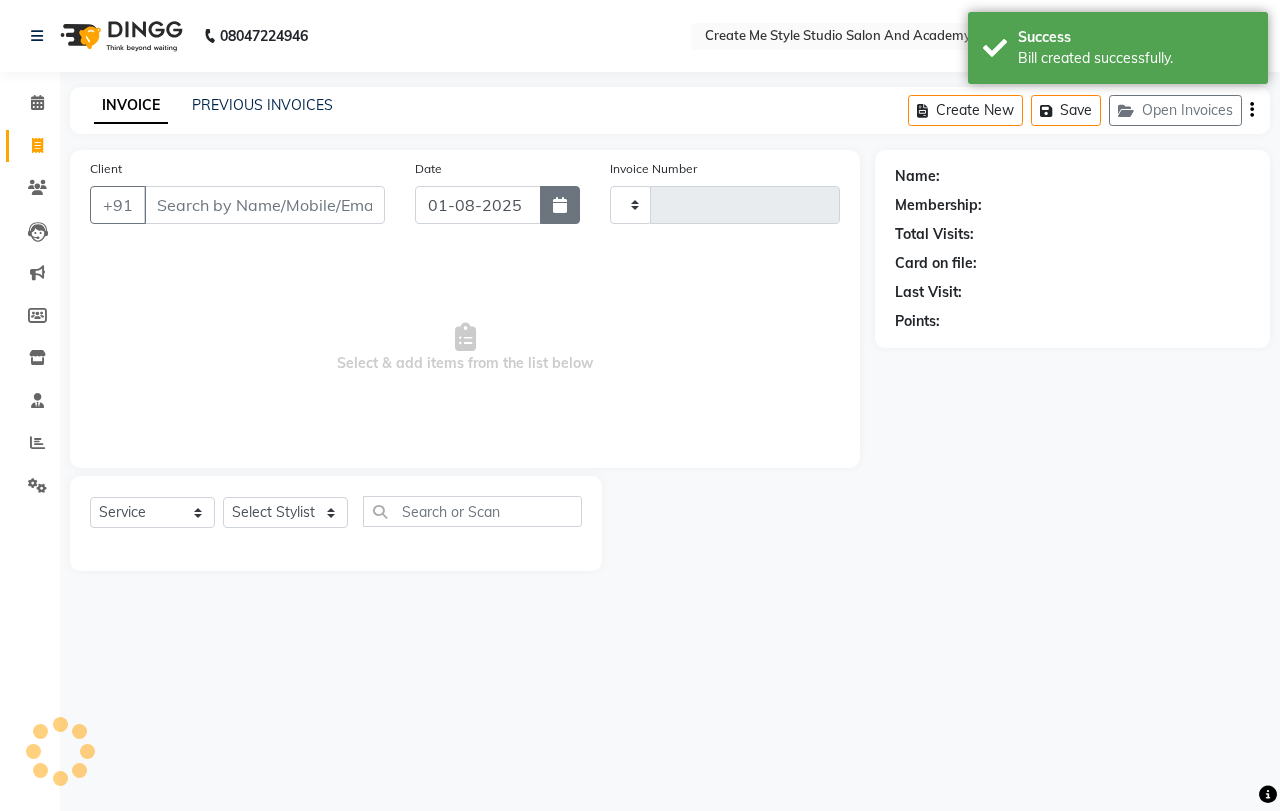 click 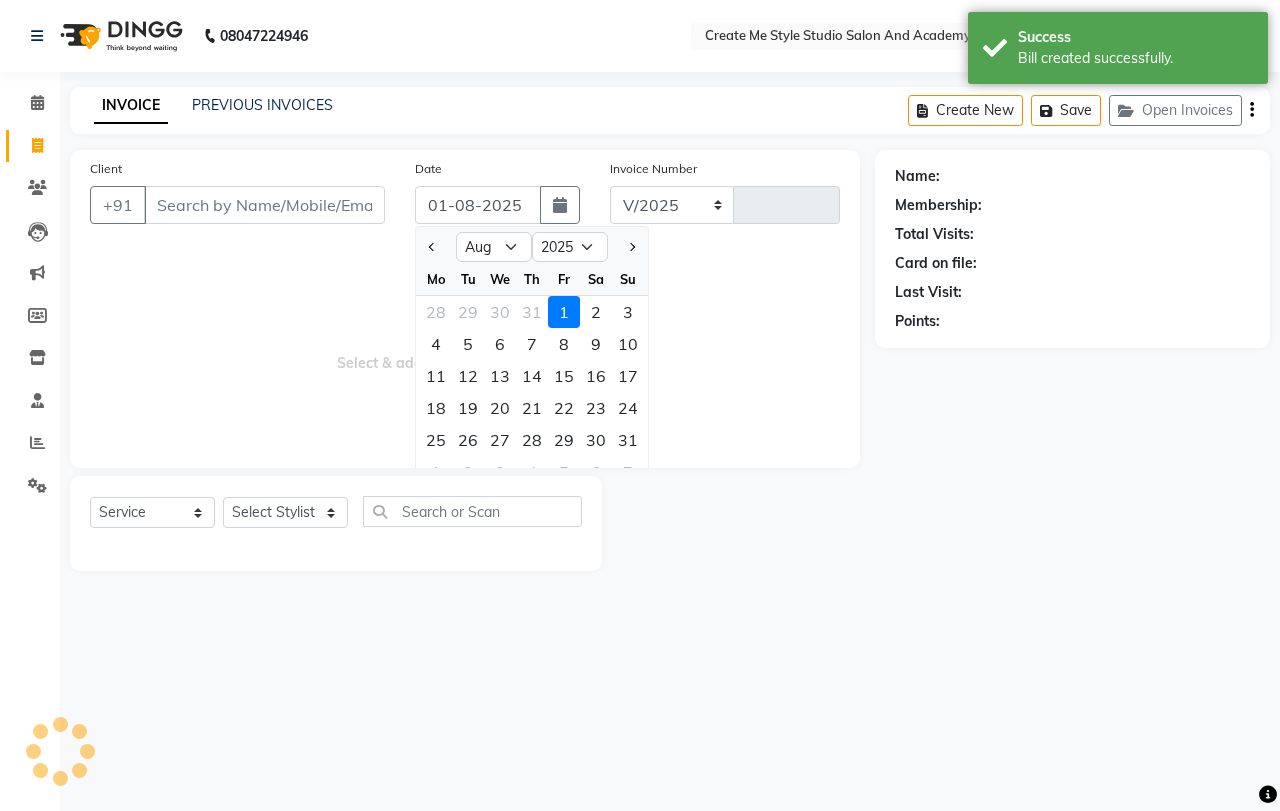 select on "8253" 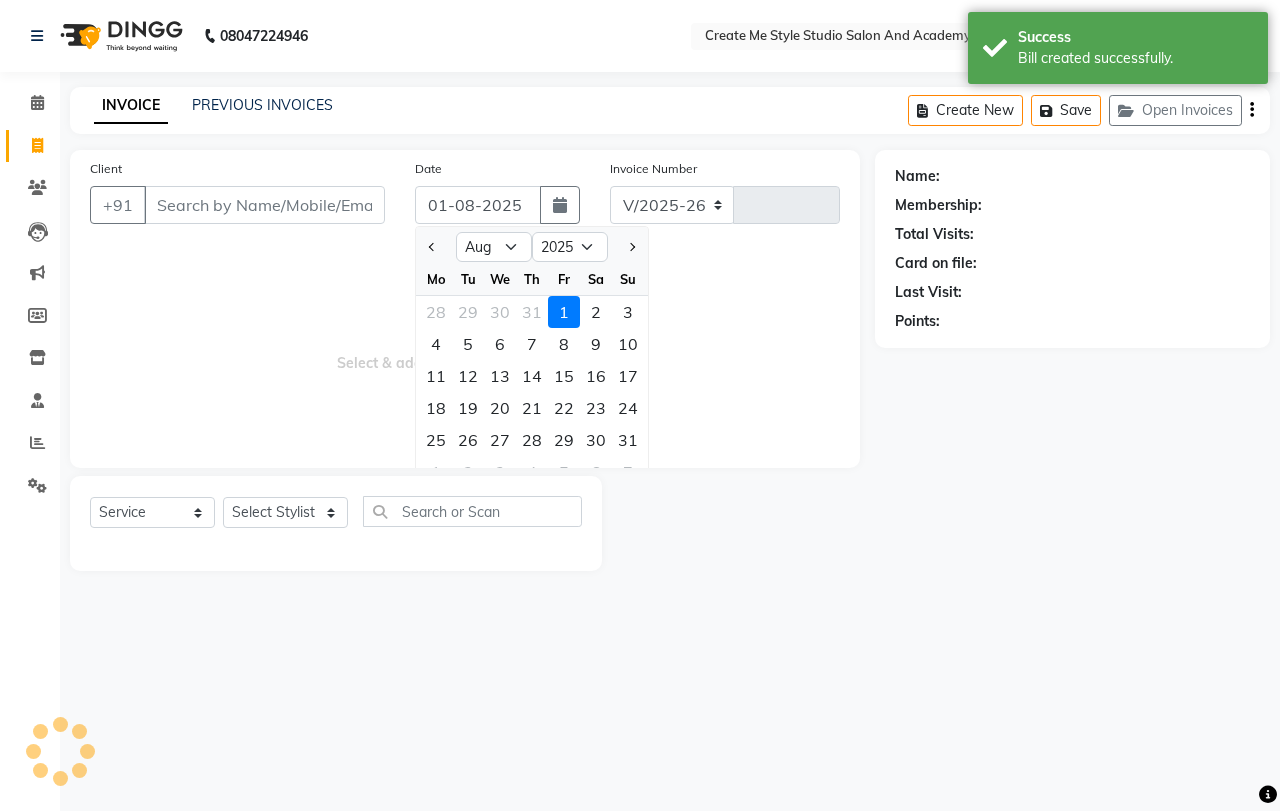 type on "1379" 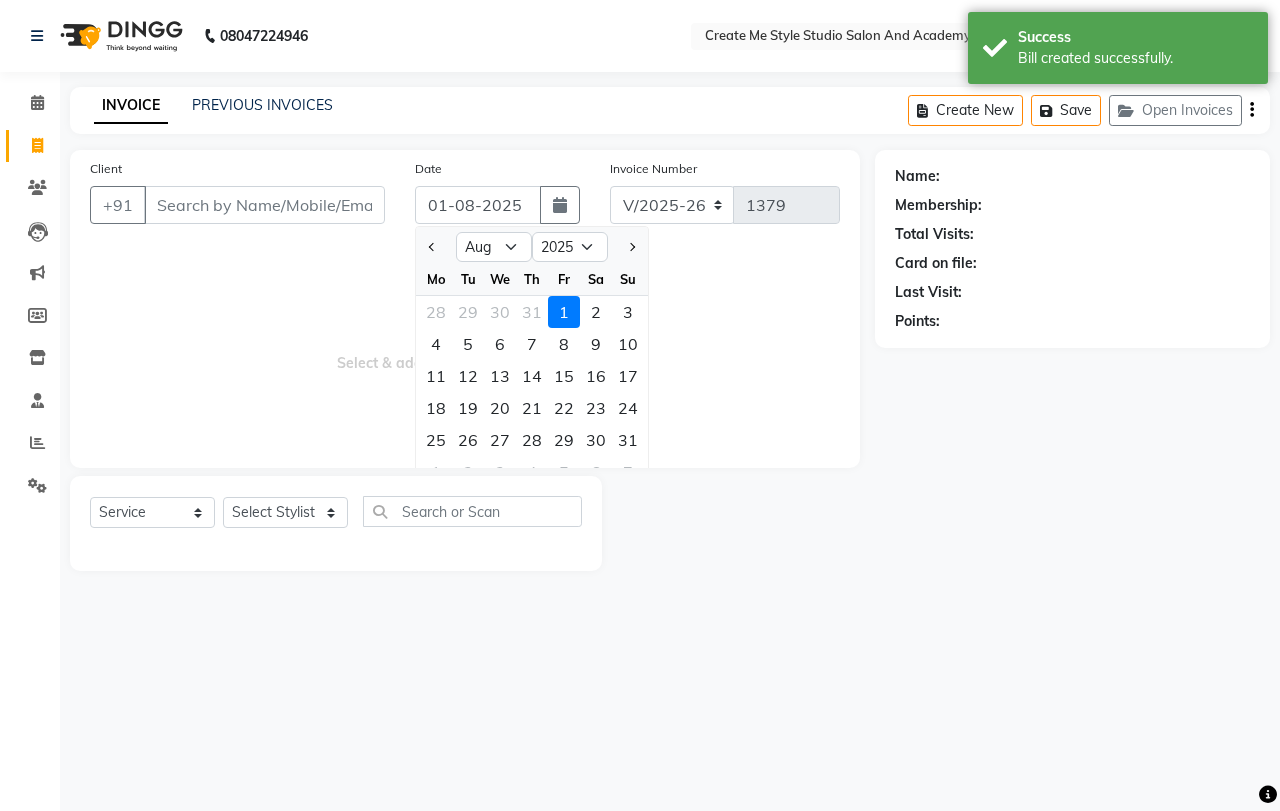 drag, startPoint x: 434, startPoint y: 256, endPoint x: 441, endPoint y: 264, distance: 10.630146 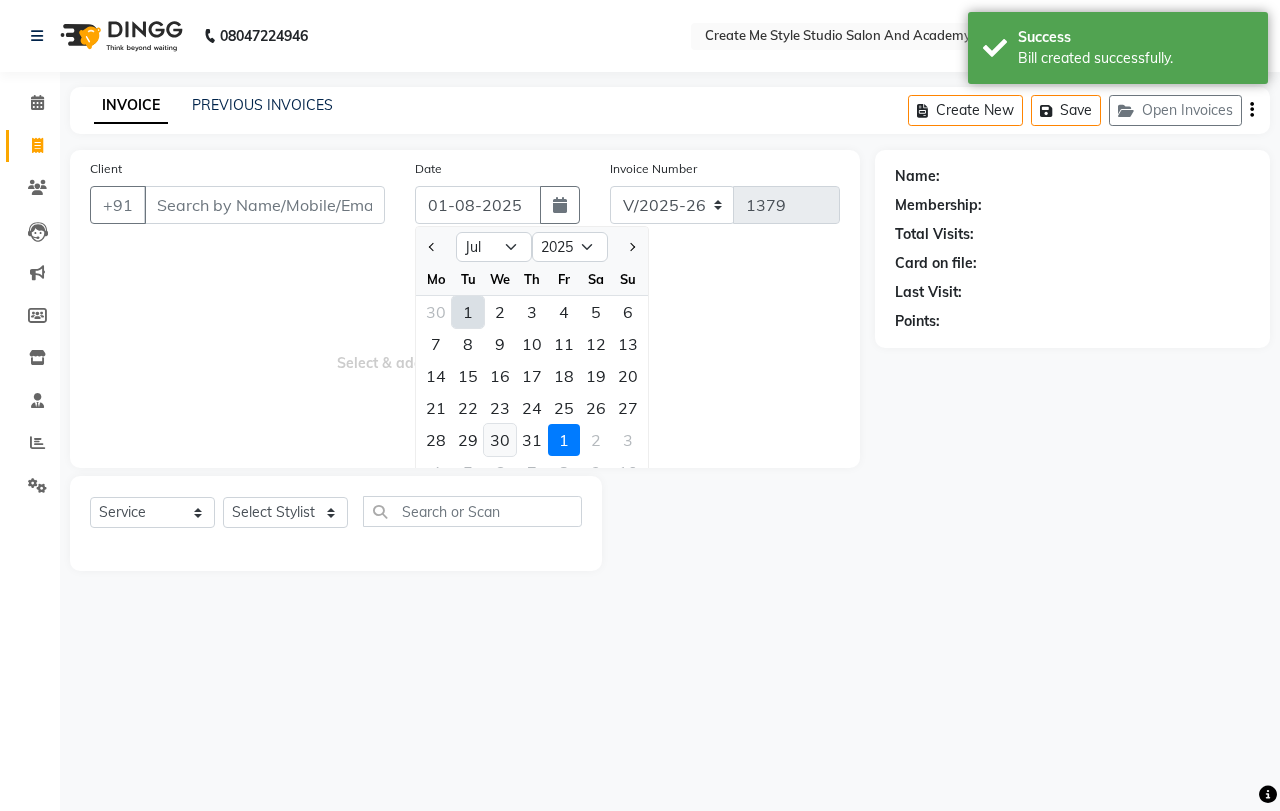 click on "30" 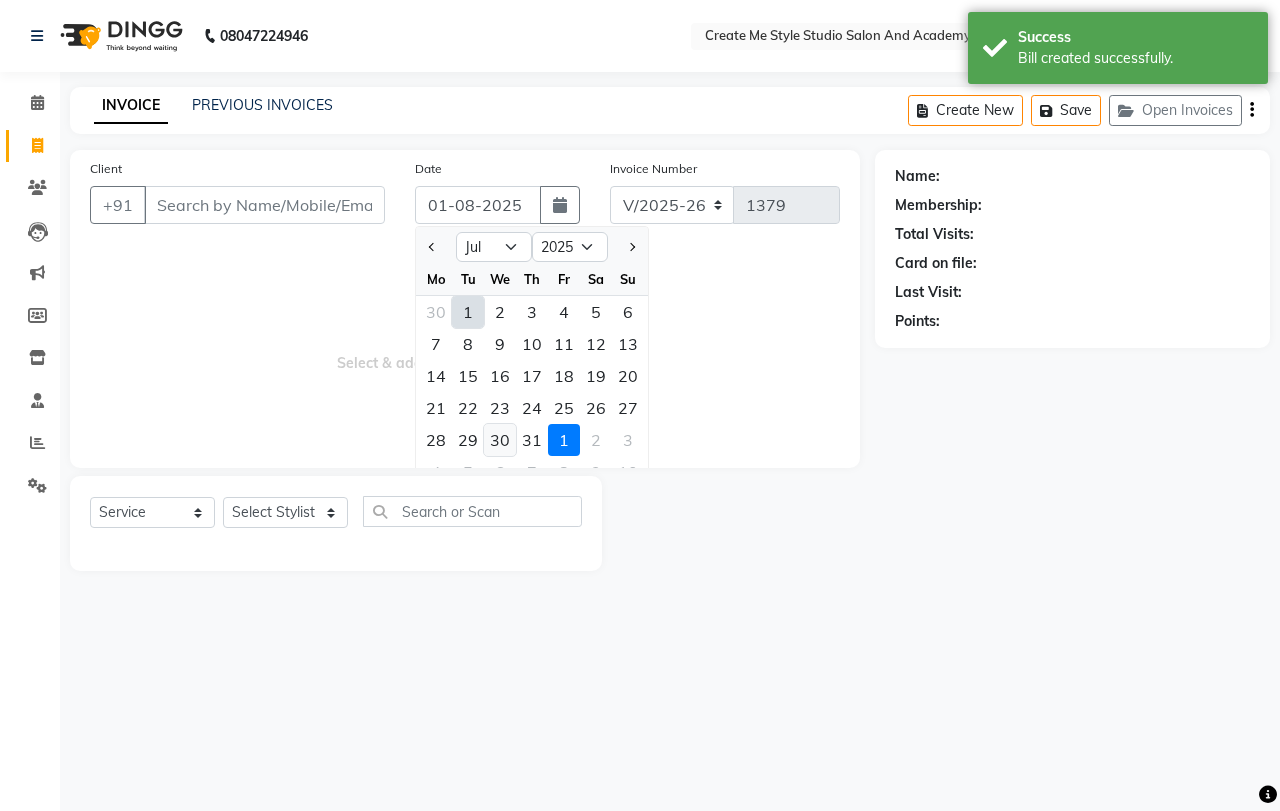 type on "30-07-2025" 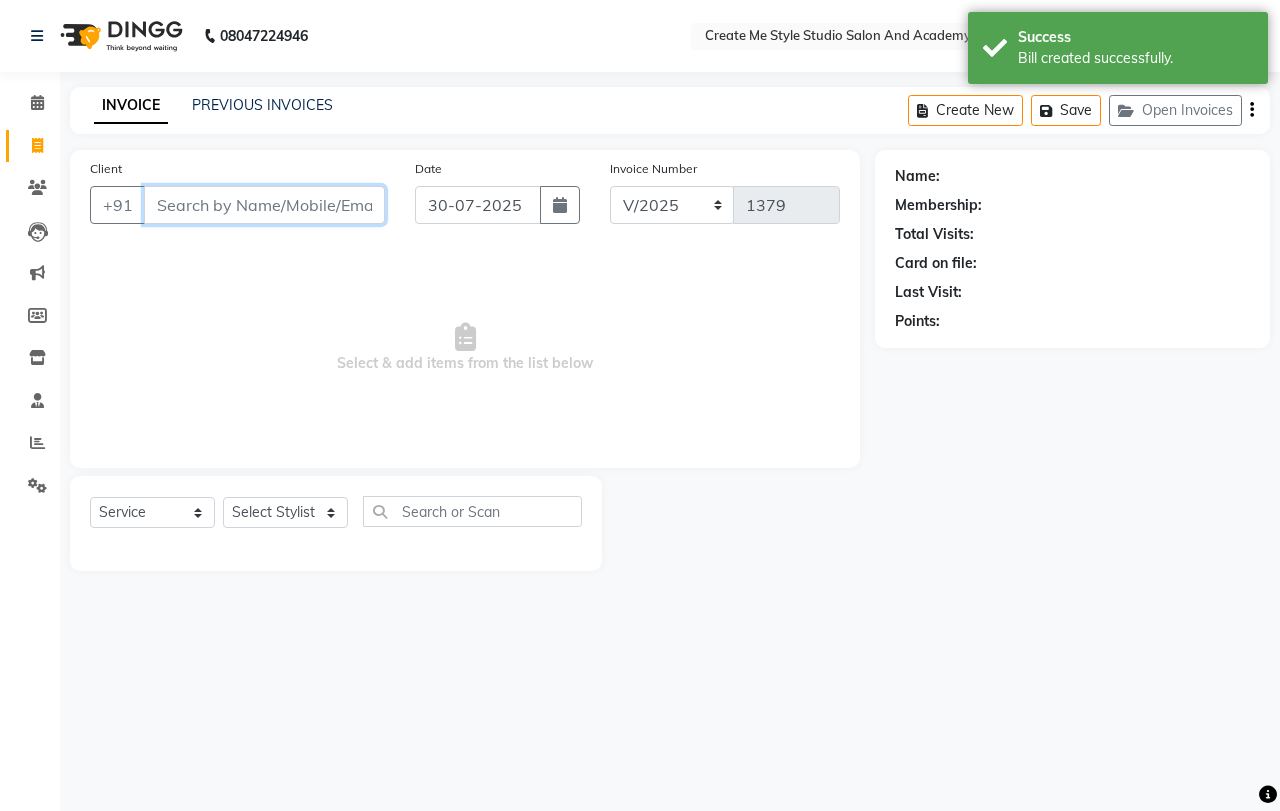click on "Client" at bounding box center (264, 205) 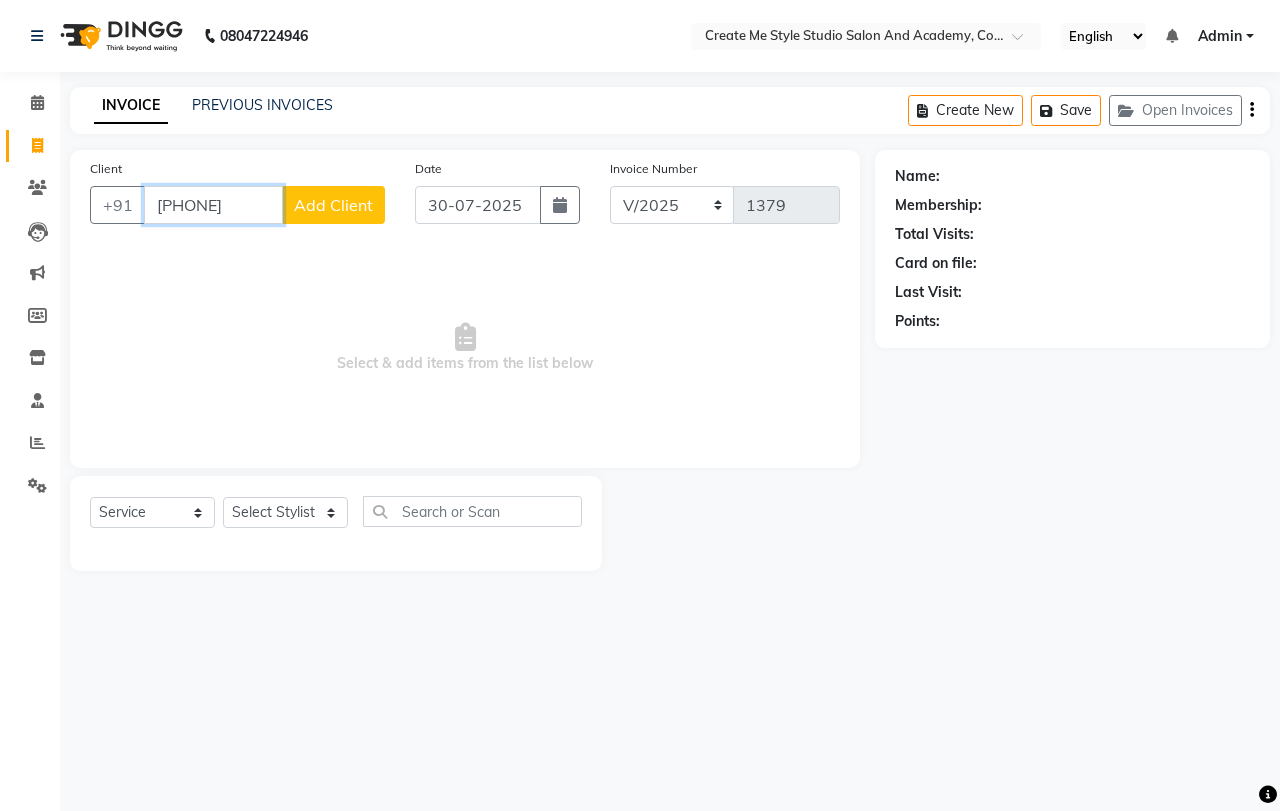 type on "[PHONE]" 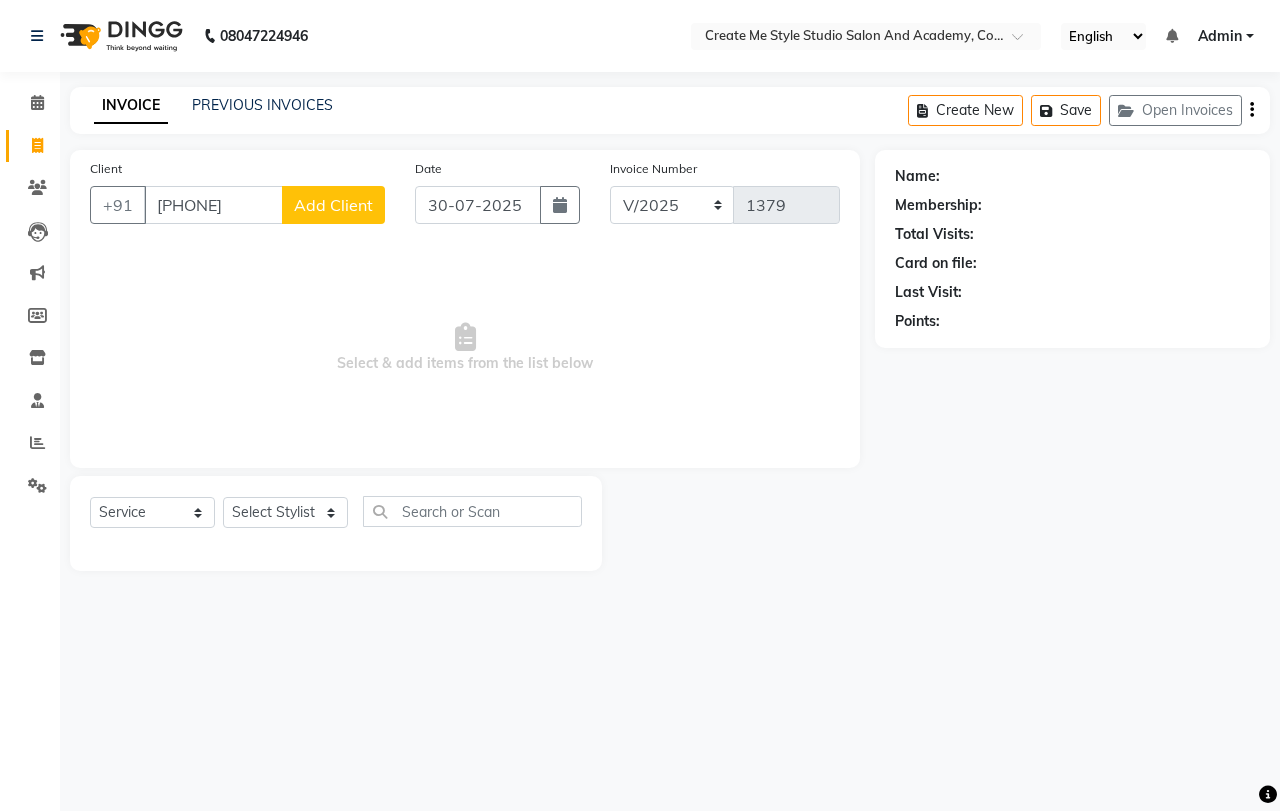 click on "Add Client" 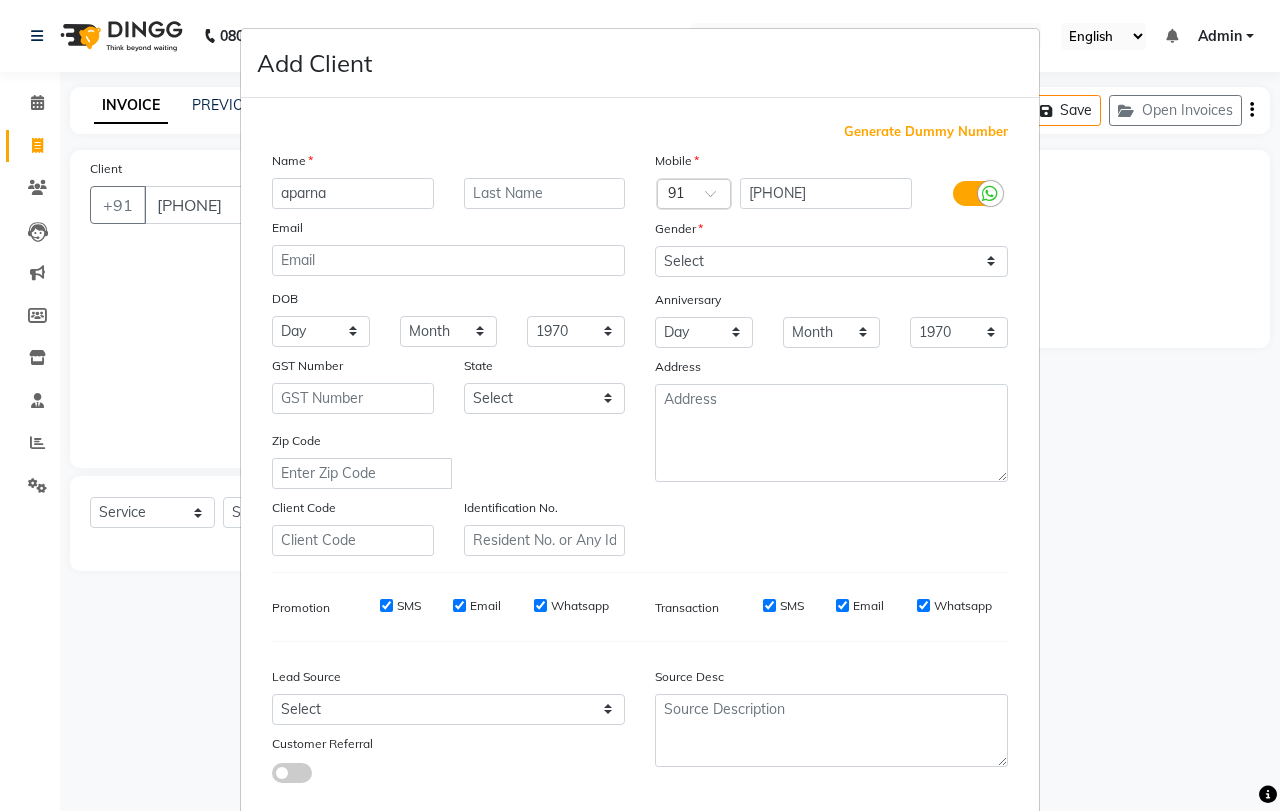 type on "aparna" 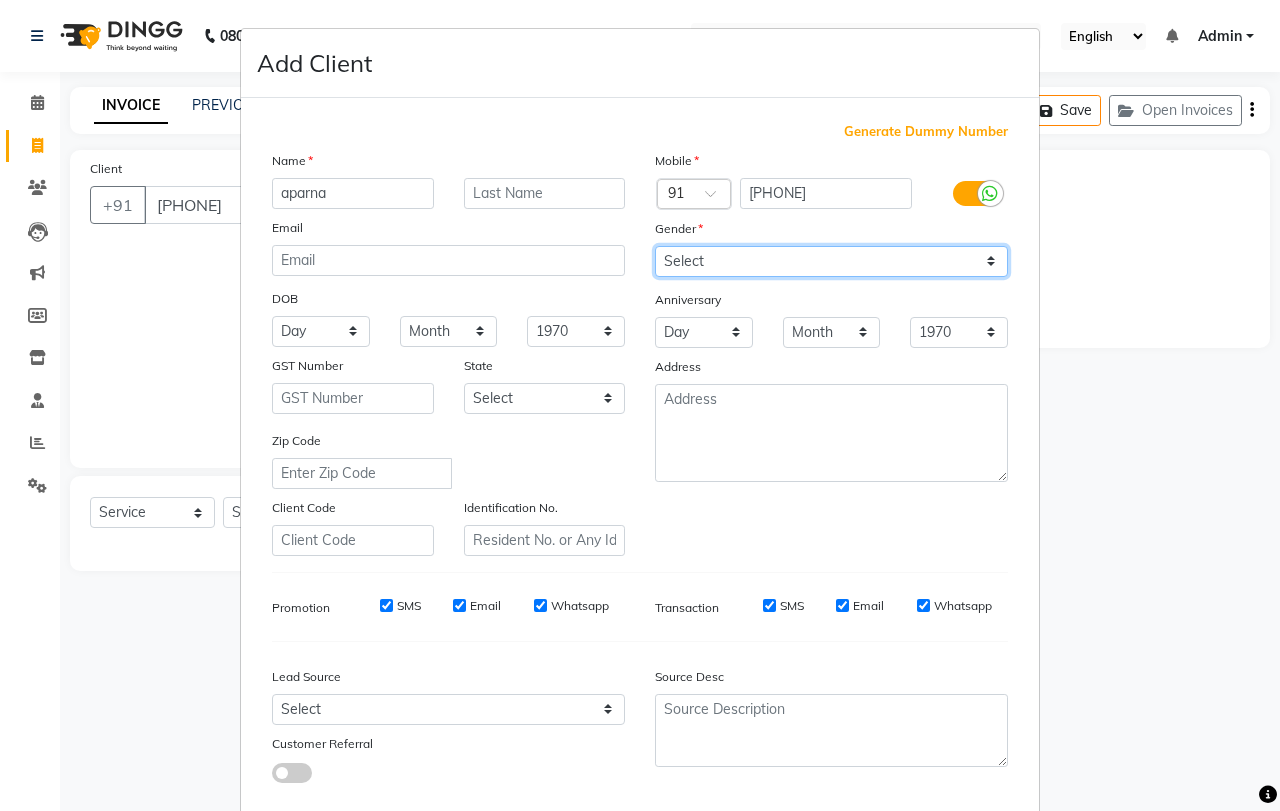 click on "Select Male Female Other Prefer Not To Say" at bounding box center [831, 261] 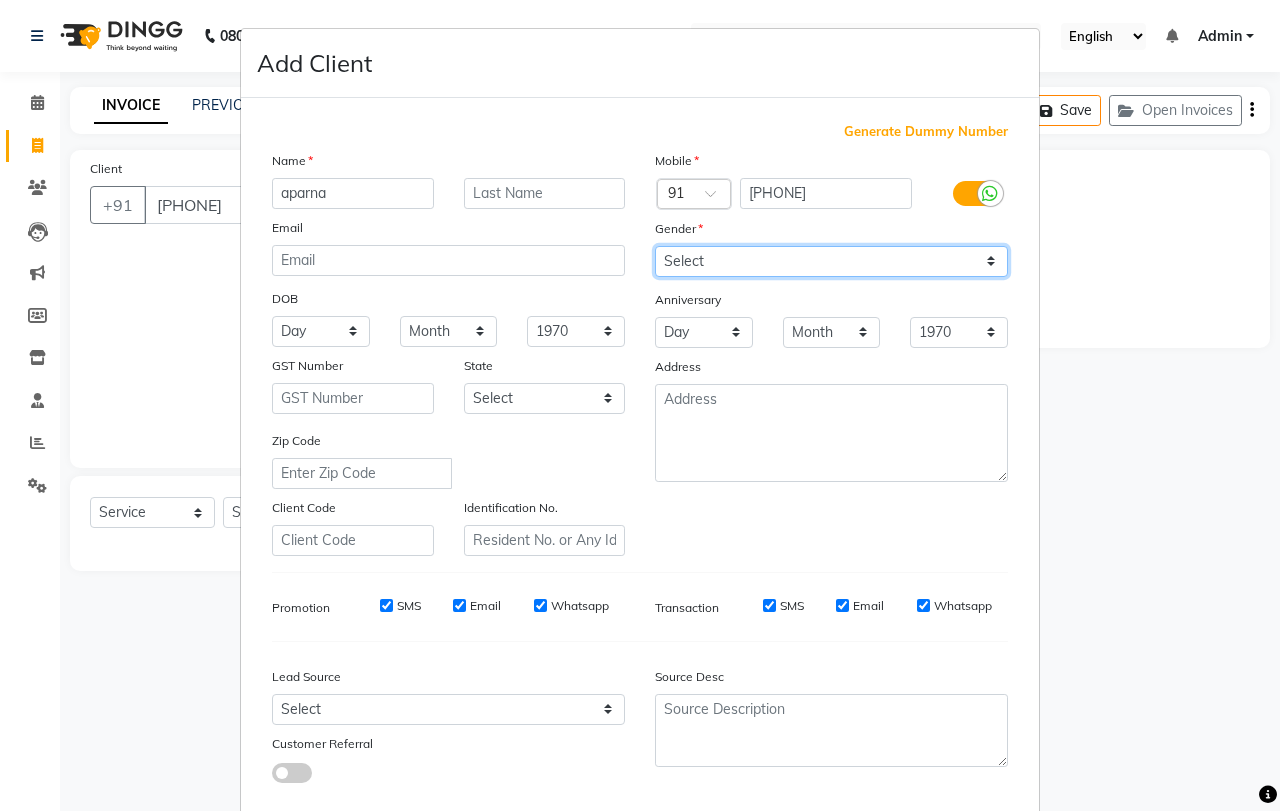 select on "female" 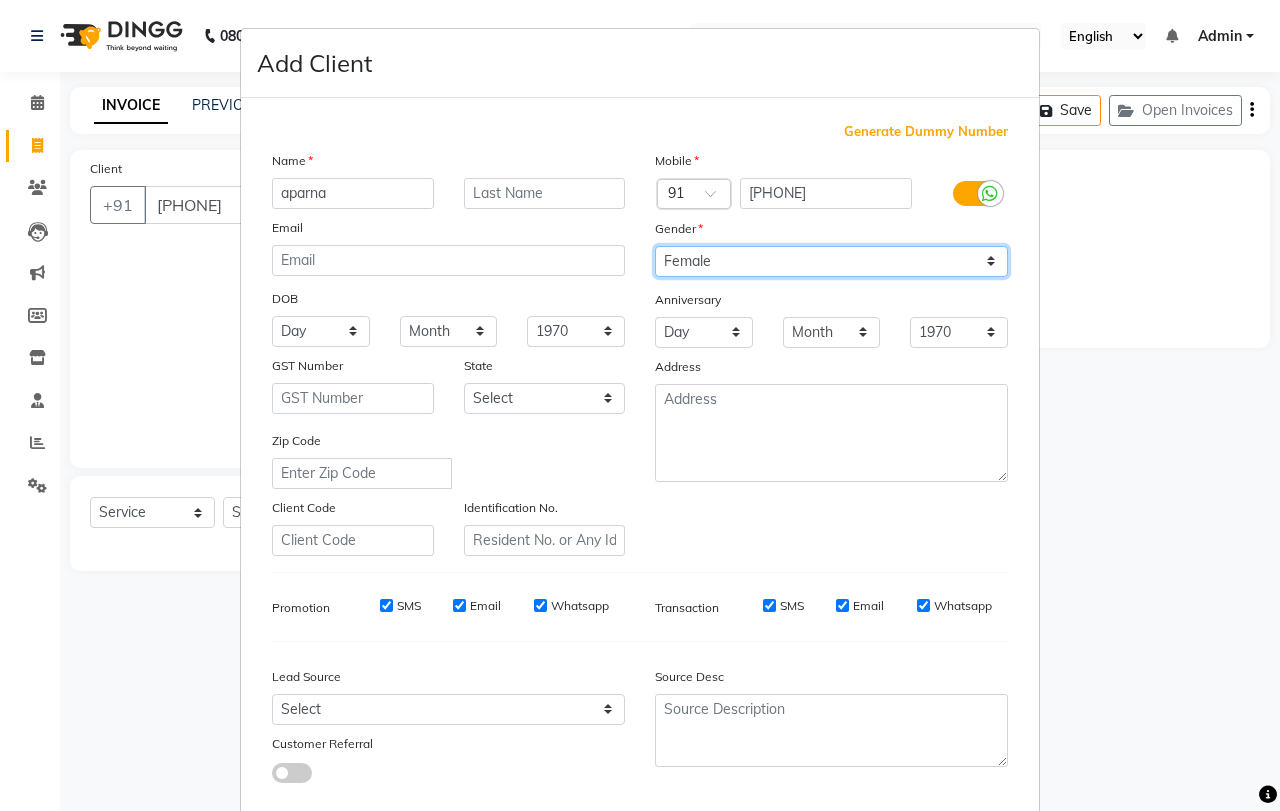 click on "Select Male Female Other Prefer Not To Say" at bounding box center (831, 261) 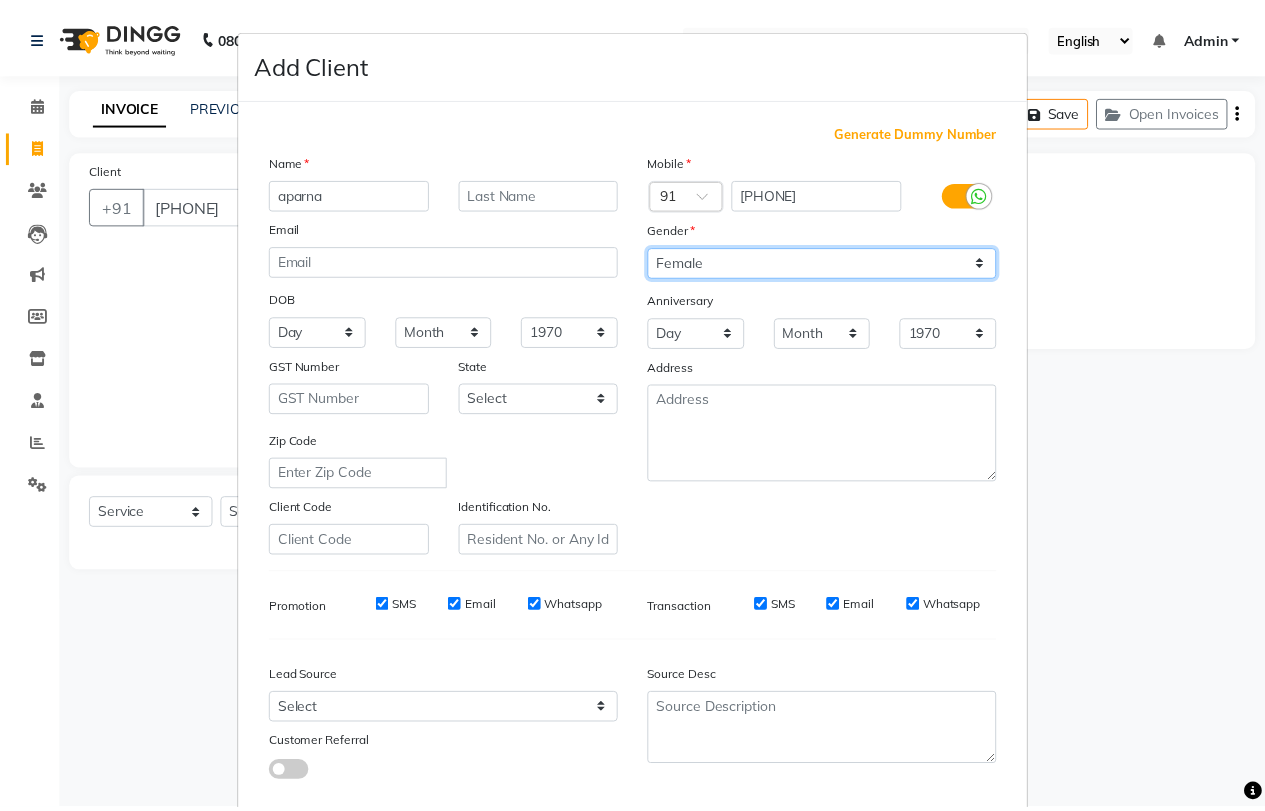 scroll, scrollTop: 112, scrollLeft: 0, axis: vertical 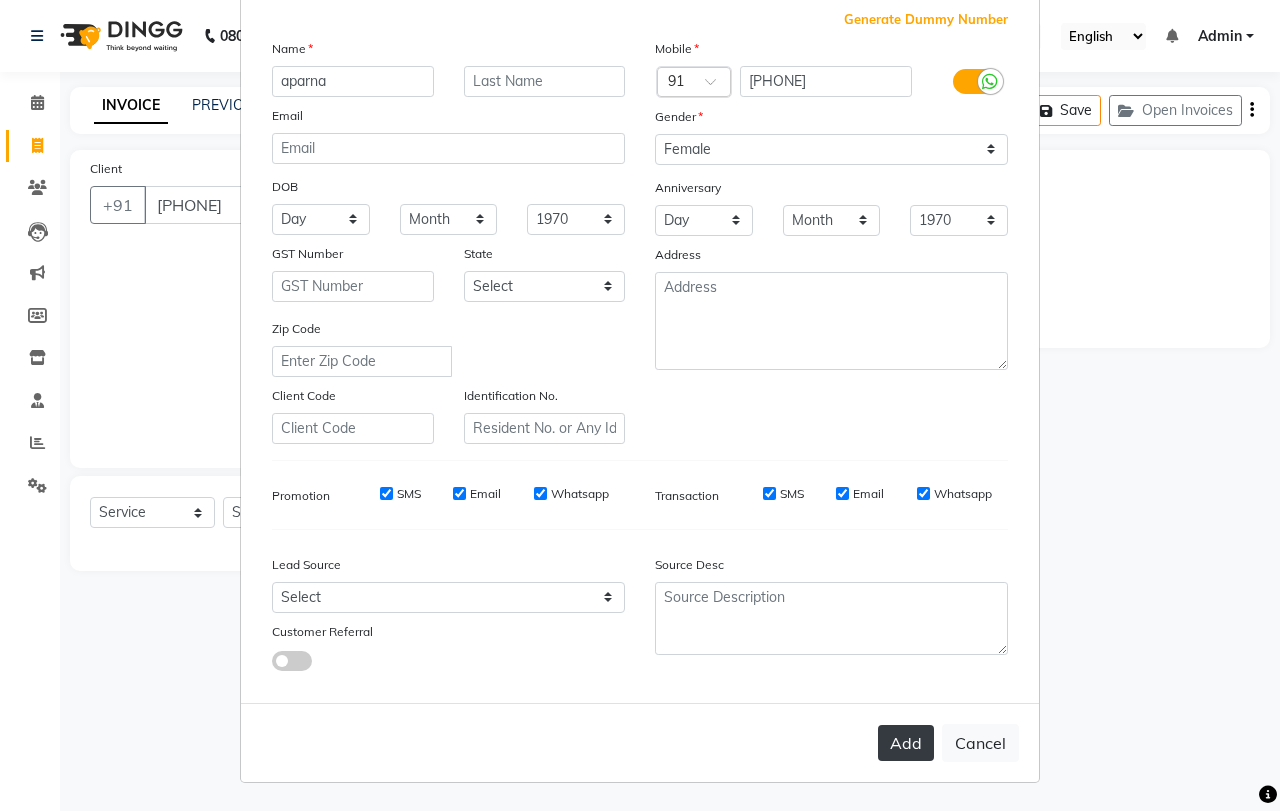 click on "Add" at bounding box center [906, 743] 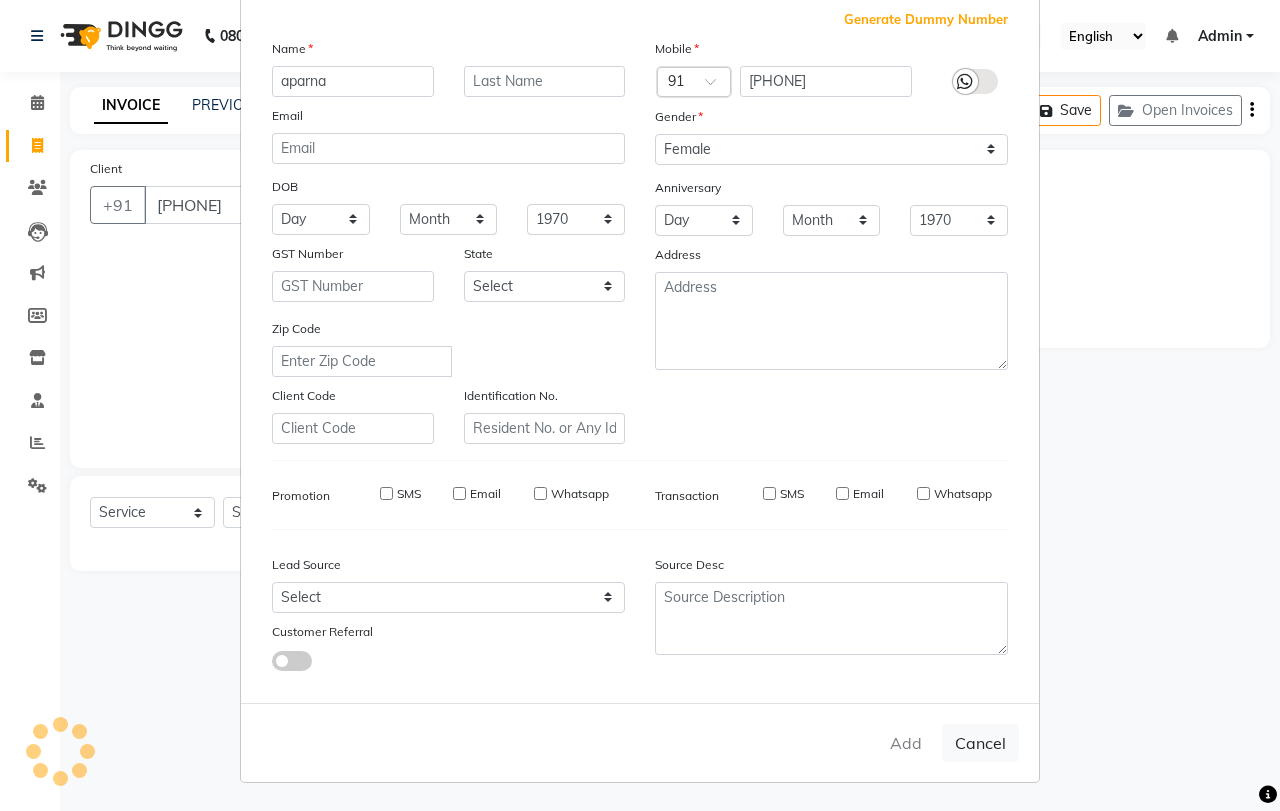 type 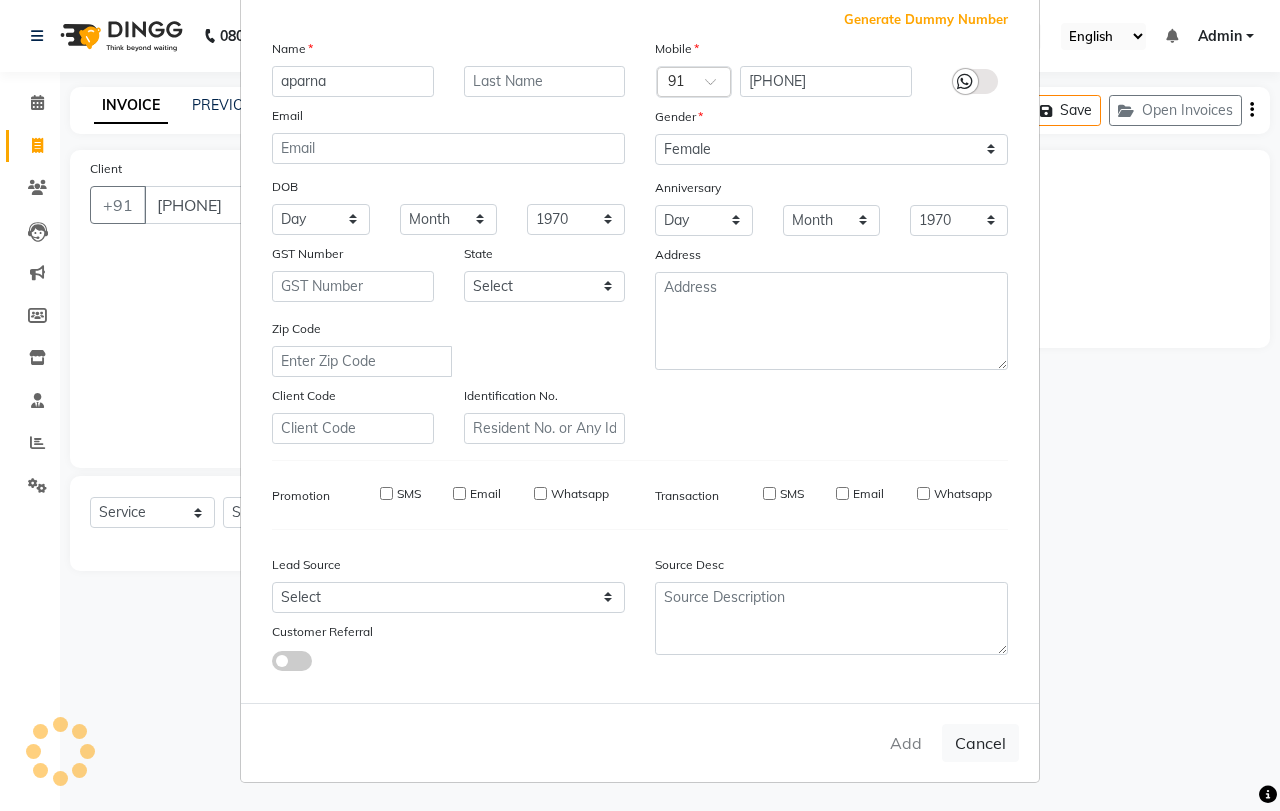 select 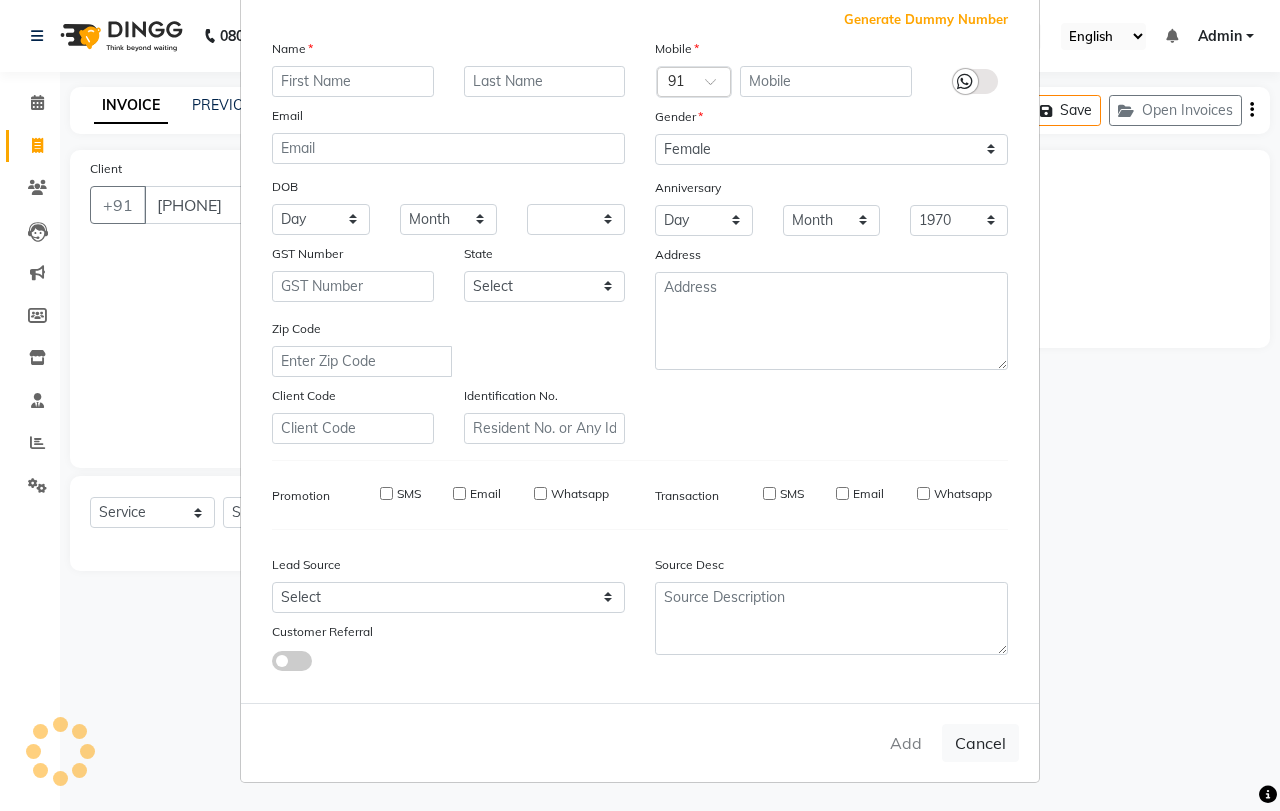 select 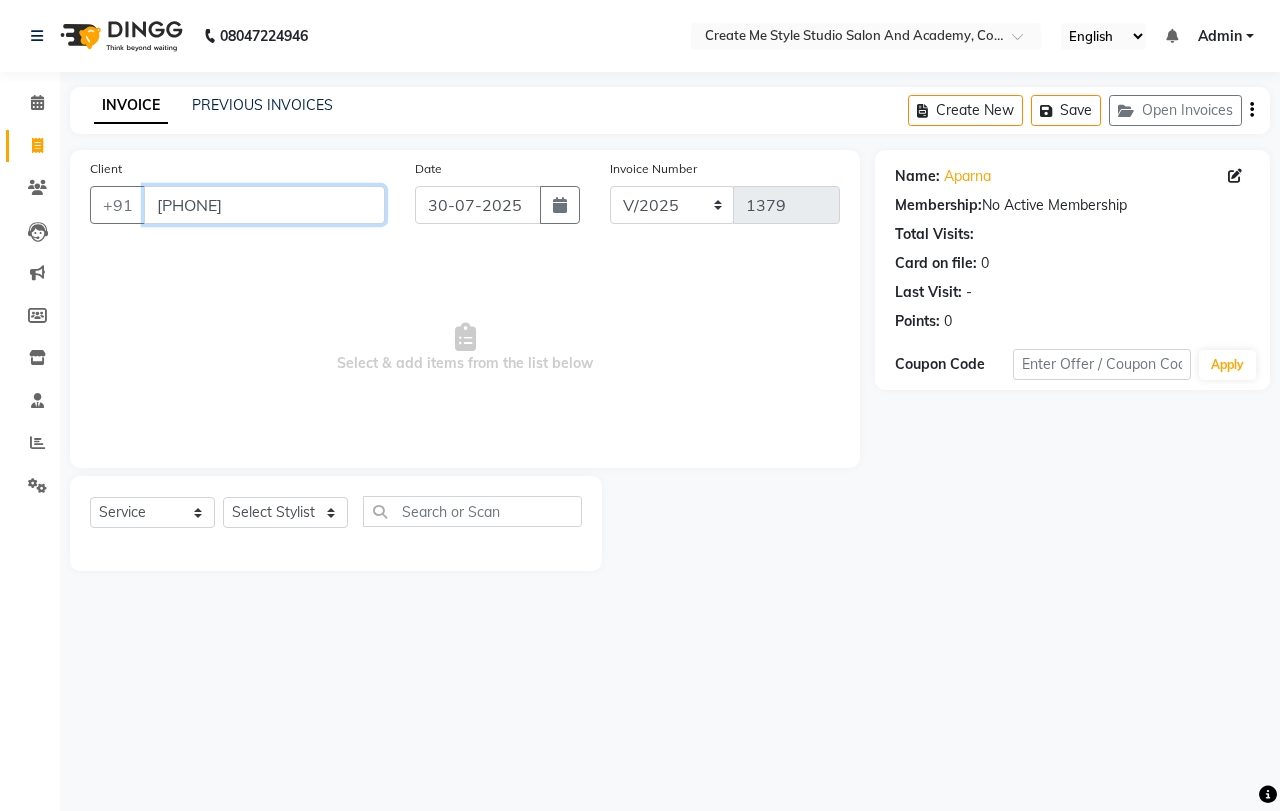 click on "[PHONE]" at bounding box center (264, 205) 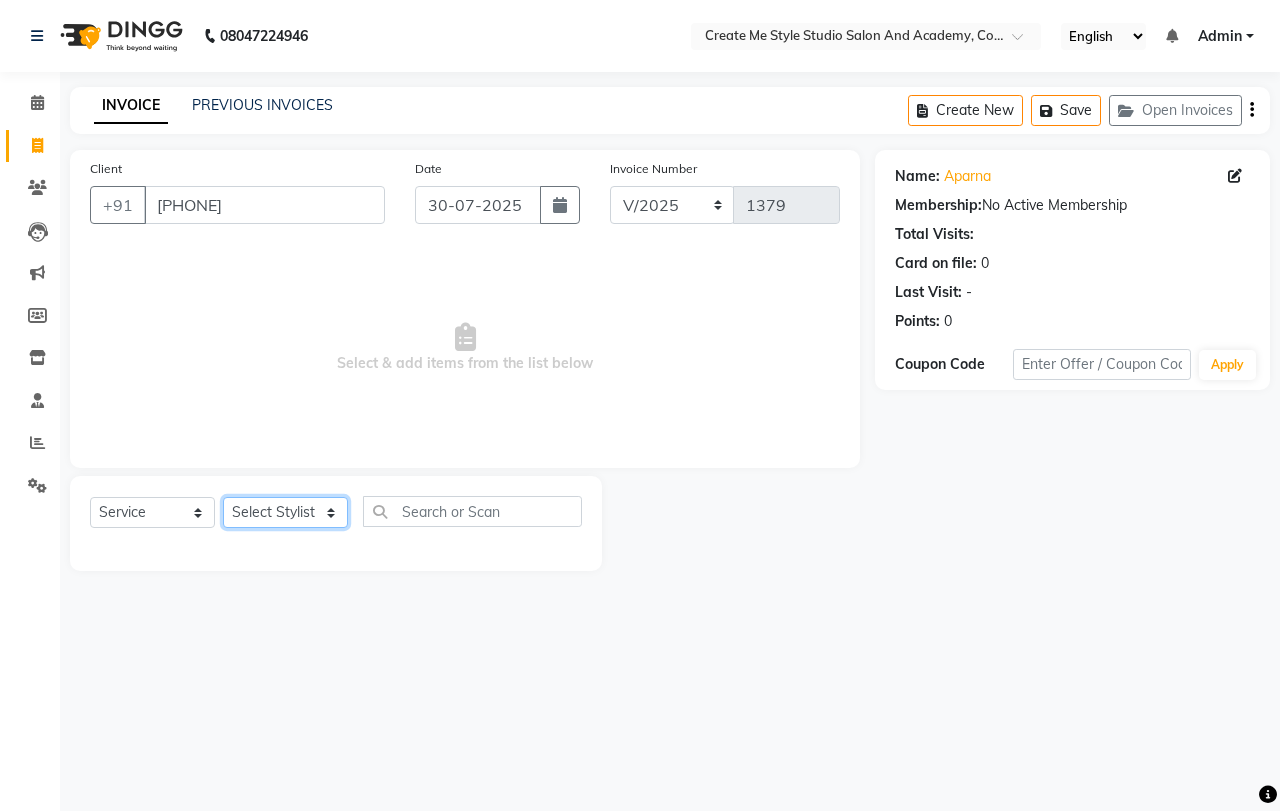 click on "Select Stylist Amol sir Archana.B mam Archana.S mam TS Ayushi mam Nagma mam Neelam Neha mam Pramod sir Reception 1 Reception 2 Sunil sir" 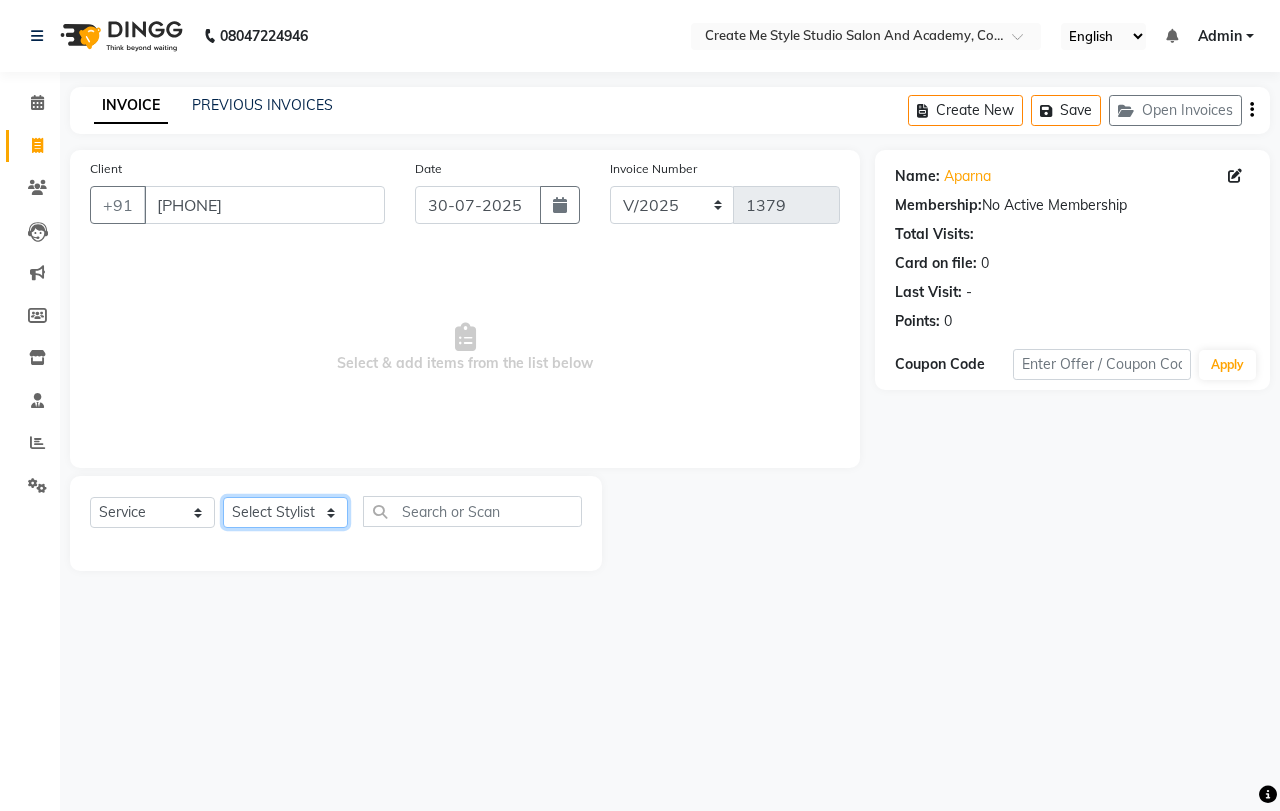 select on "79118" 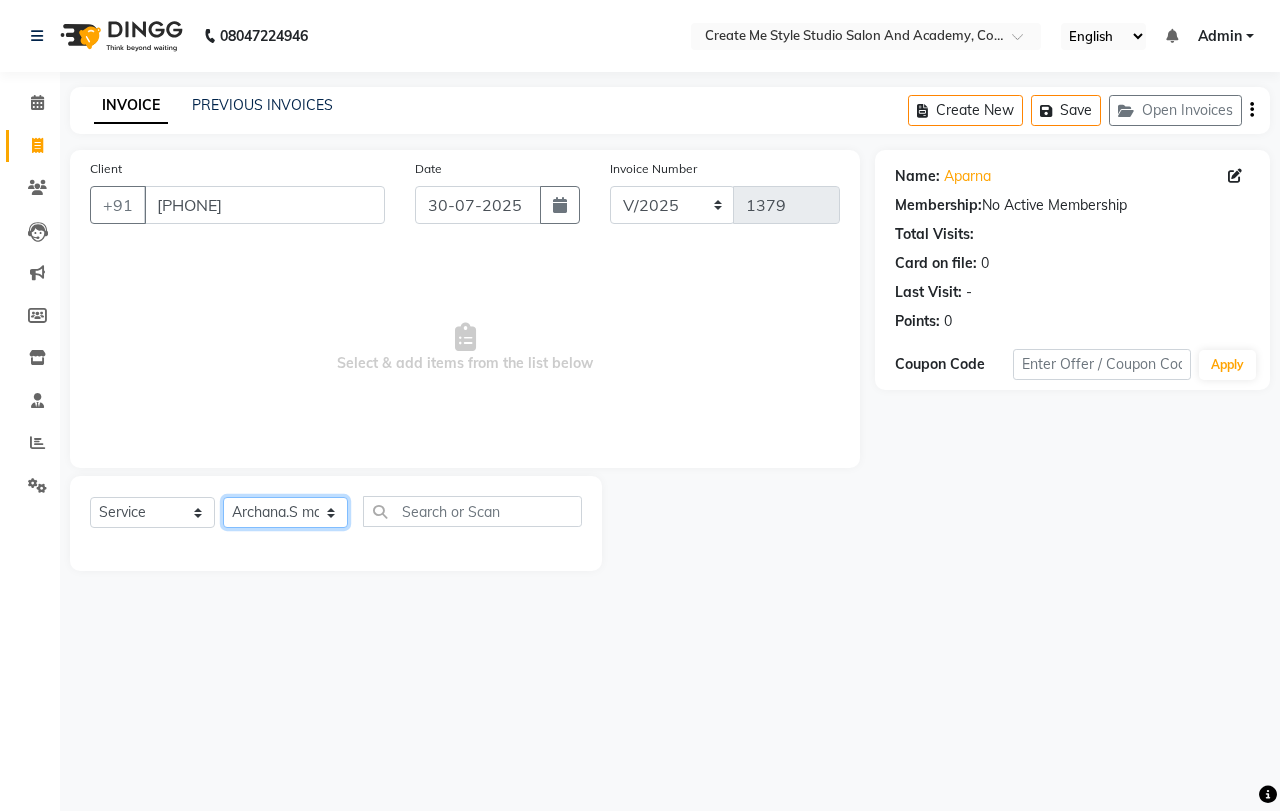 click on "Select Stylist Amol sir Archana.B mam Archana.S mam TS Ayushi mam Nagma mam Neelam Neha mam Pramod sir Reception 1 Reception 2 Sunil sir" 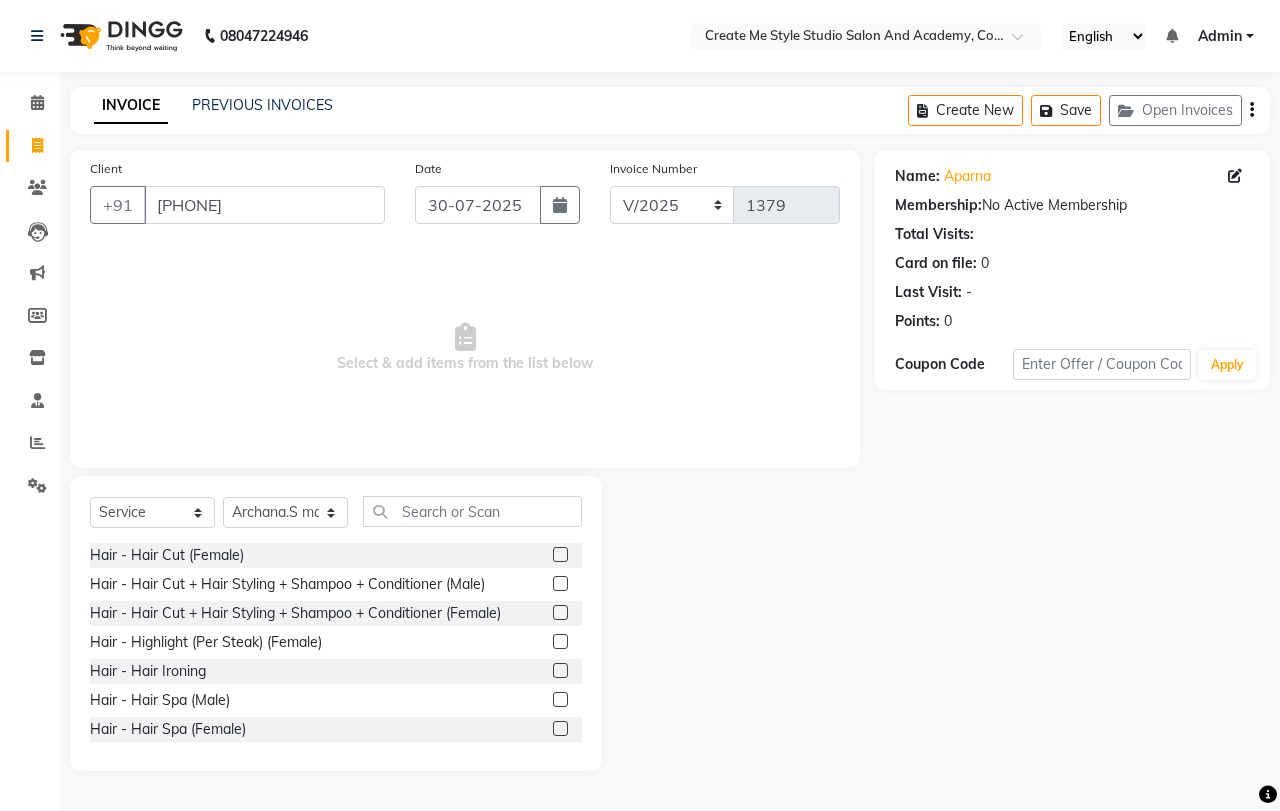 click 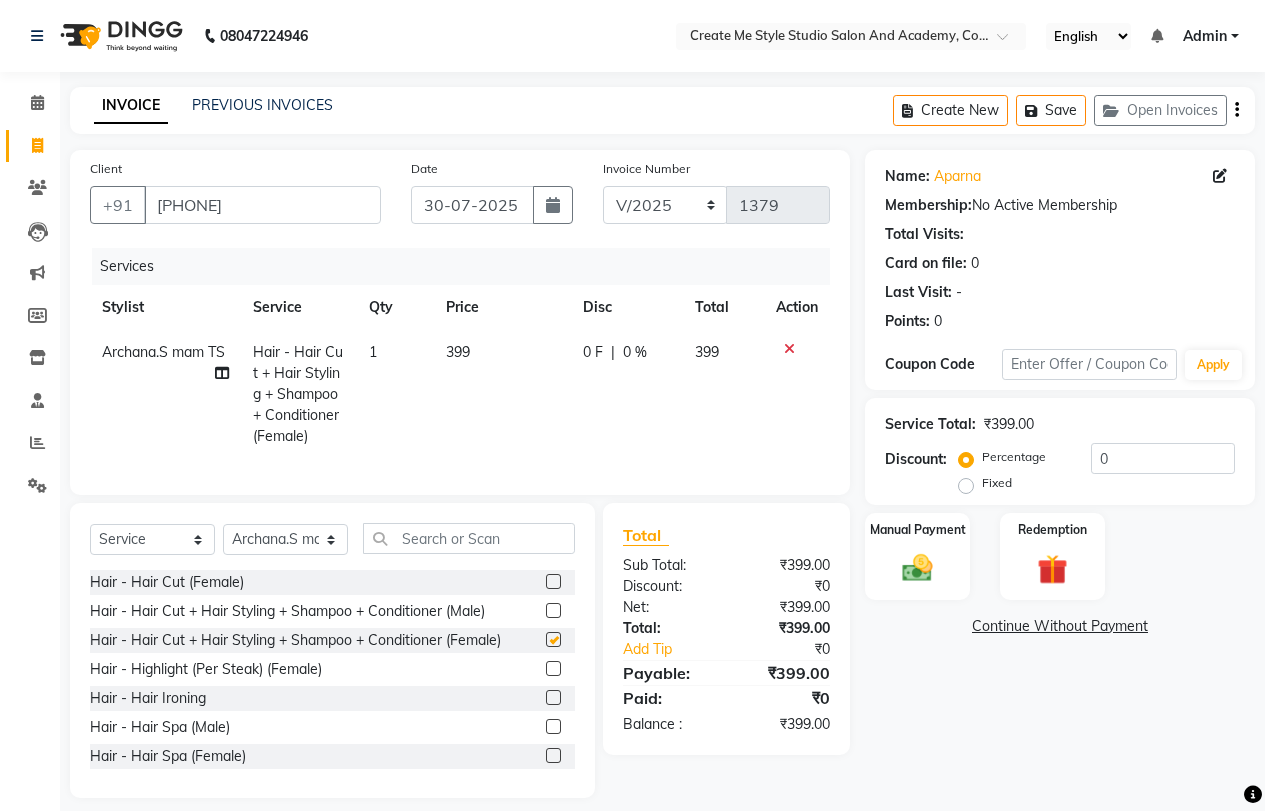 checkbox on "false" 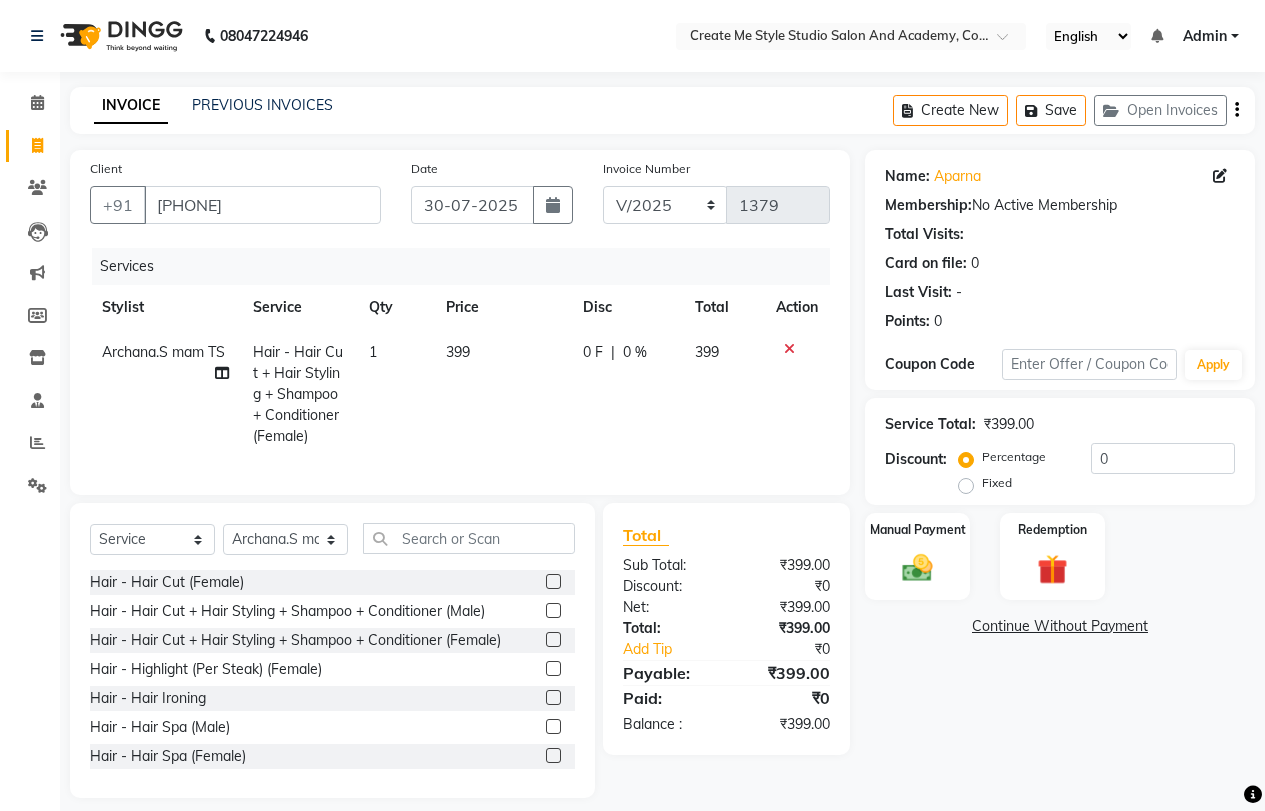 click on "399" 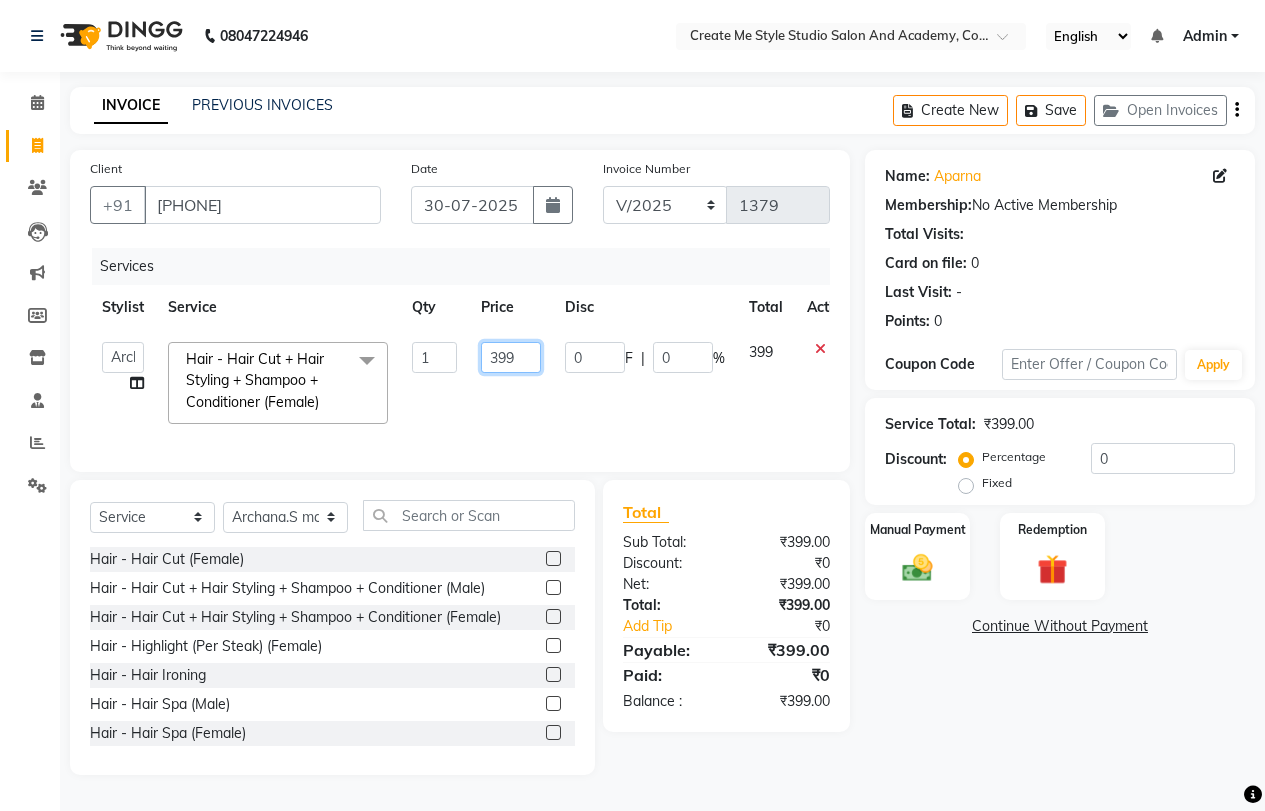 click on "399" 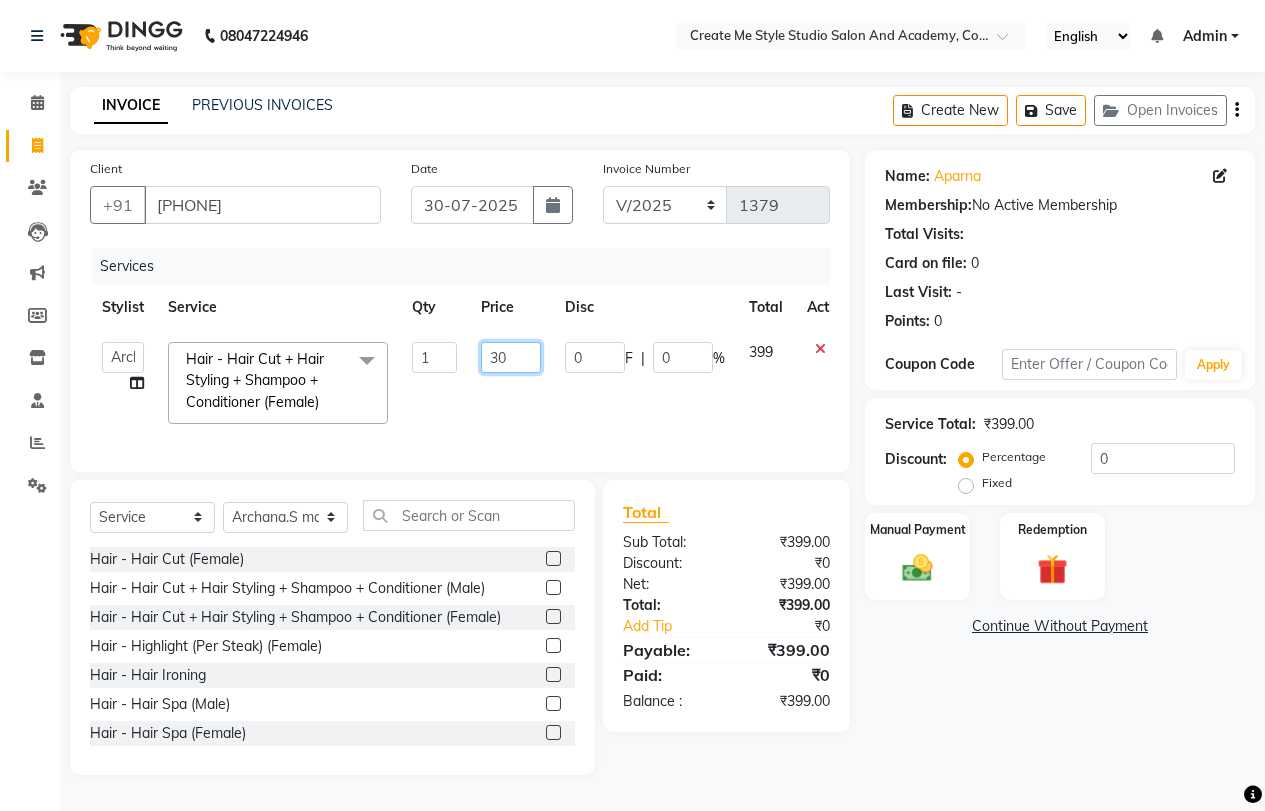 type on "300" 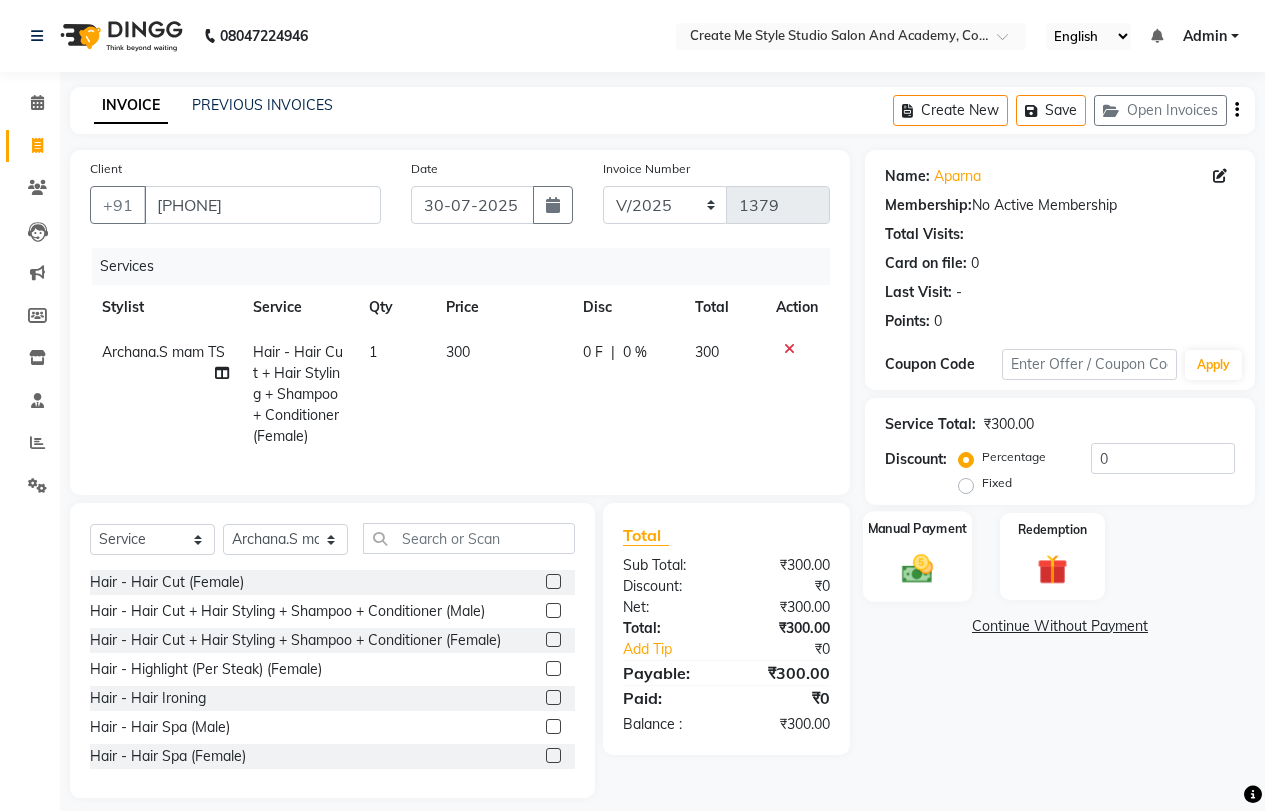 click 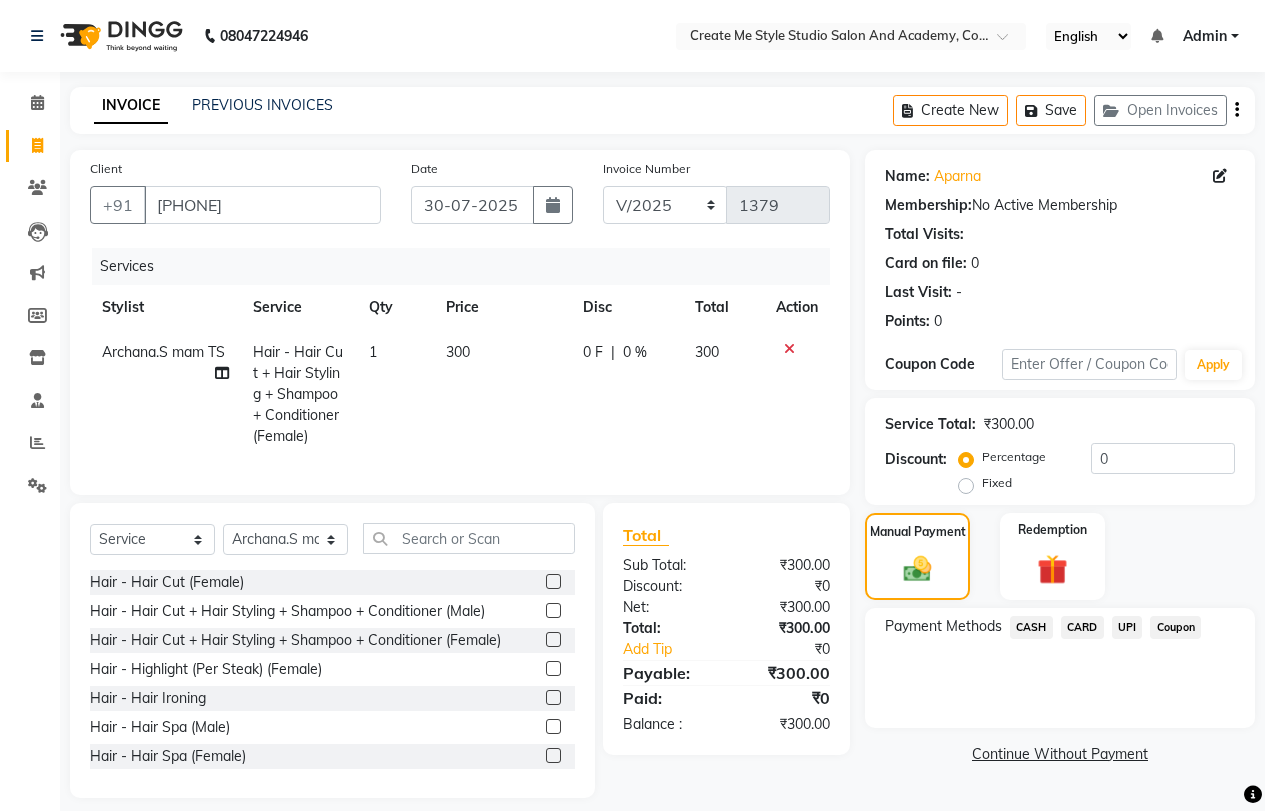 click on "CASH" 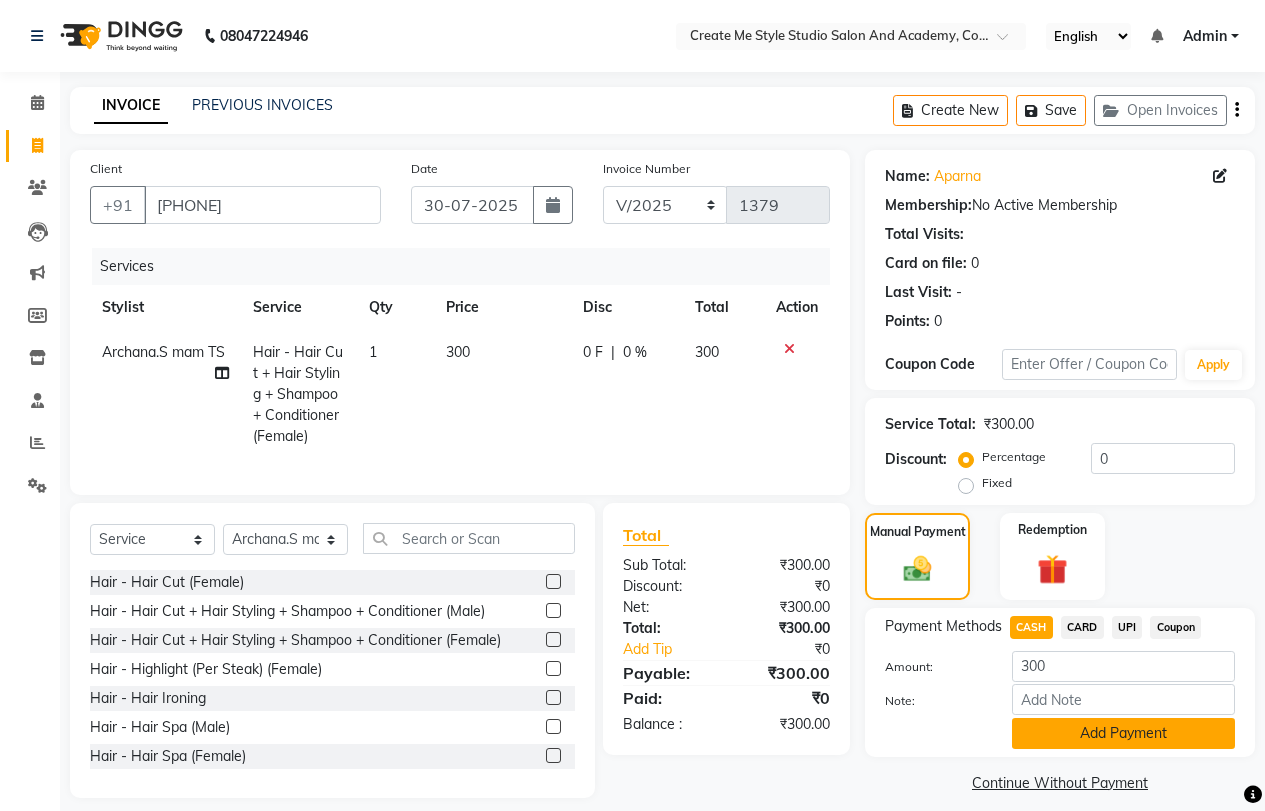 click on "Add Payment" 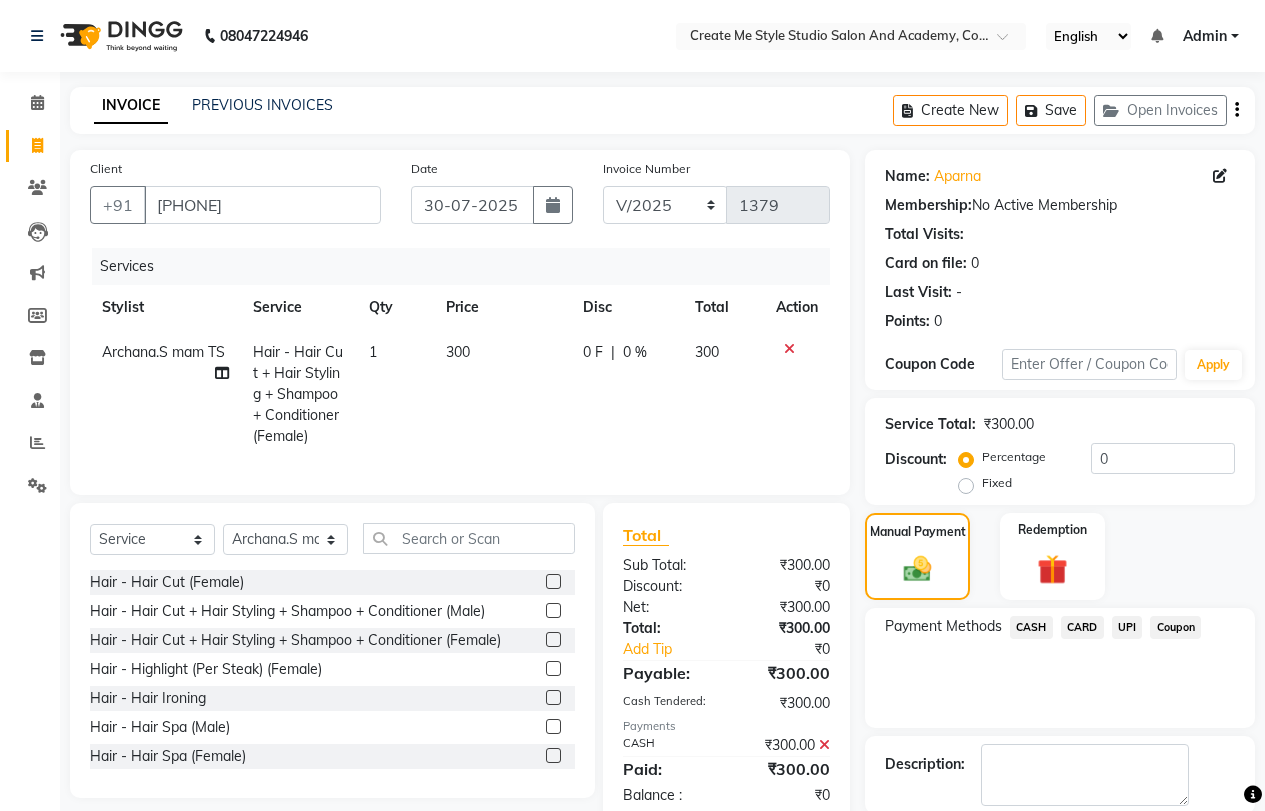 scroll, scrollTop: 101, scrollLeft: 0, axis: vertical 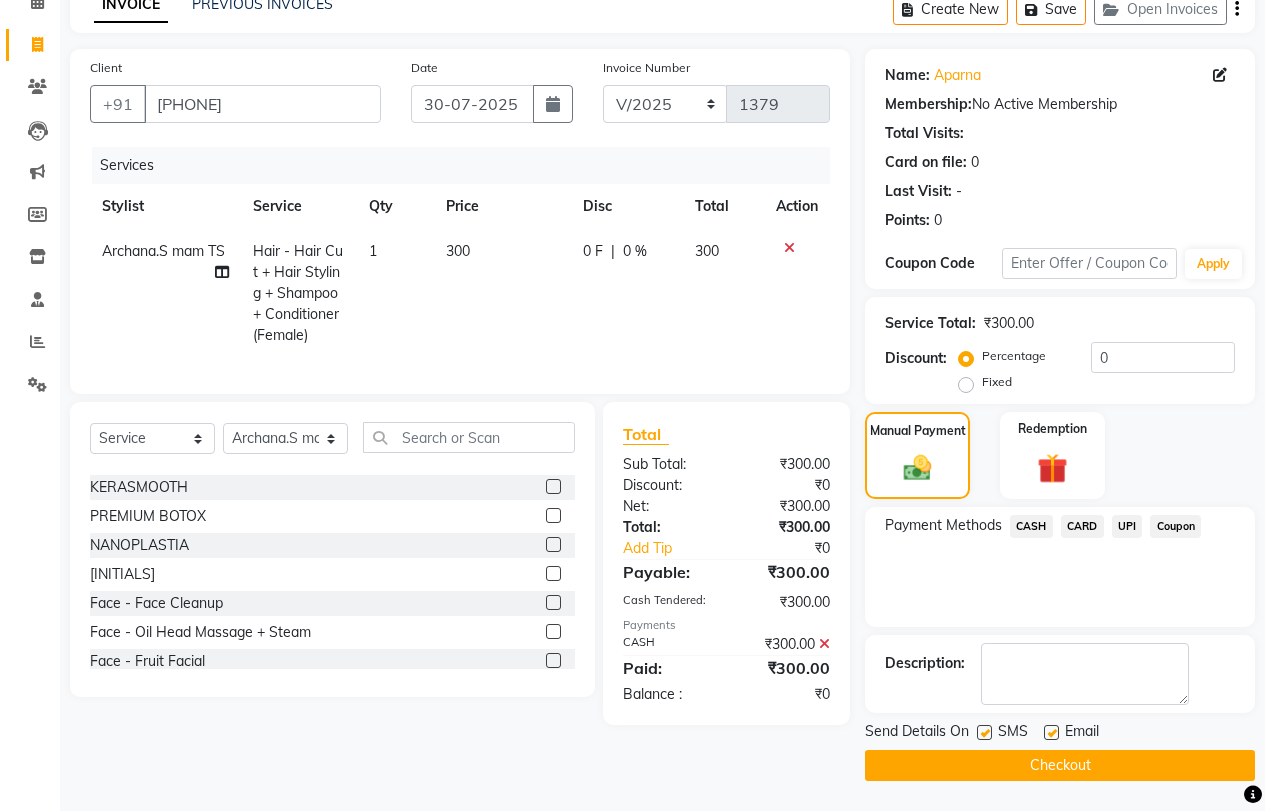 click 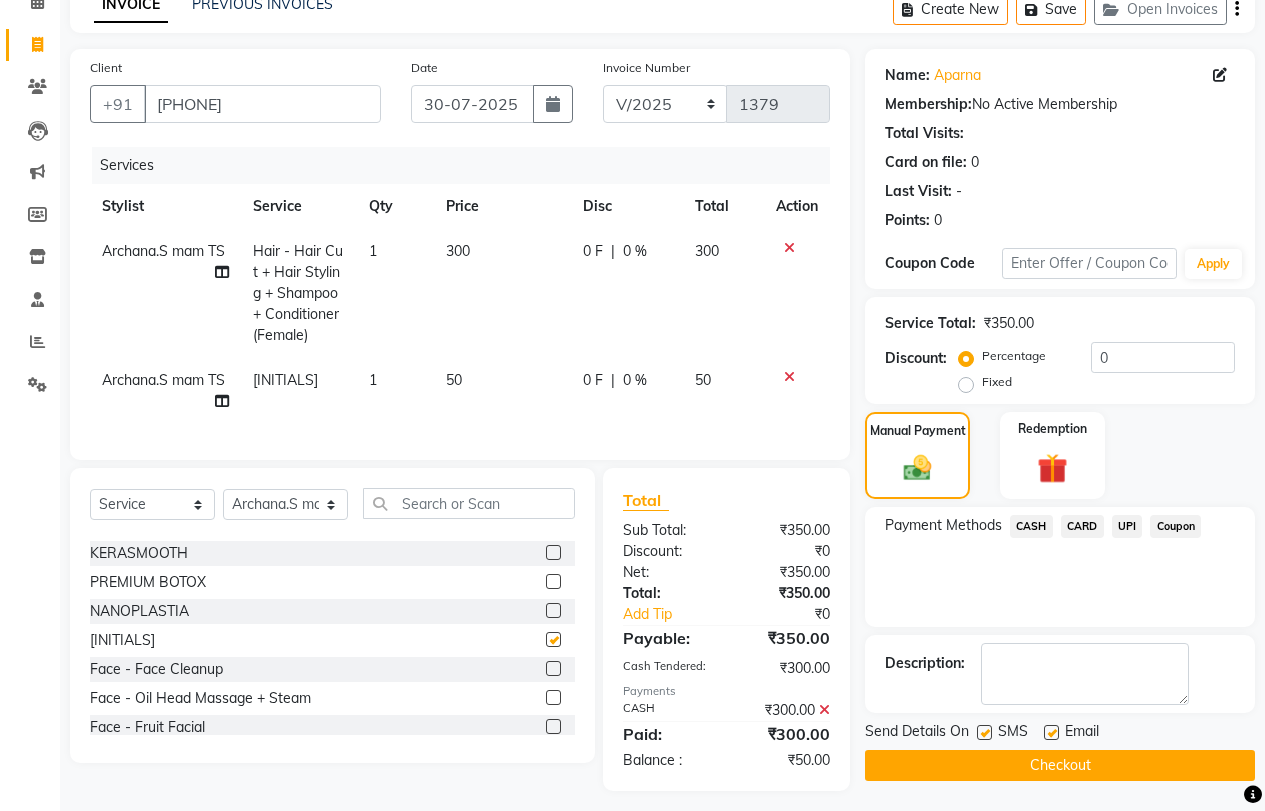 checkbox on "false" 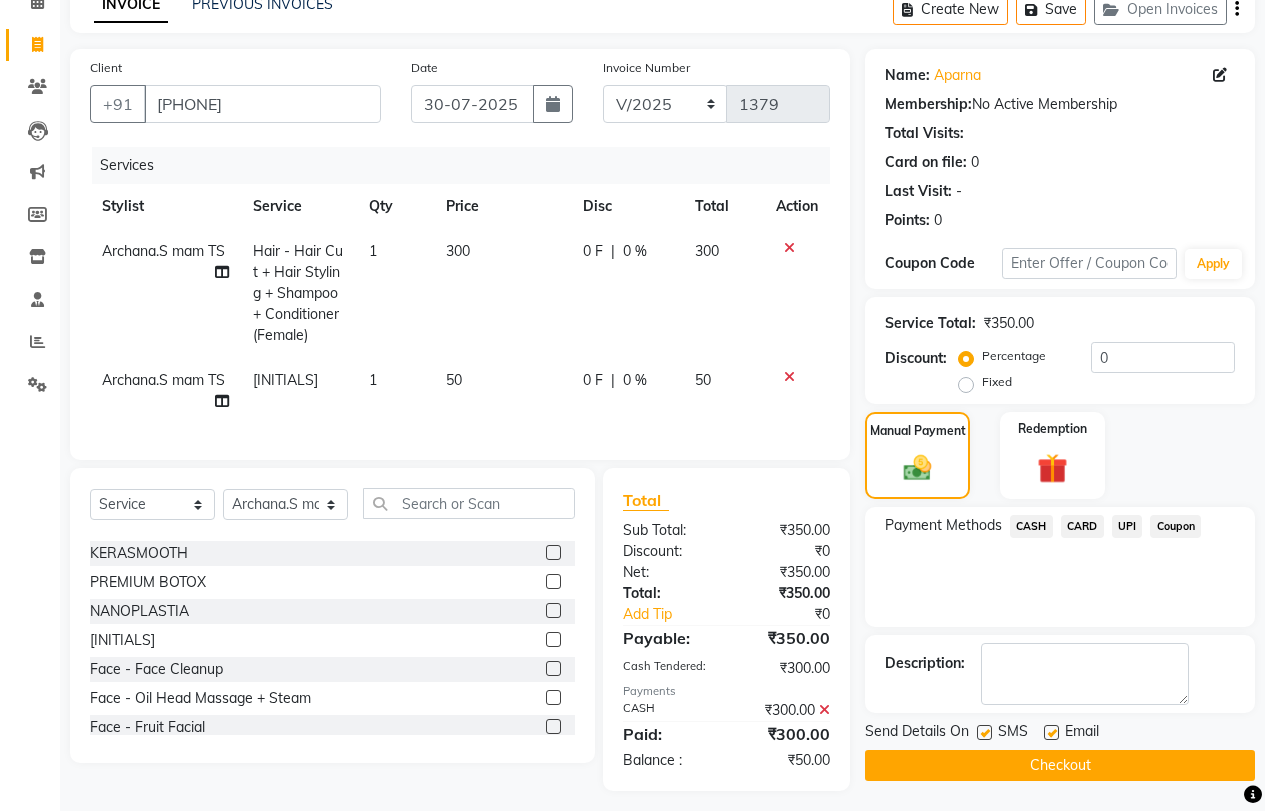 click on "CASH" 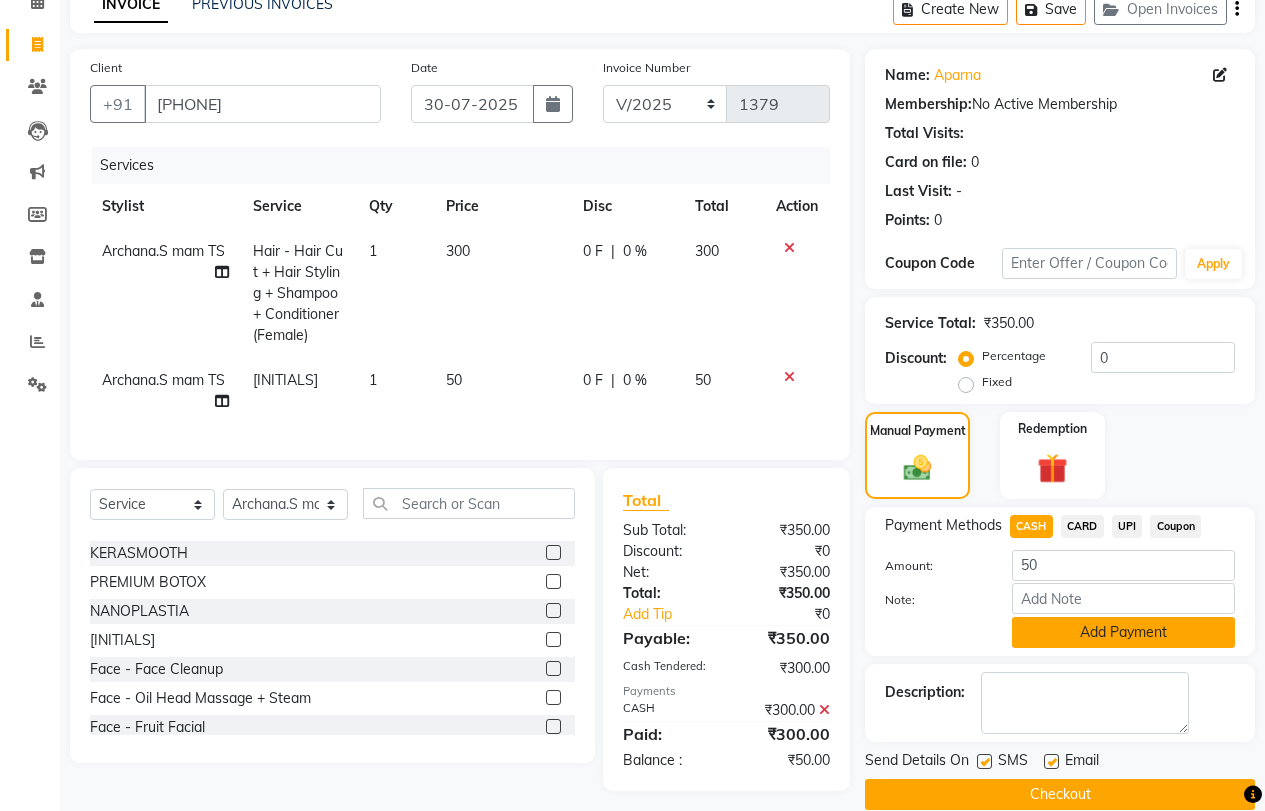 click on "Add Payment" 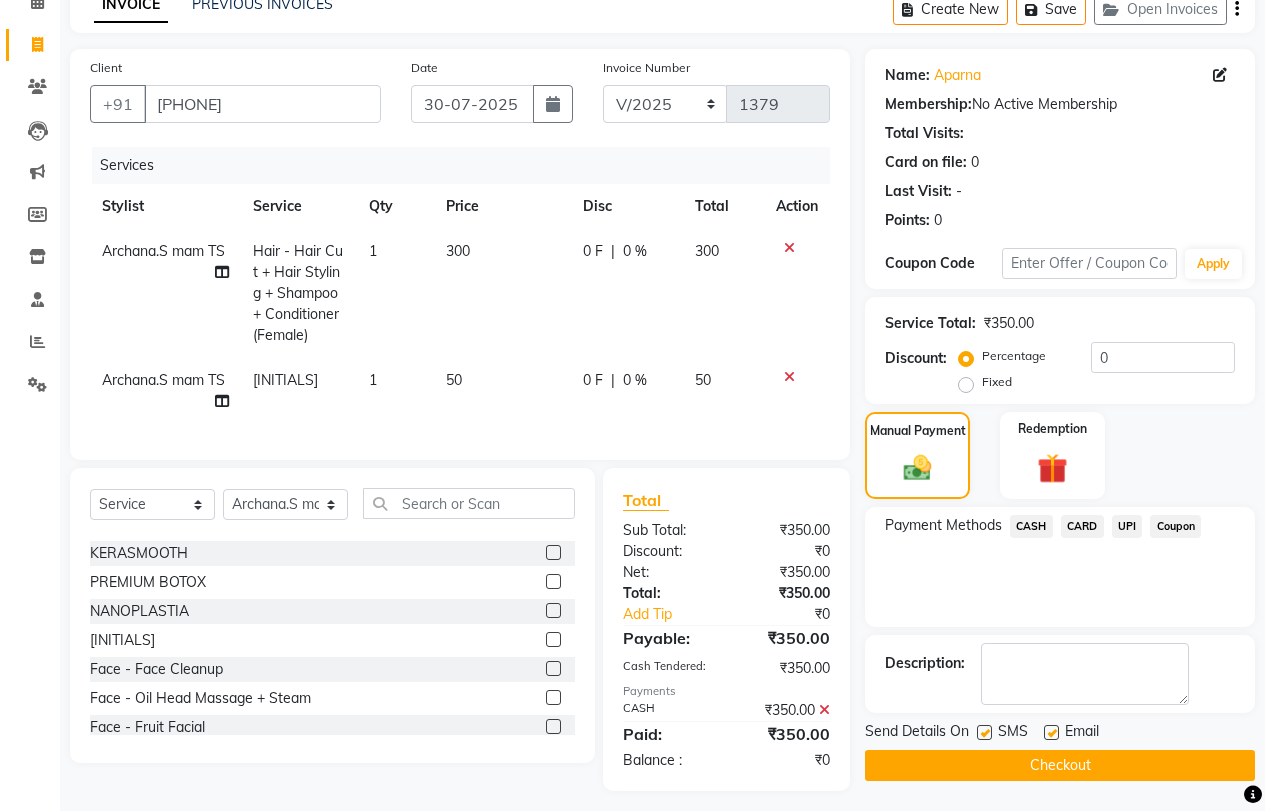 scroll, scrollTop: 126, scrollLeft: 0, axis: vertical 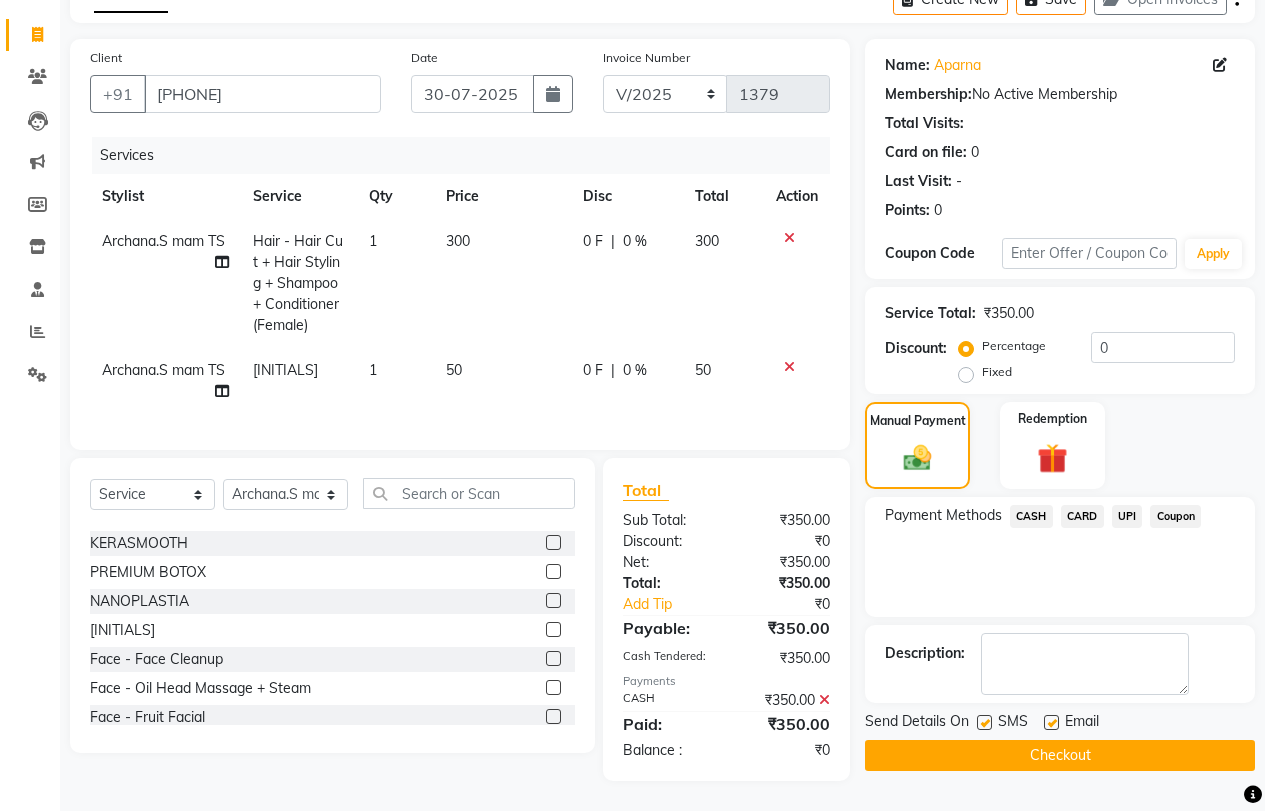 drag, startPoint x: 1055, startPoint y: 705, endPoint x: 1012, endPoint y: 706, distance: 43.011627 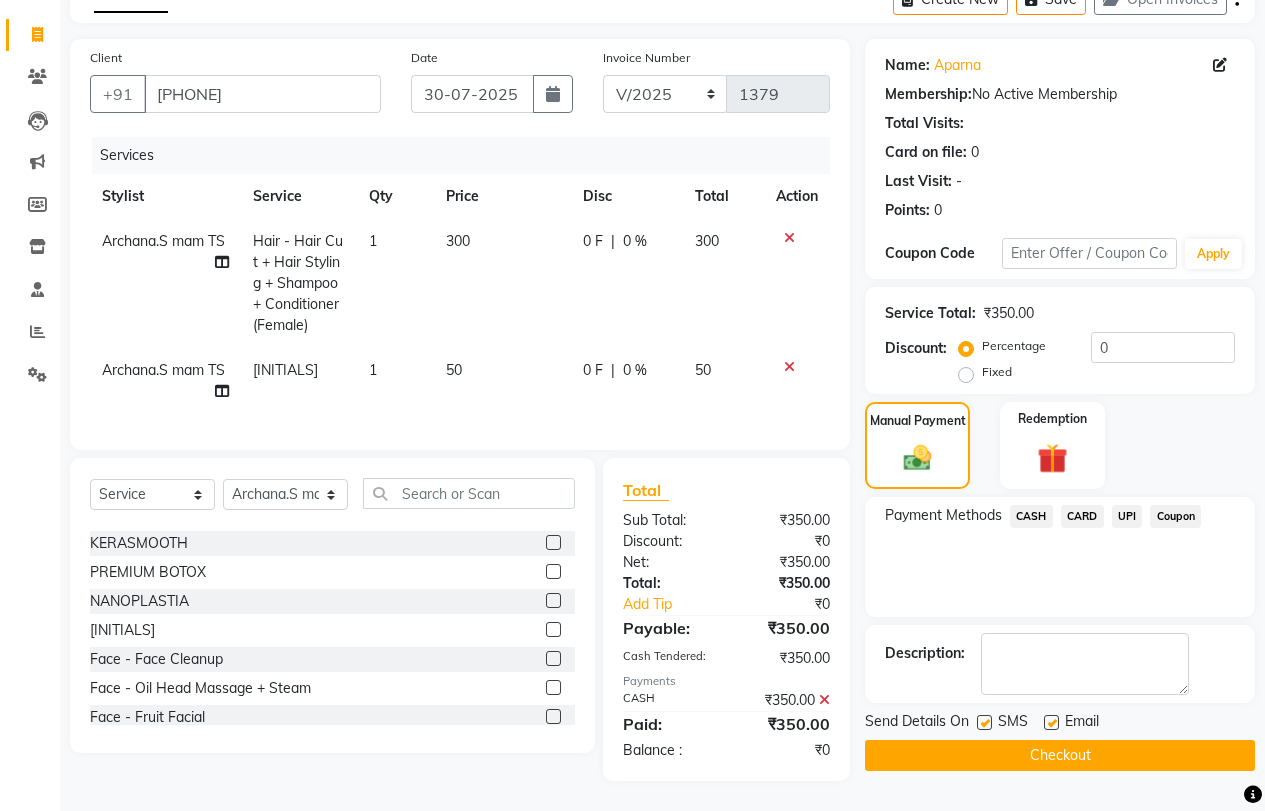 click 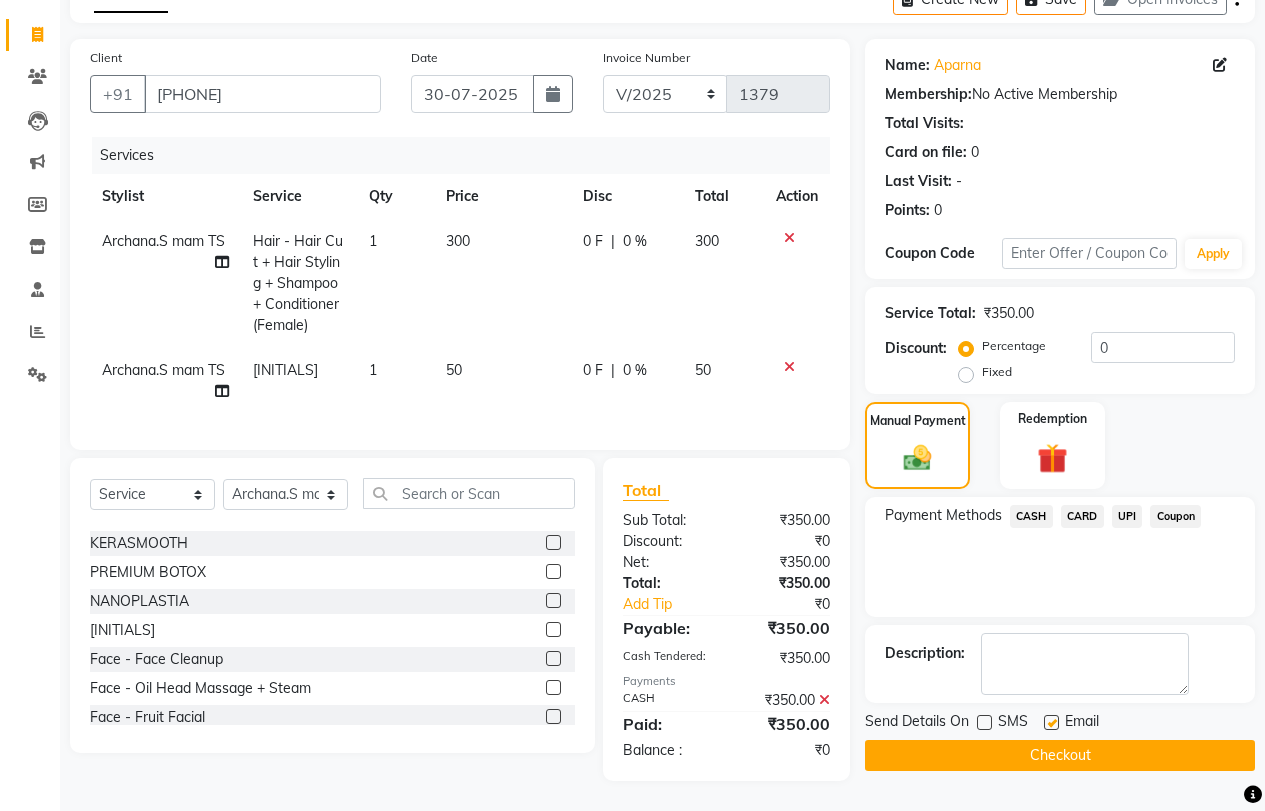 click on "Checkout" 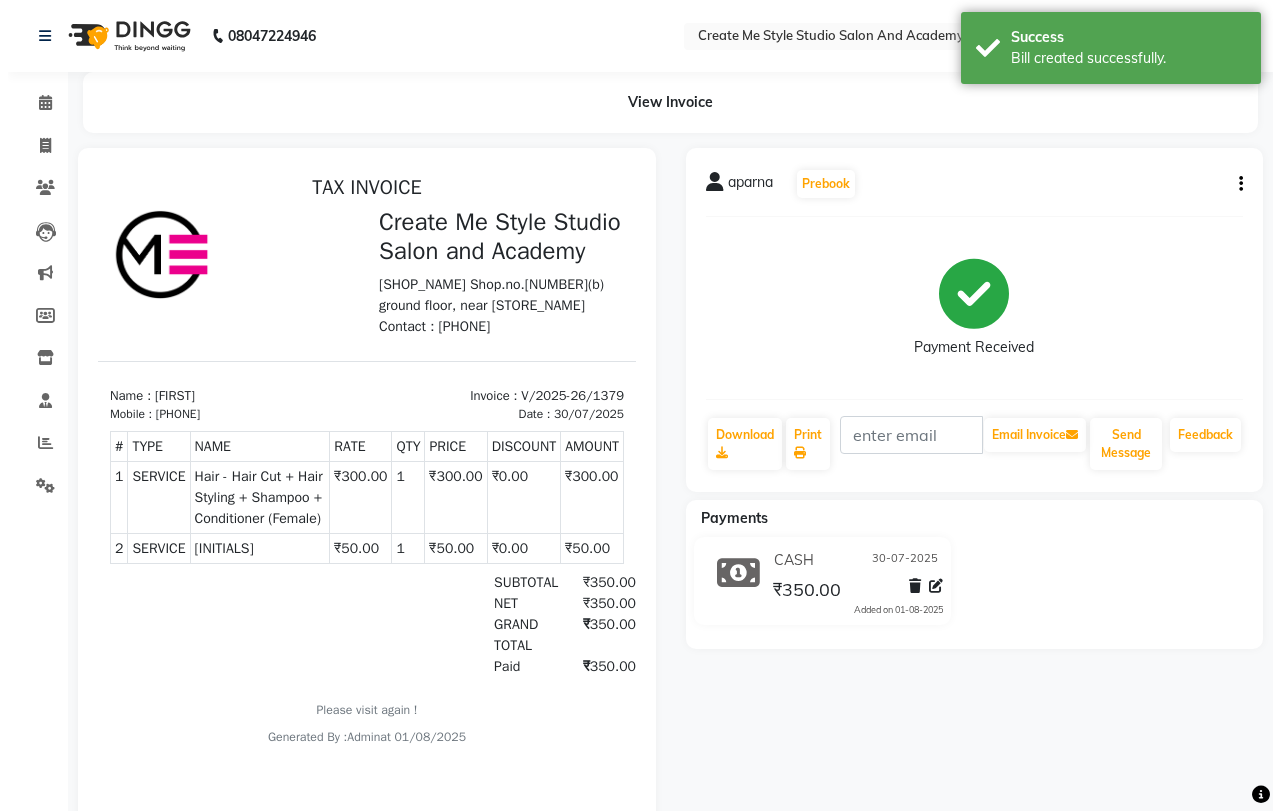 scroll, scrollTop: 0, scrollLeft: 0, axis: both 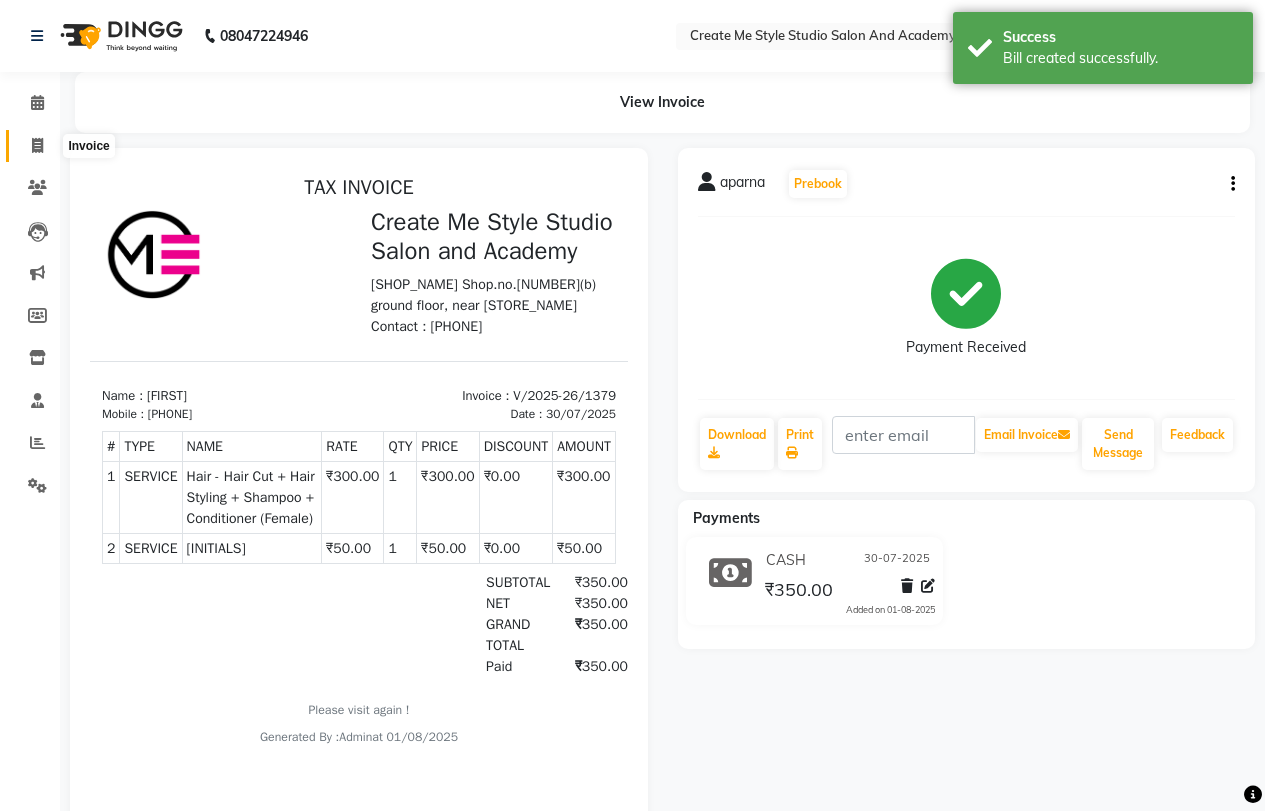 click 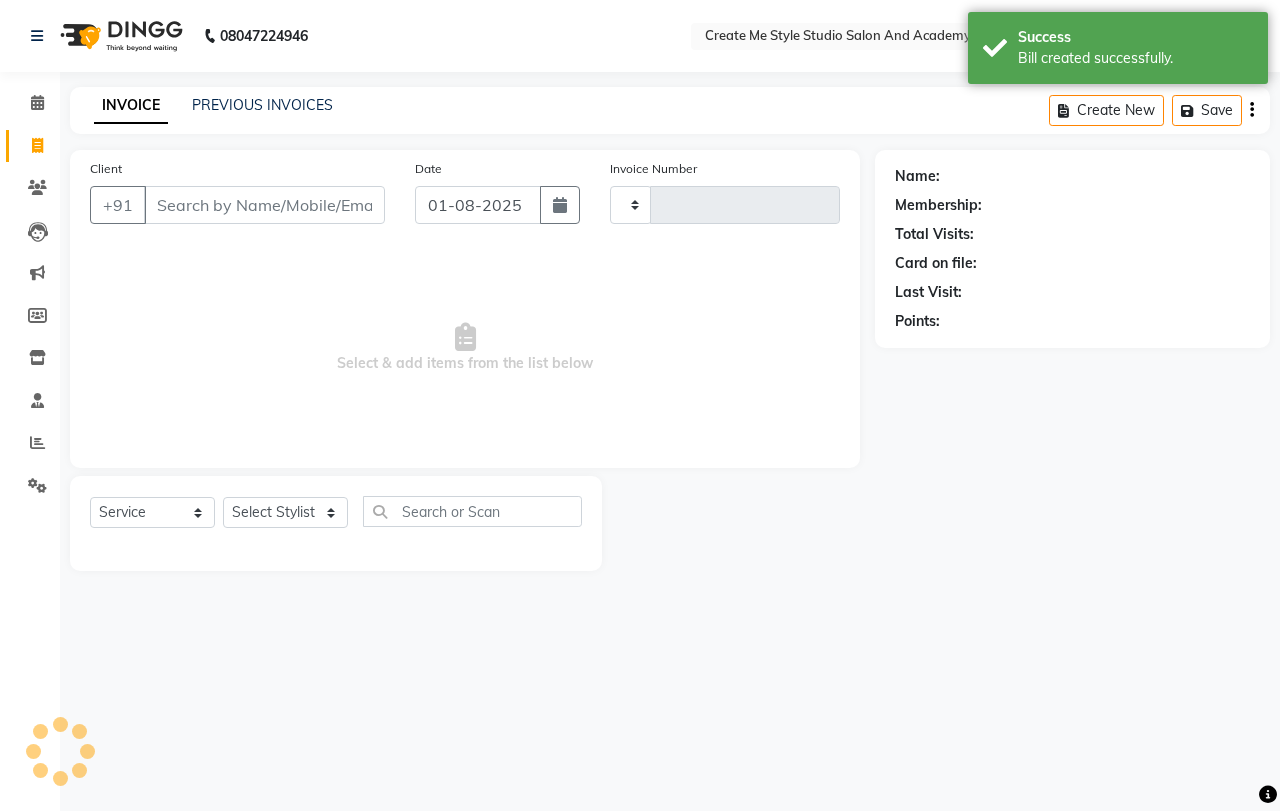type on "1380" 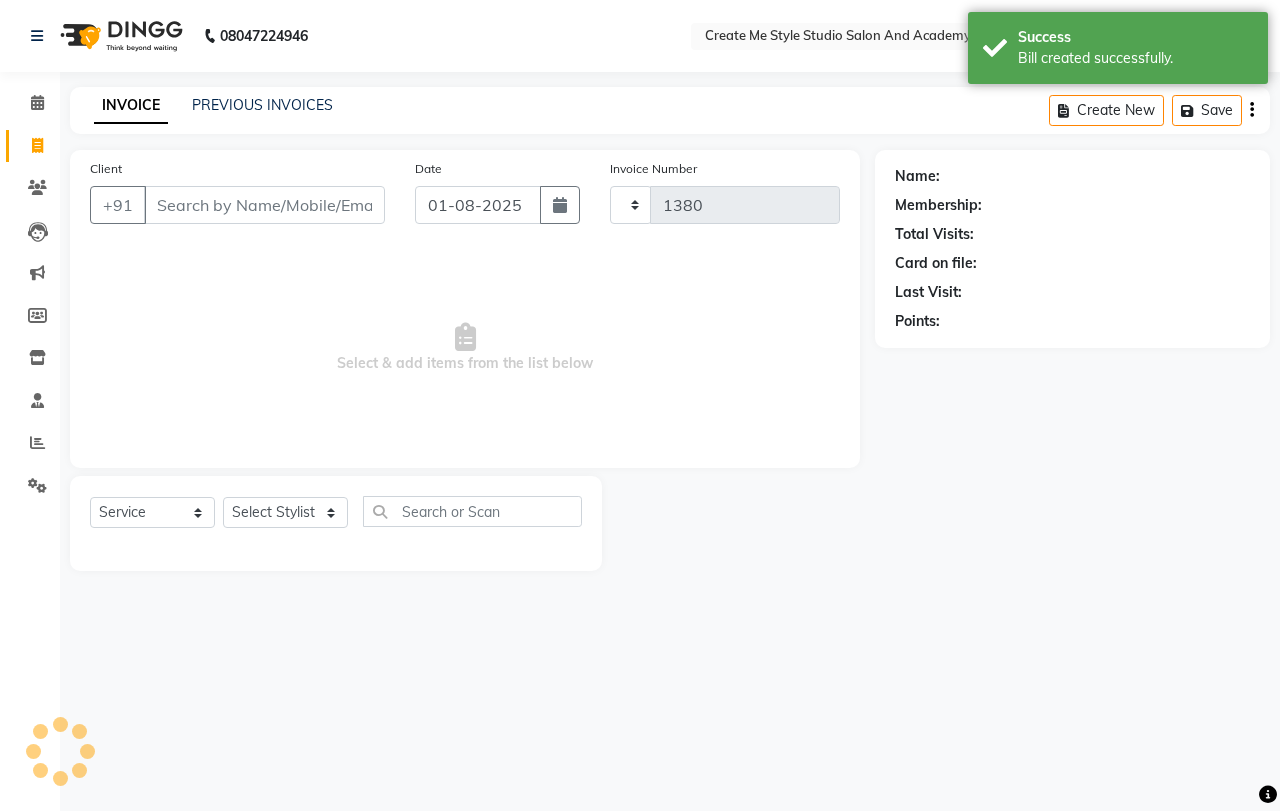 select on "8253" 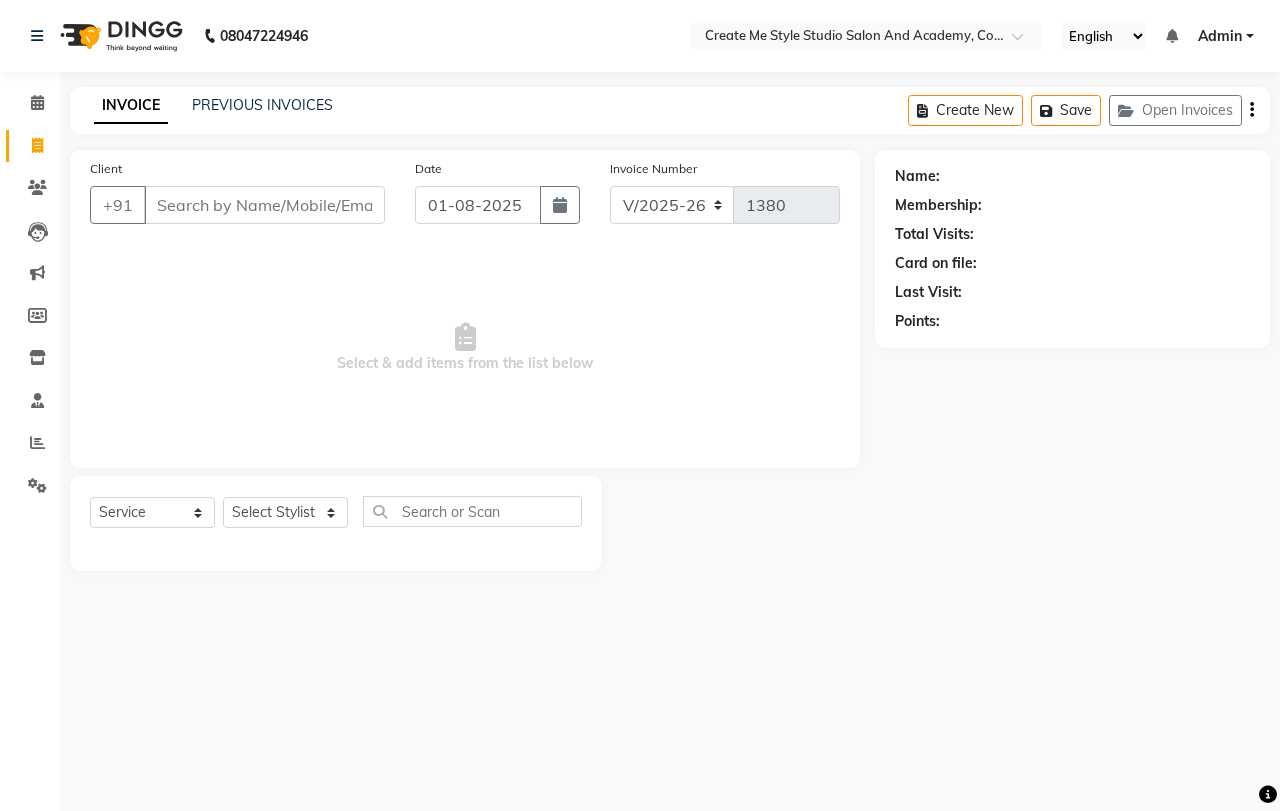 click on "Client" at bounding box center [264, 205] 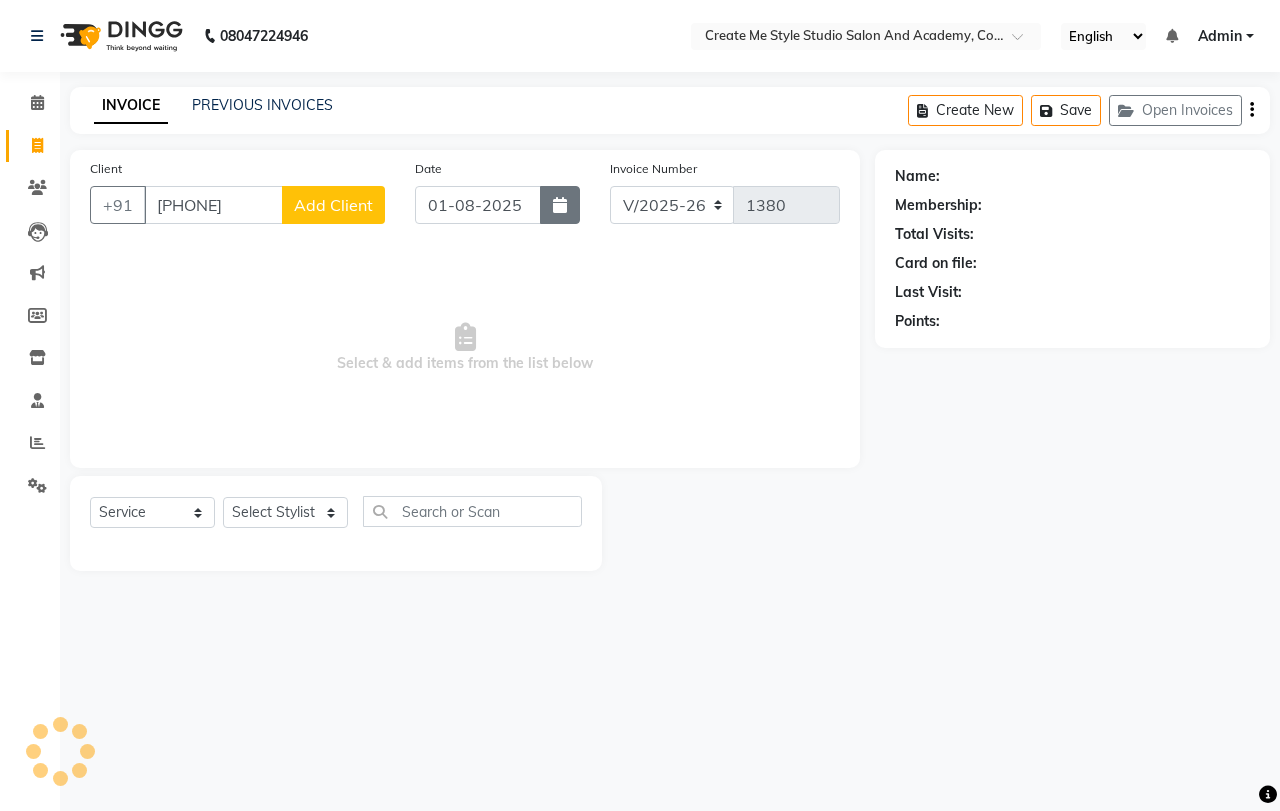 type on "[PHONE]" 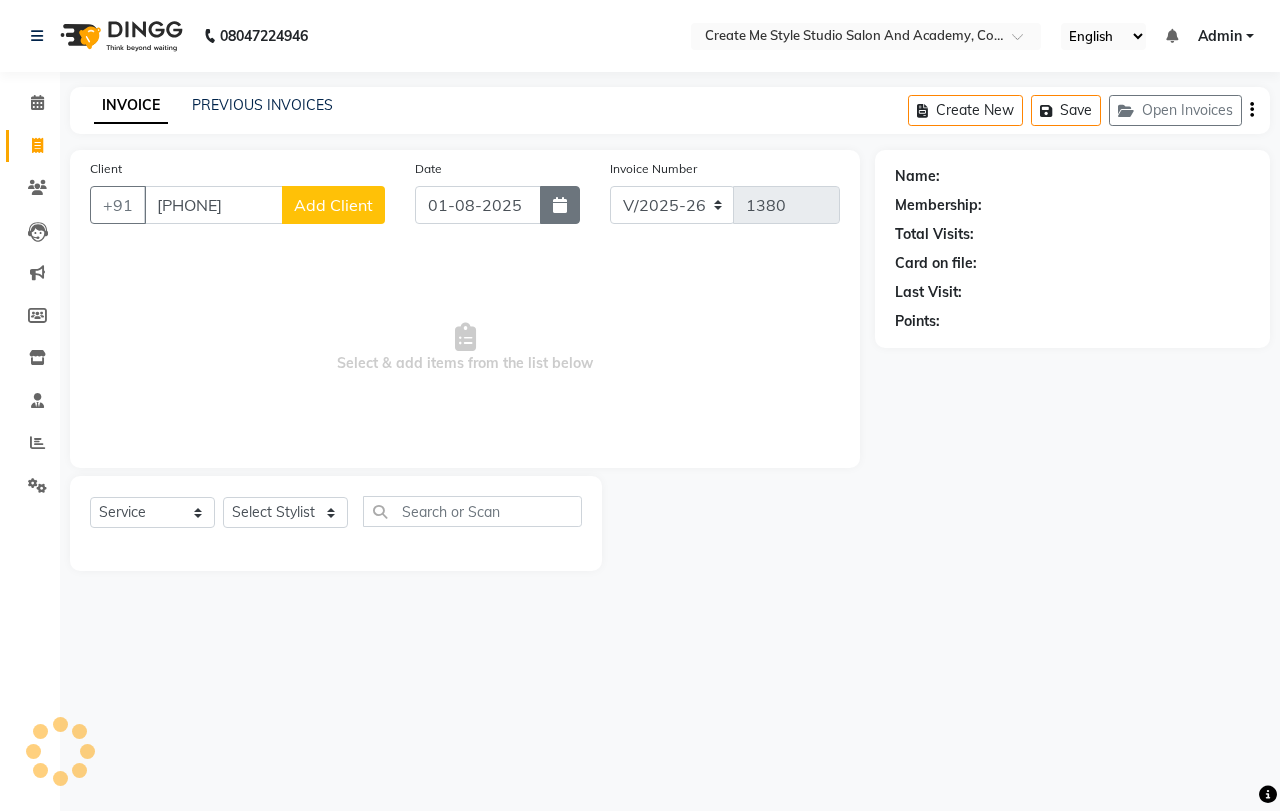 click 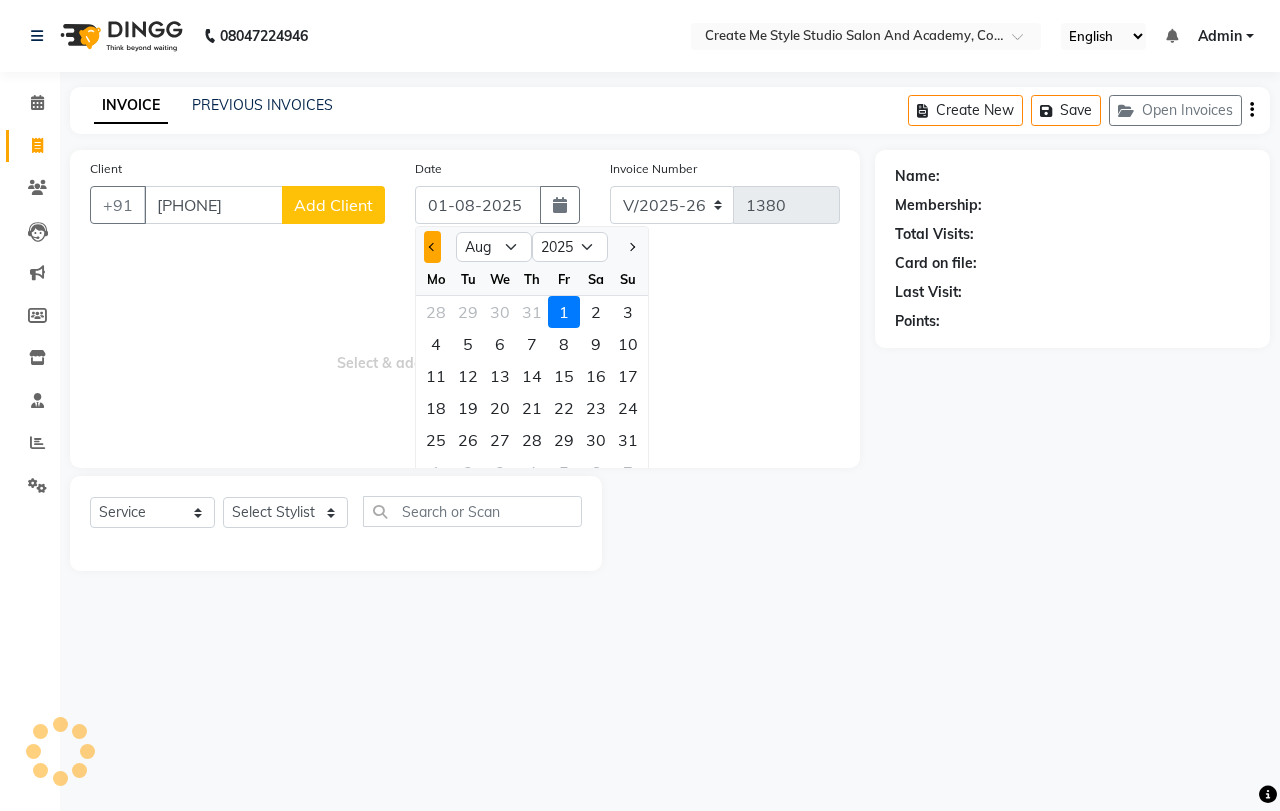click 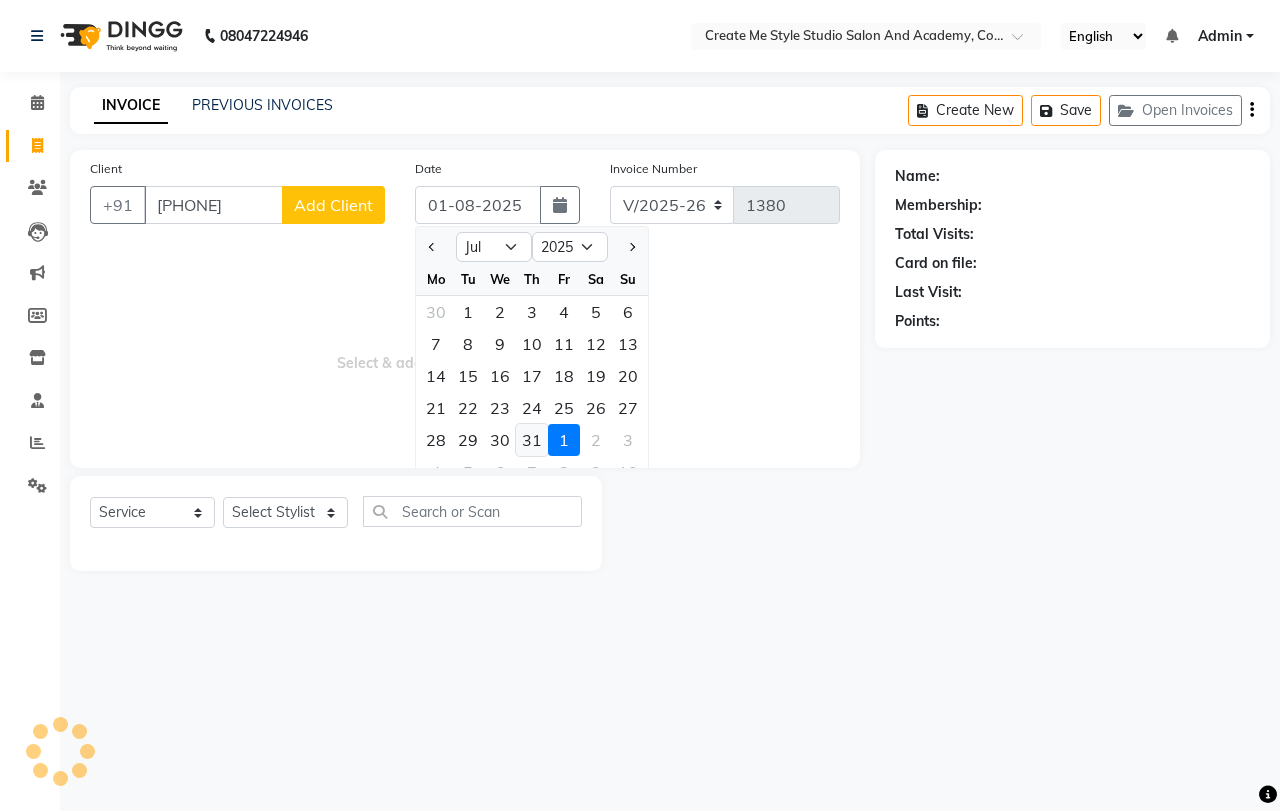 click on "31" 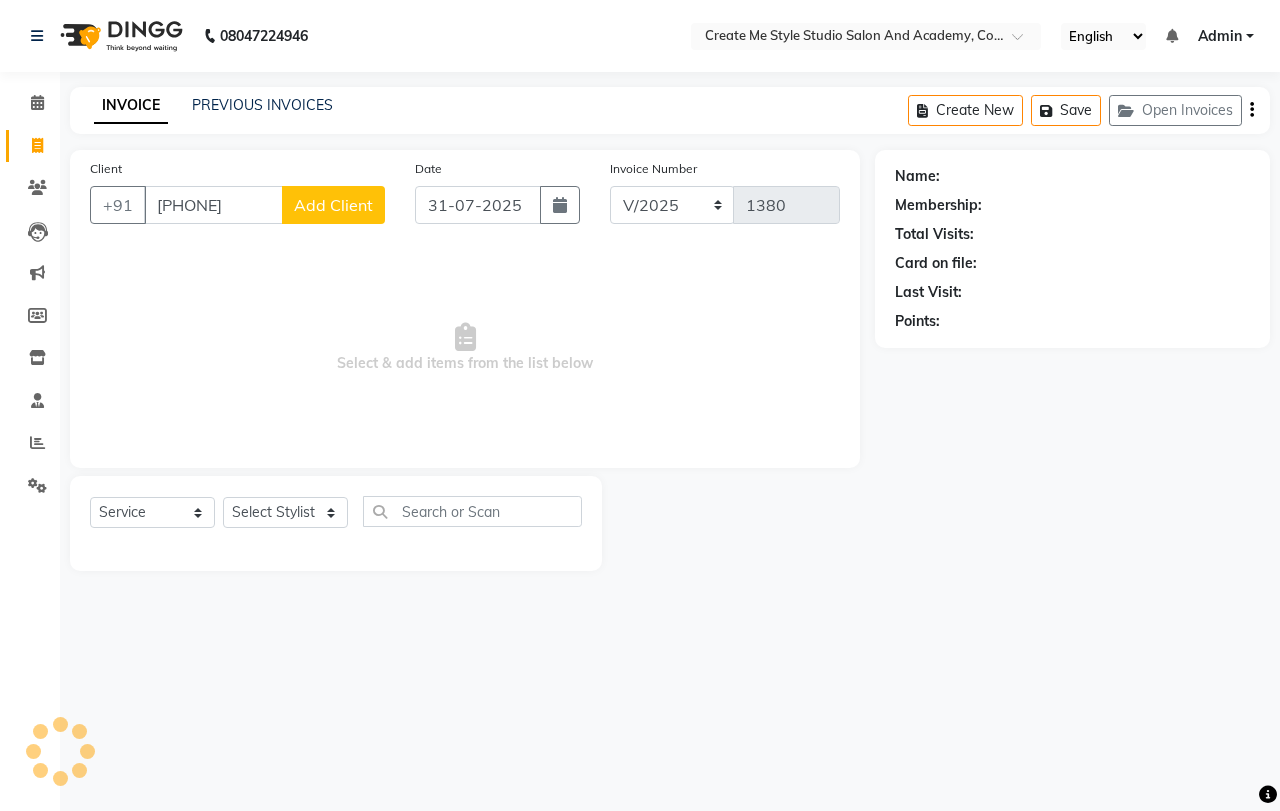 click on "Add Client" 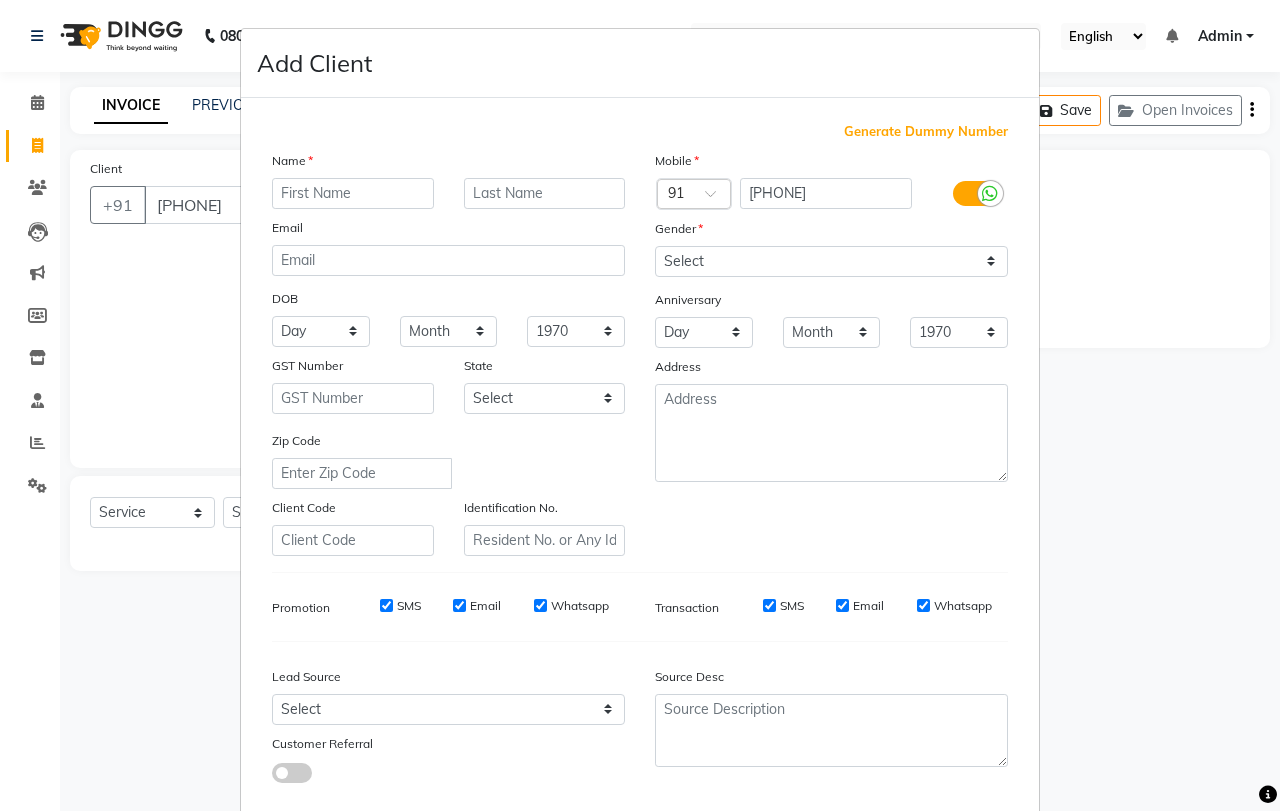 click at bounding box center (353, 193) 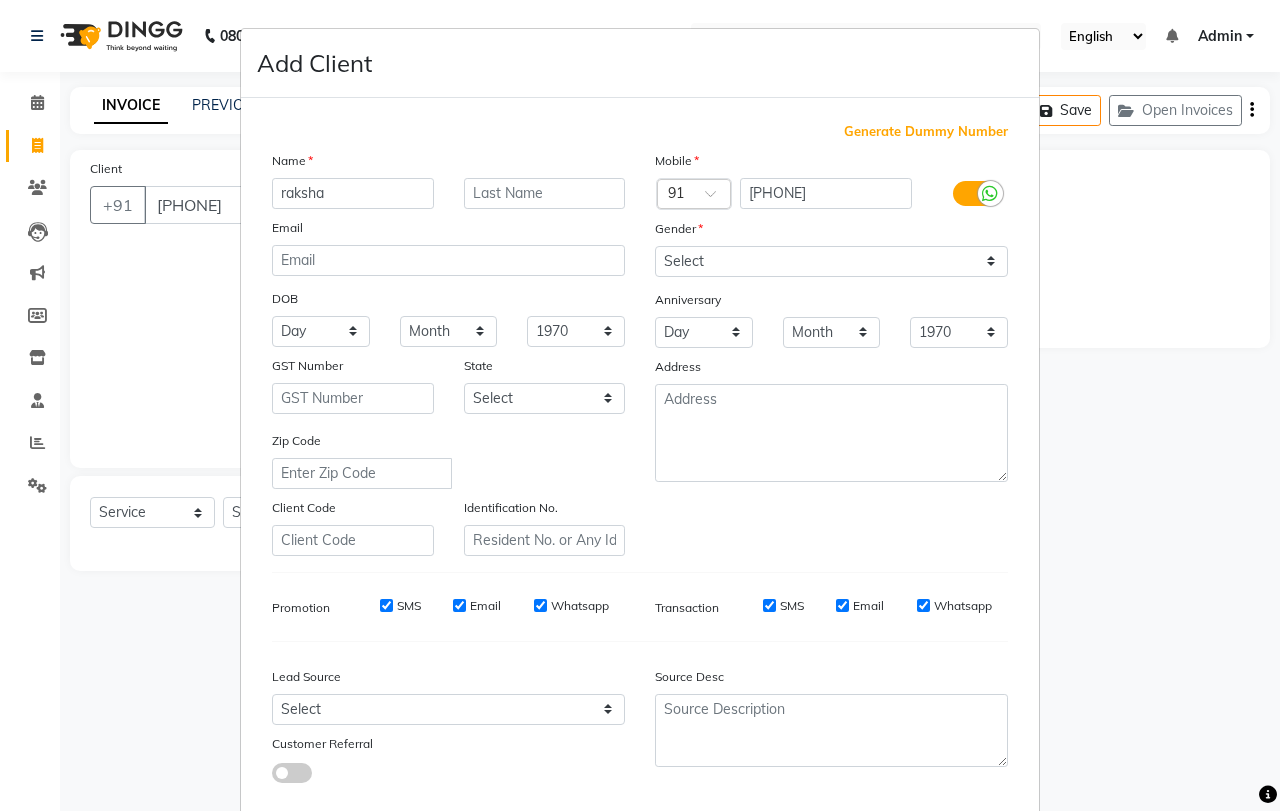 type on "raksha" 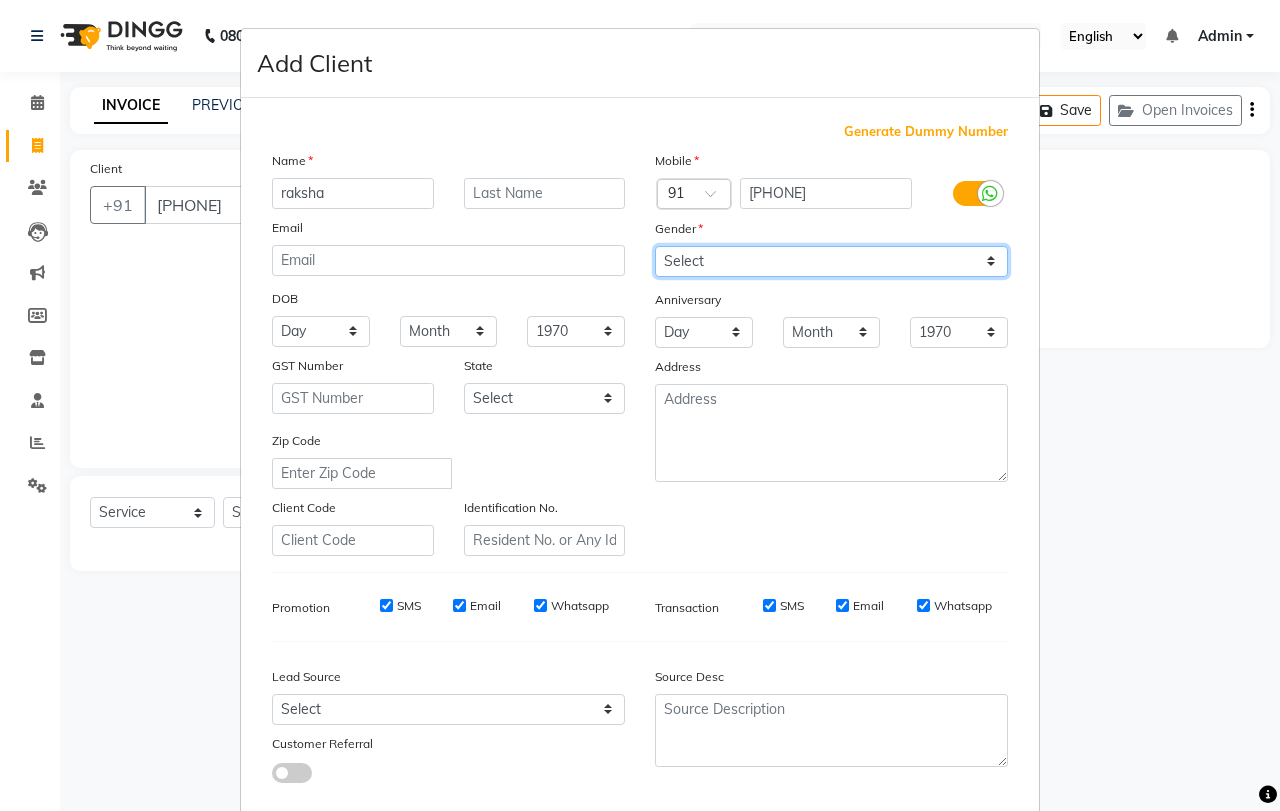 click on "Select Male Female Other Prefer Not To Say" at bounding box center [831, 261] 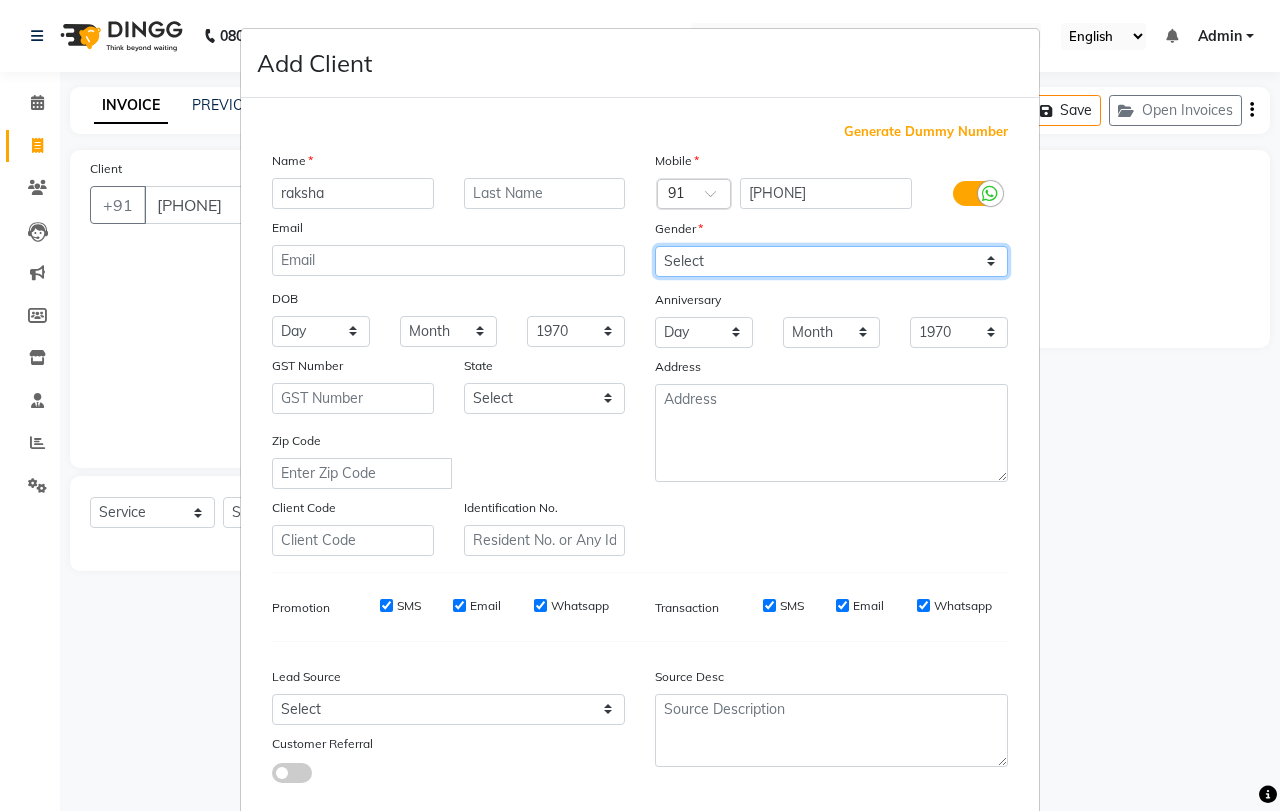 select on "female" 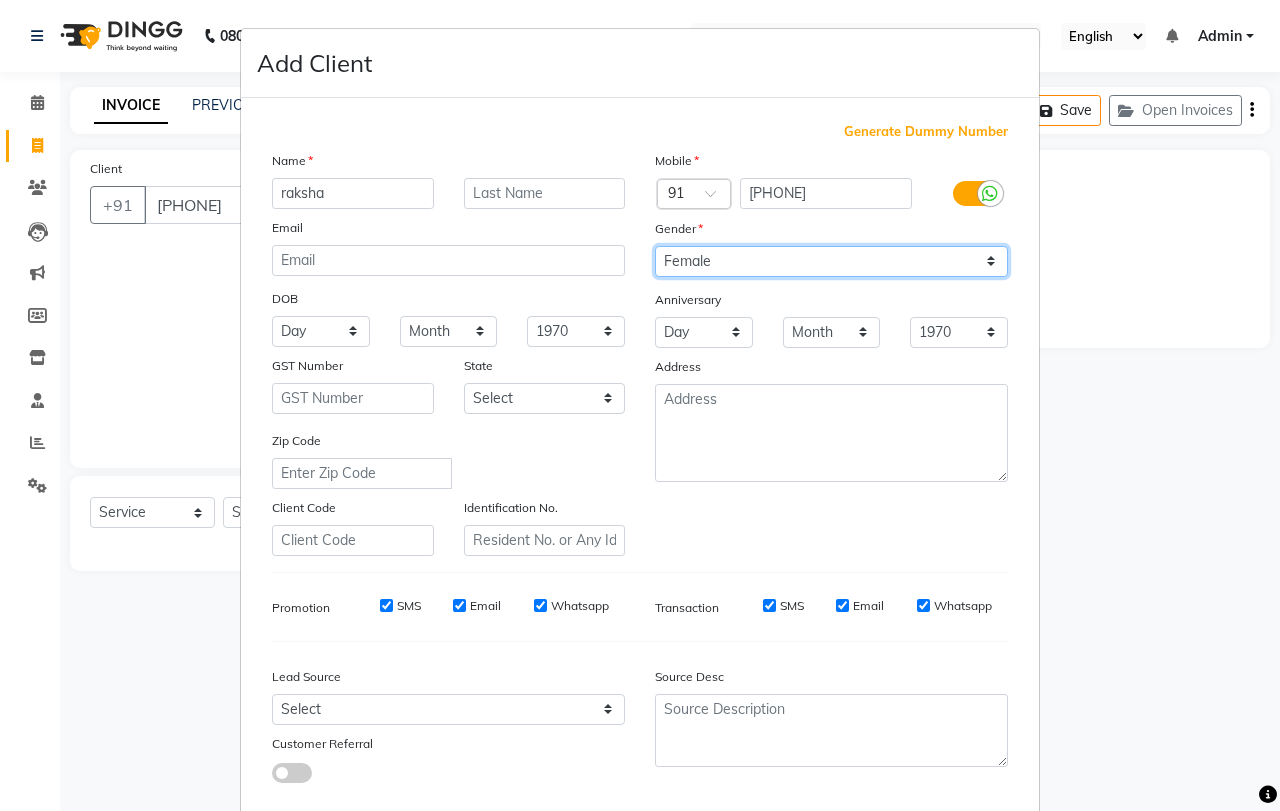 click on "Select Male Female Other Prefer Not To Say" at bounding box center [831, 261] 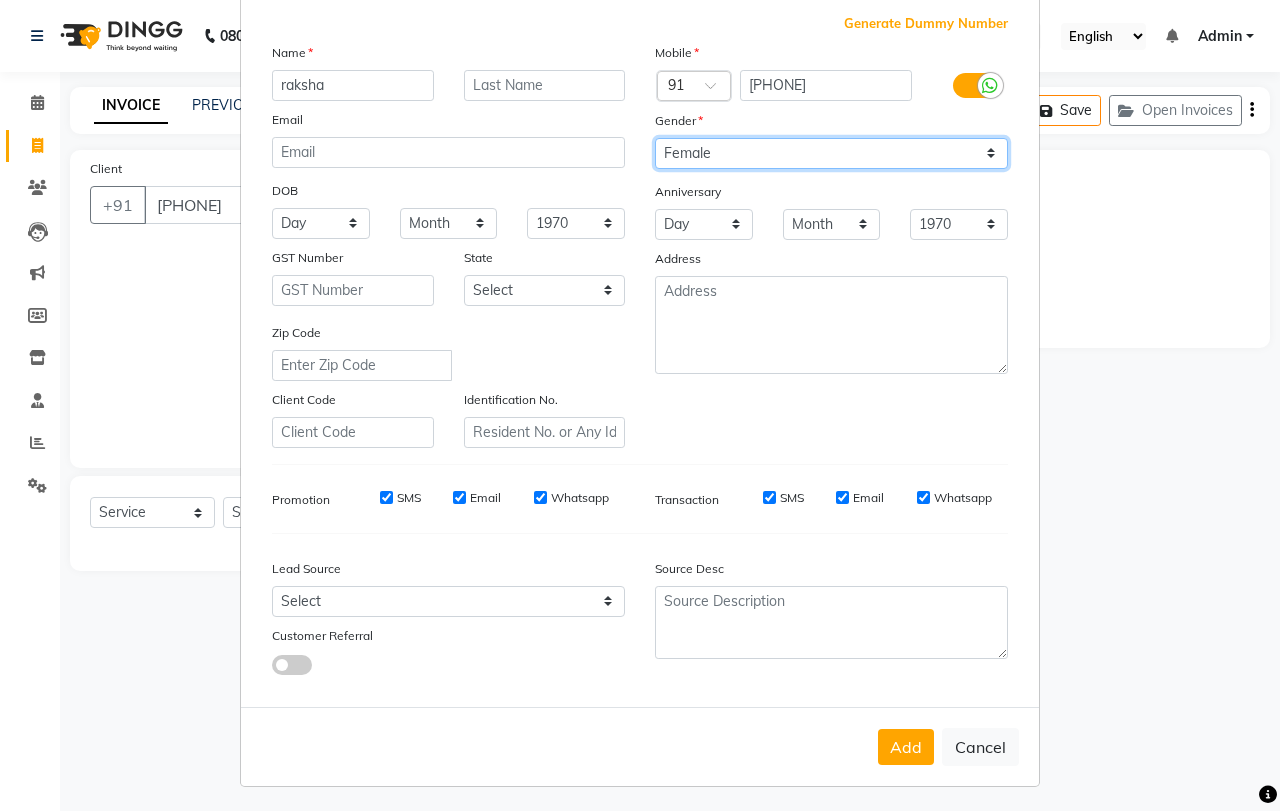 scroll, scrollTop: 112, scrollLeft: 0, axis: vertical 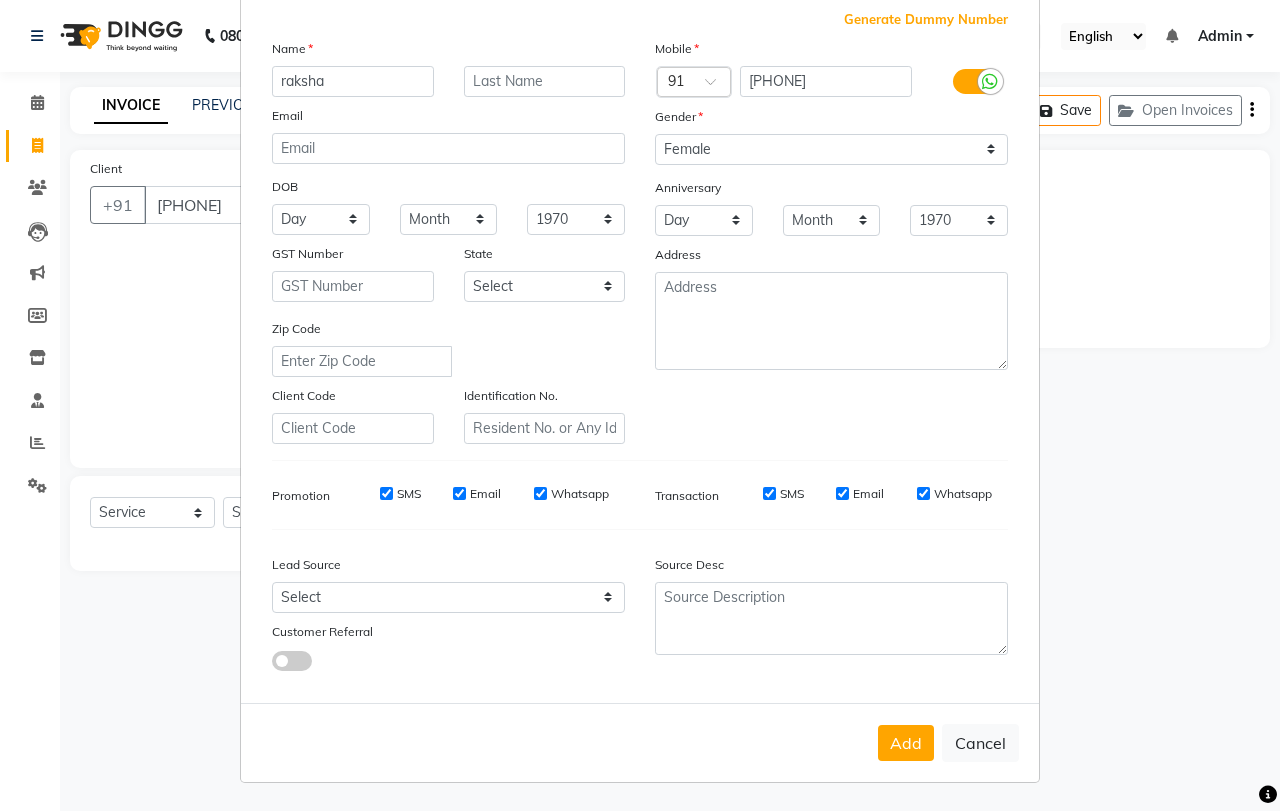 click on "Add" at bounding box center (906, 743) 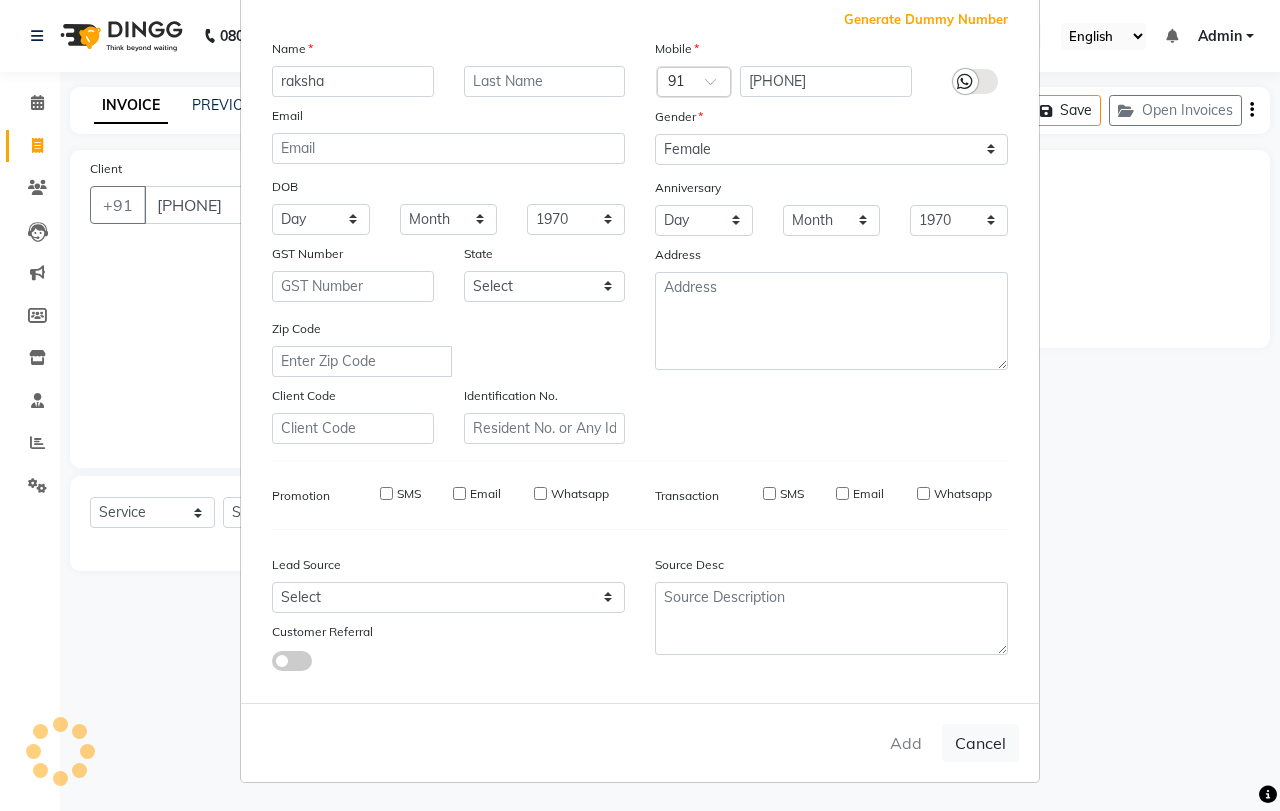 type 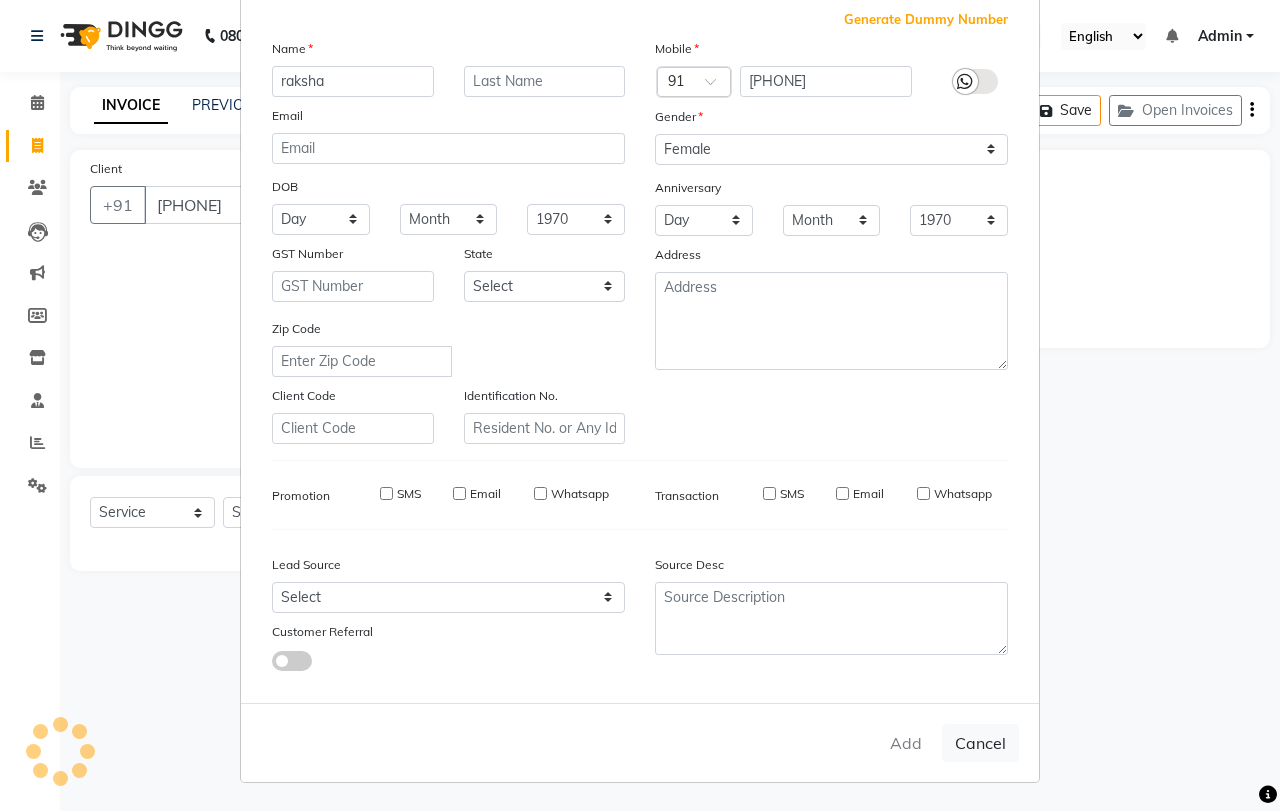 select 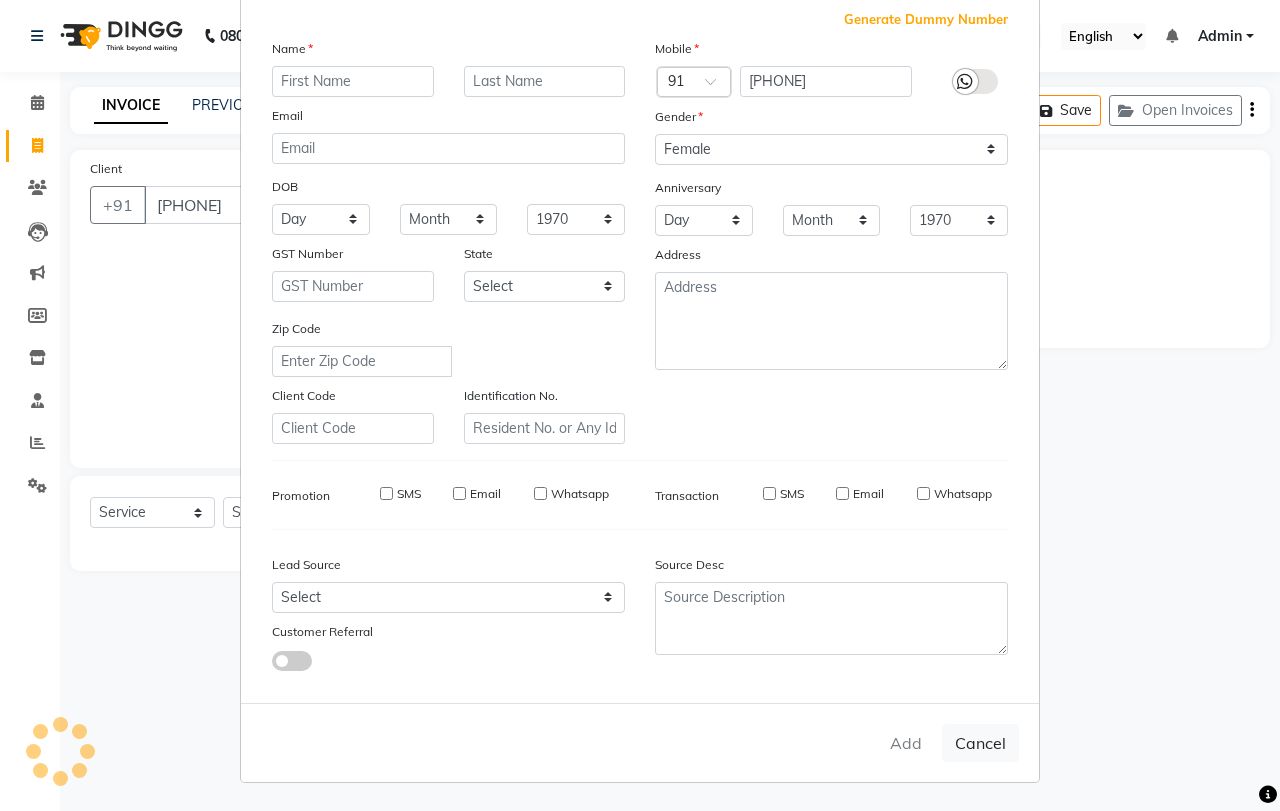 select 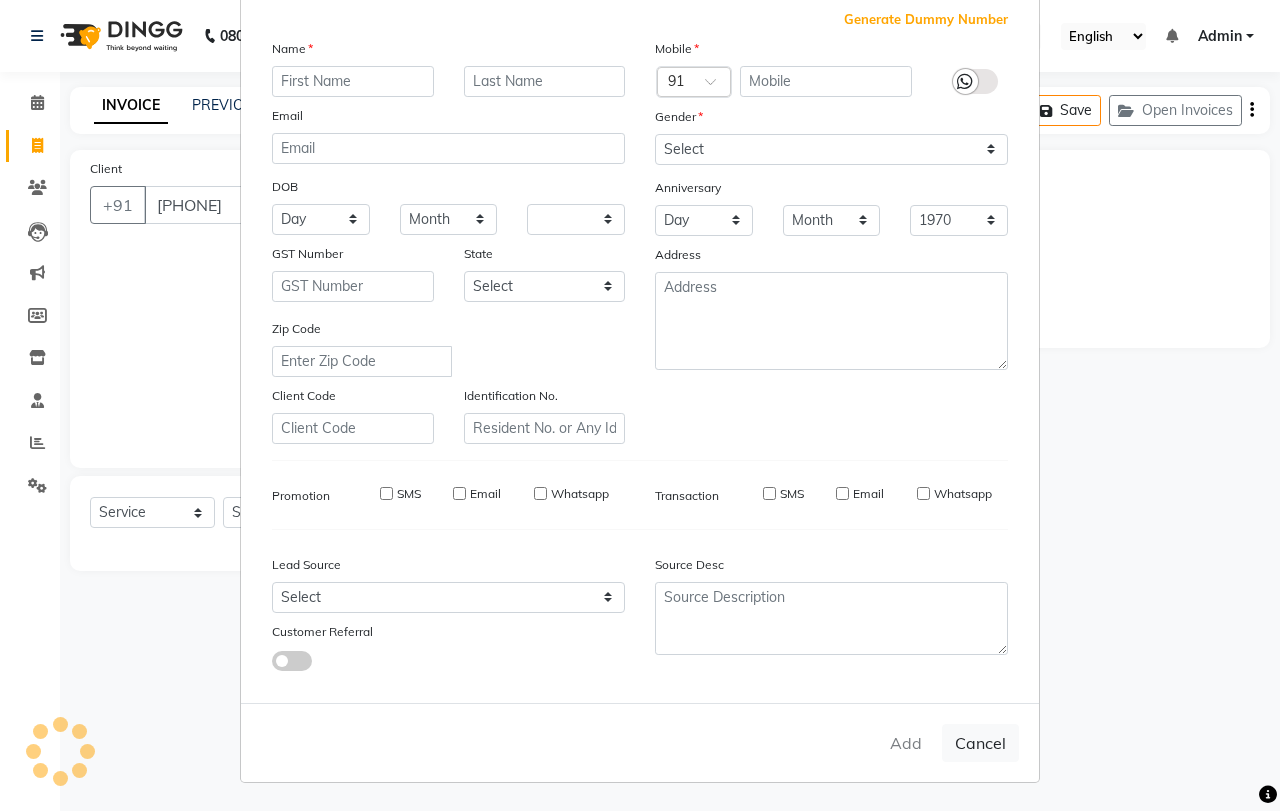 select 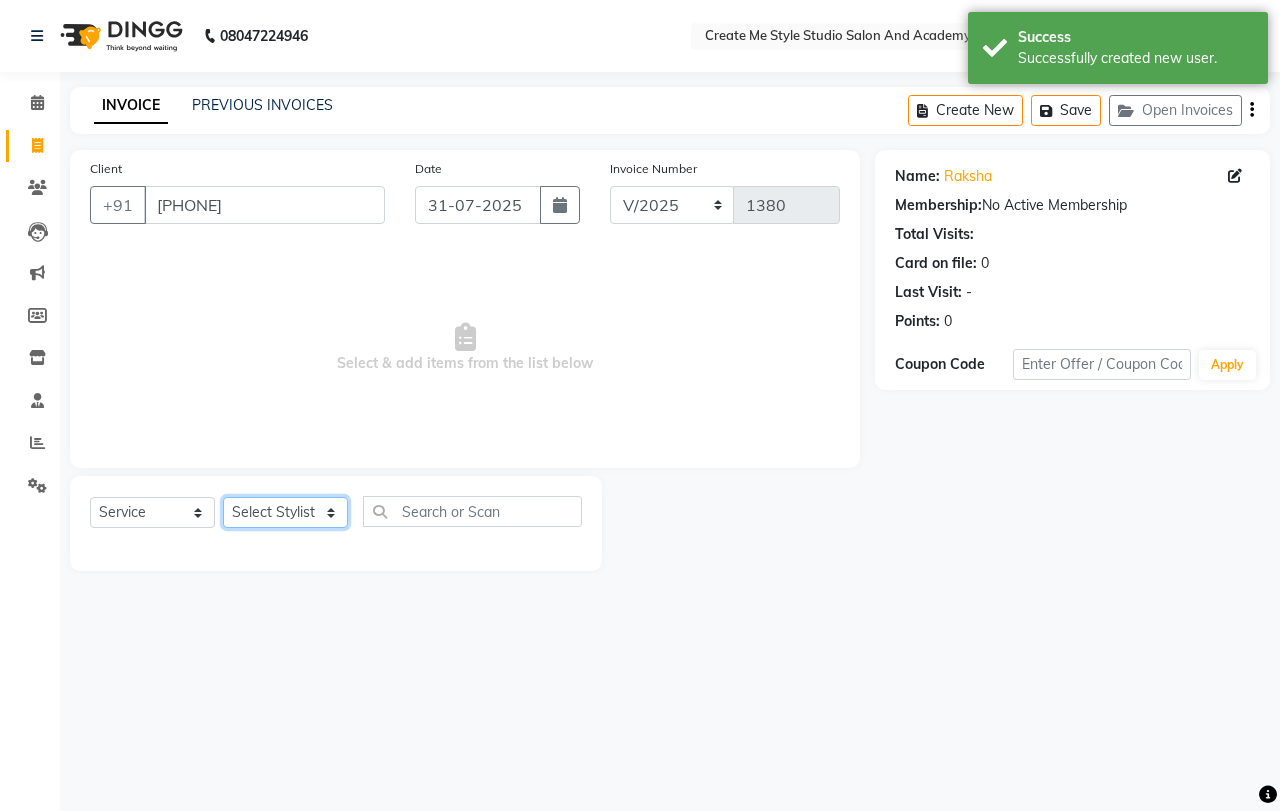 click on "Select Stylist Amol sir Archana.B mam Archana.S mam TS Ayushi mam Nagma mam Neelam Neha mam Pramod sir Reception 1 Reception 2 Sunil sir" 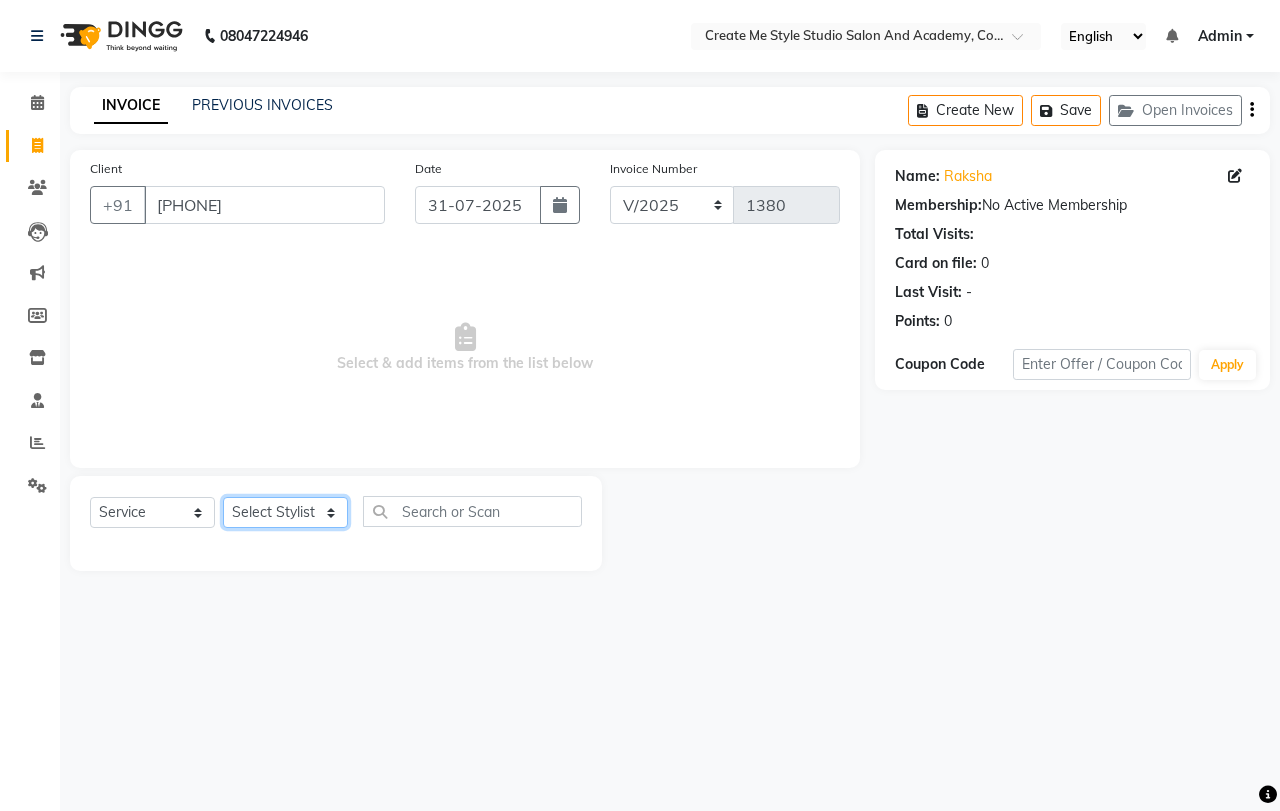 select on "79118" 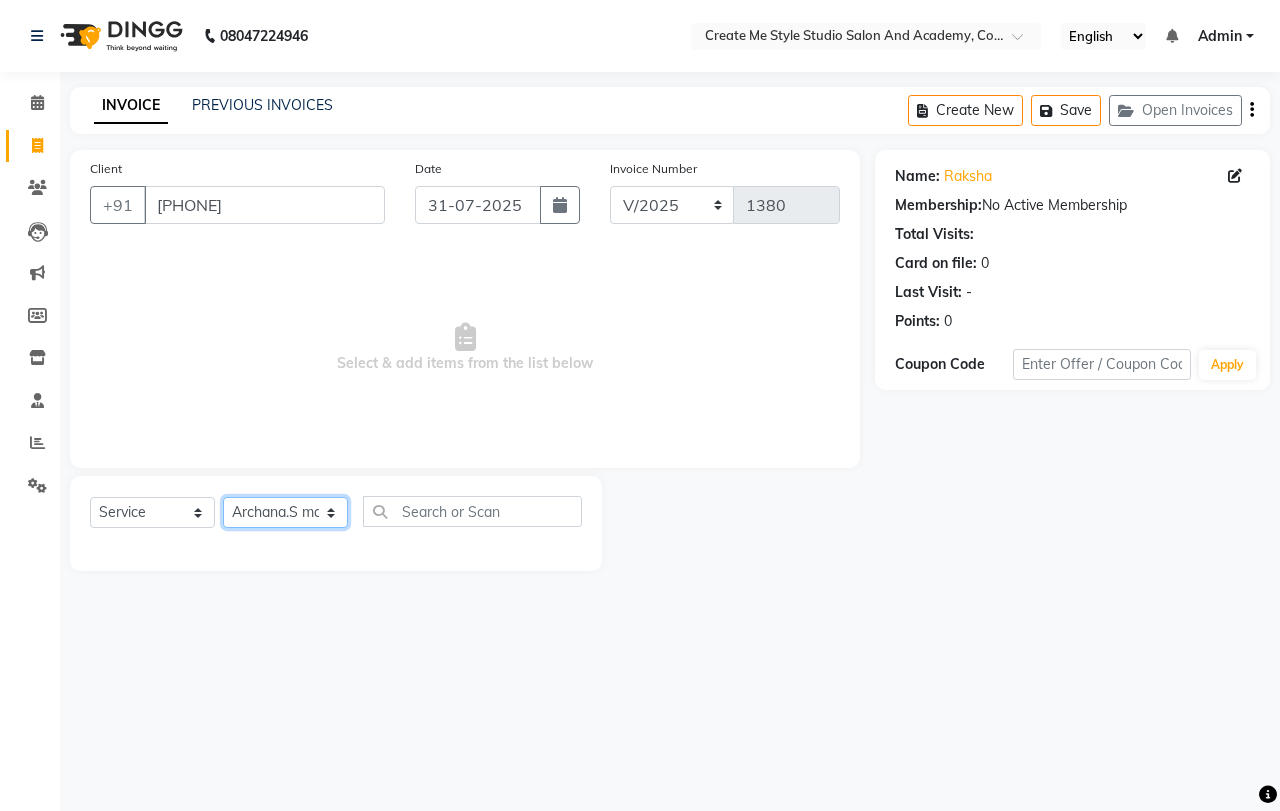 click on "Select Stylist Amol sir Archana.B mam Archana.S mam TS Ayushi mam Nagma mam Neelam Neha mam Pramod sir Reception 1 Reception 2 Sunil sir" 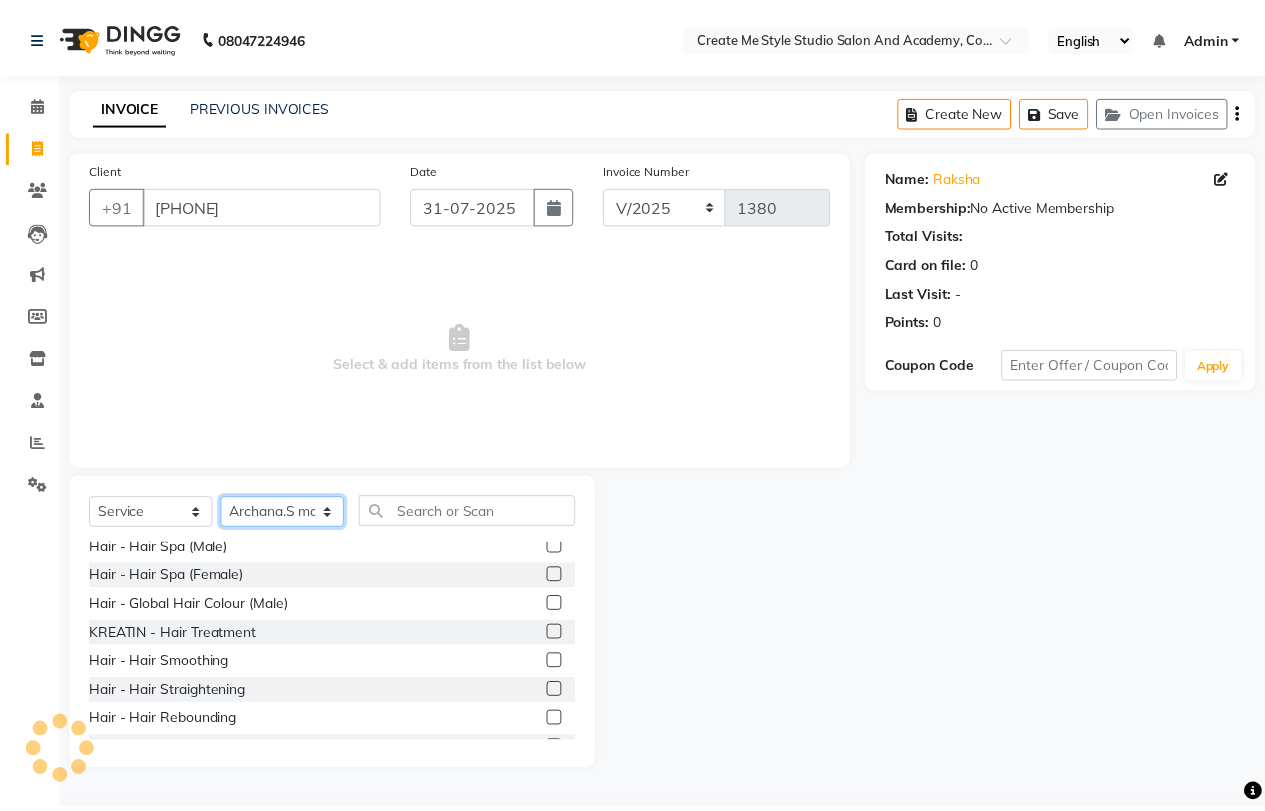 scroll, scrollTop: 200, scrollLeft: 0, axis: vertical 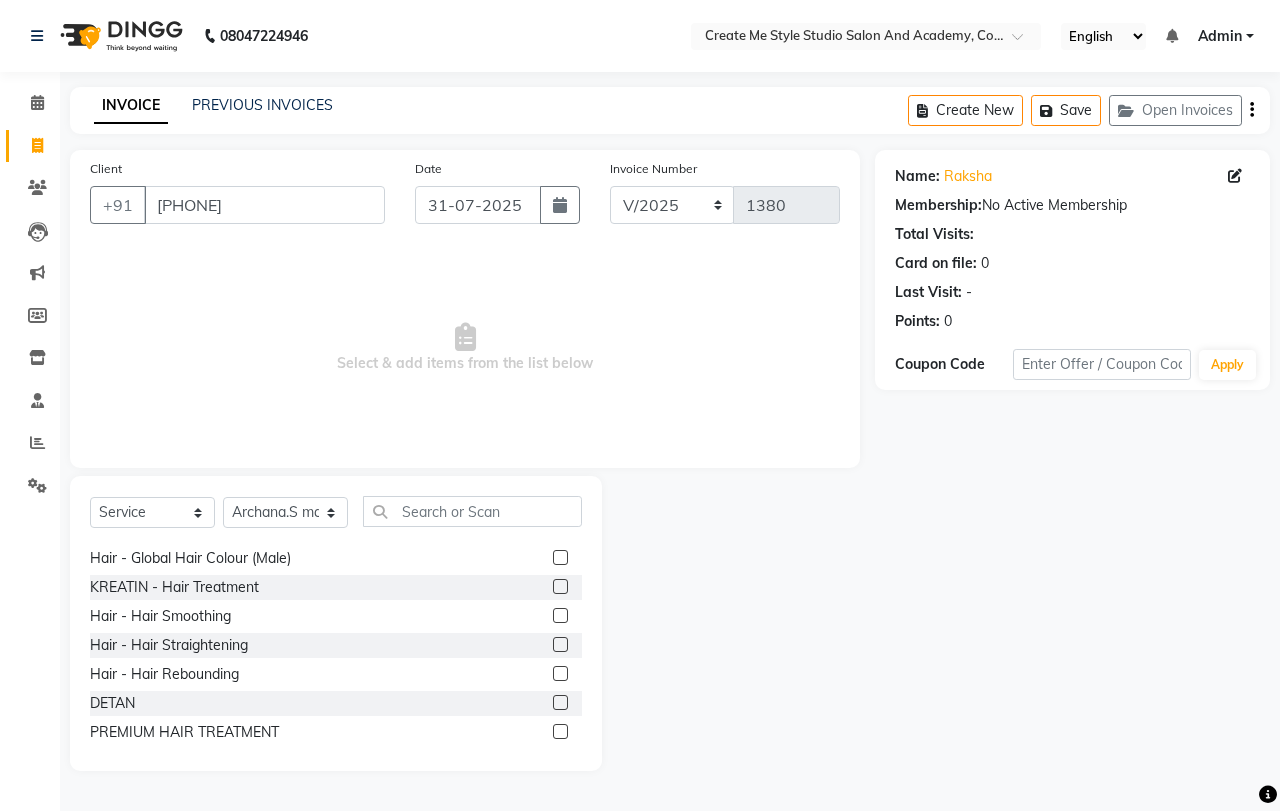 click 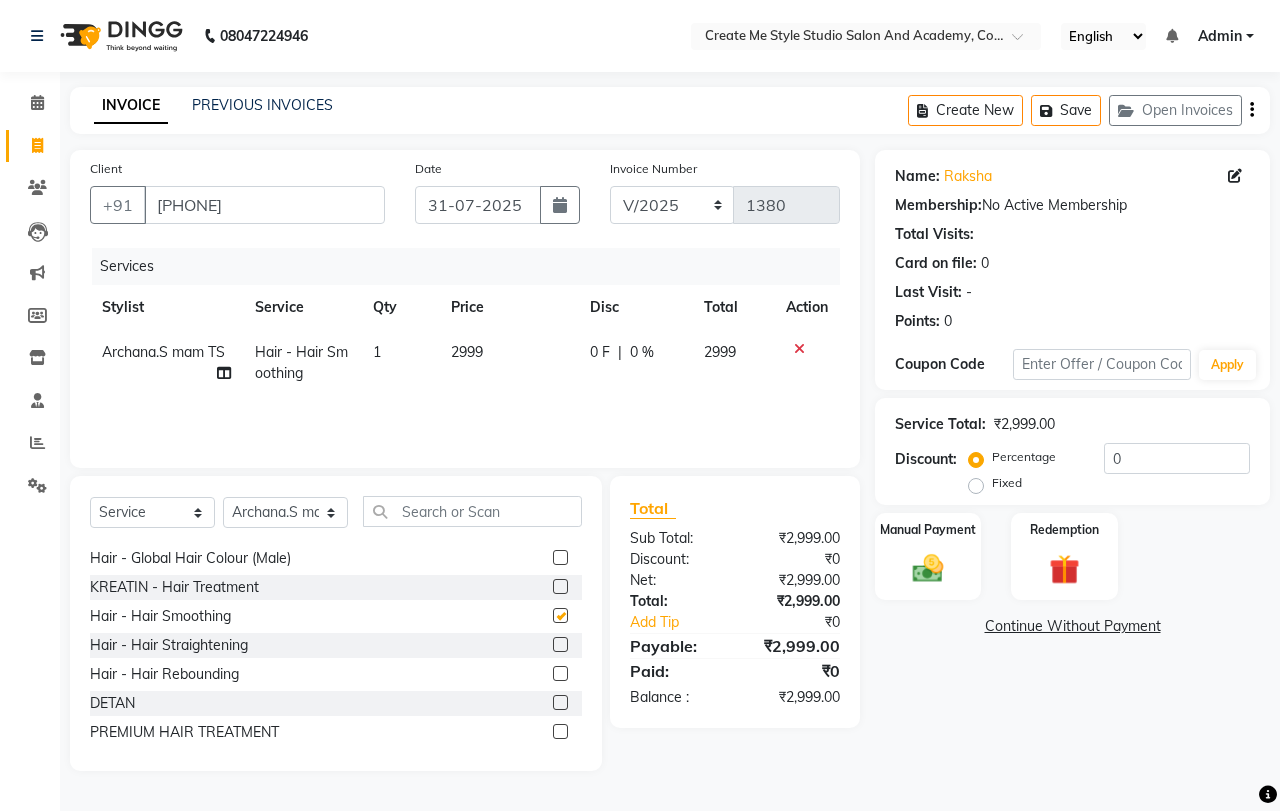 checkbox on "false" 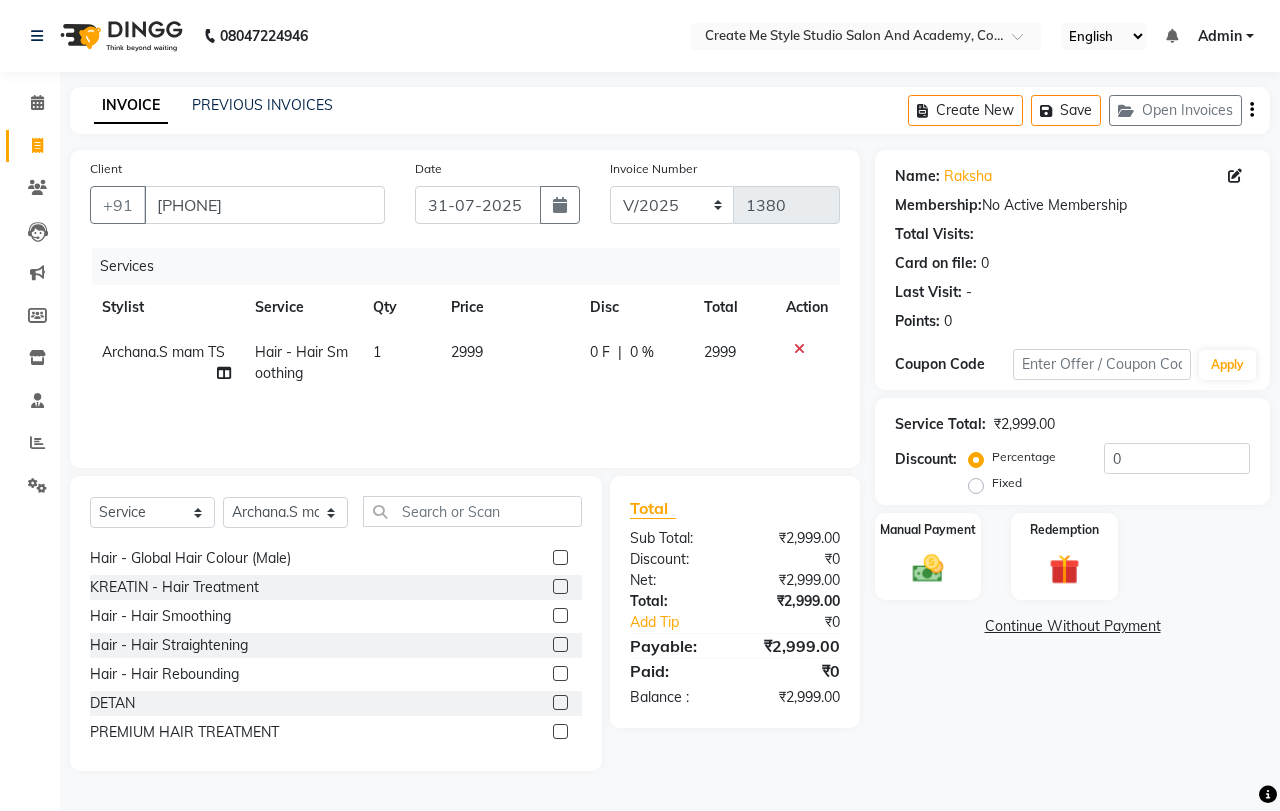 click on "2999" 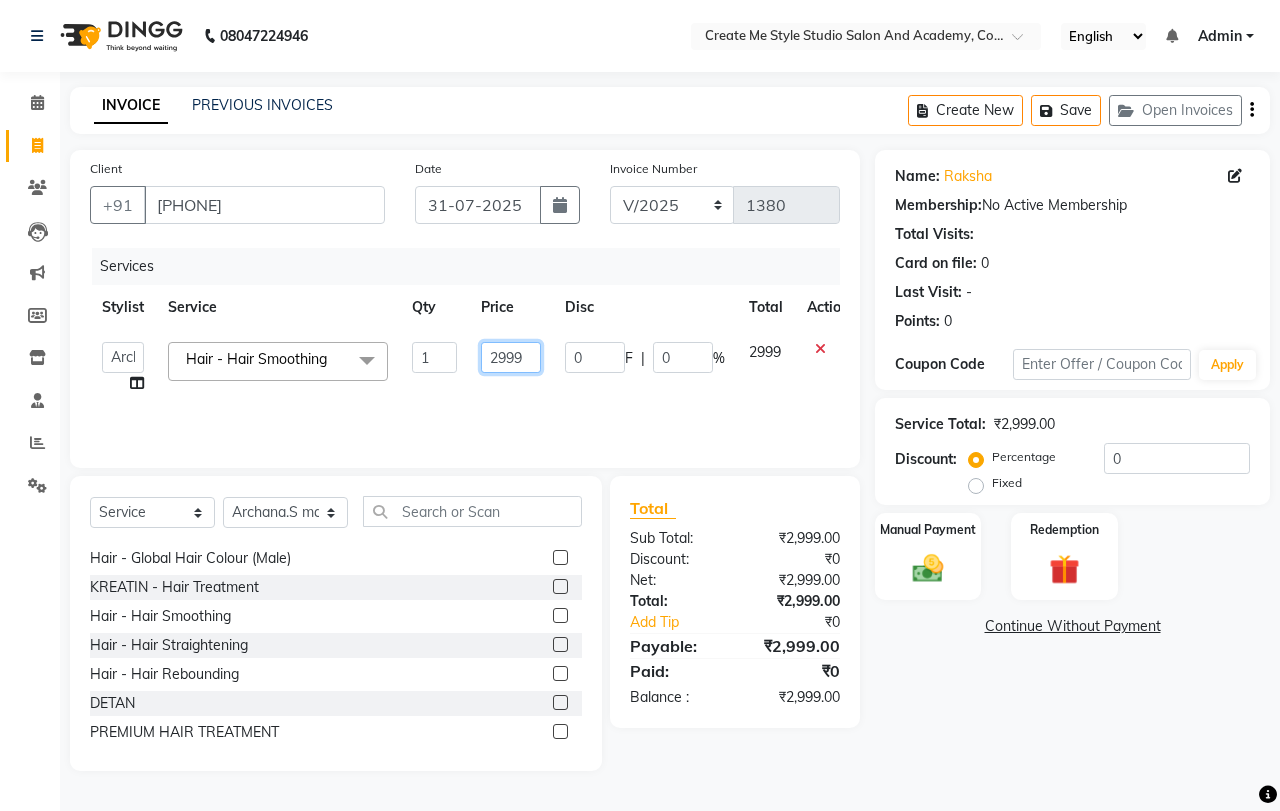 click on "2999" 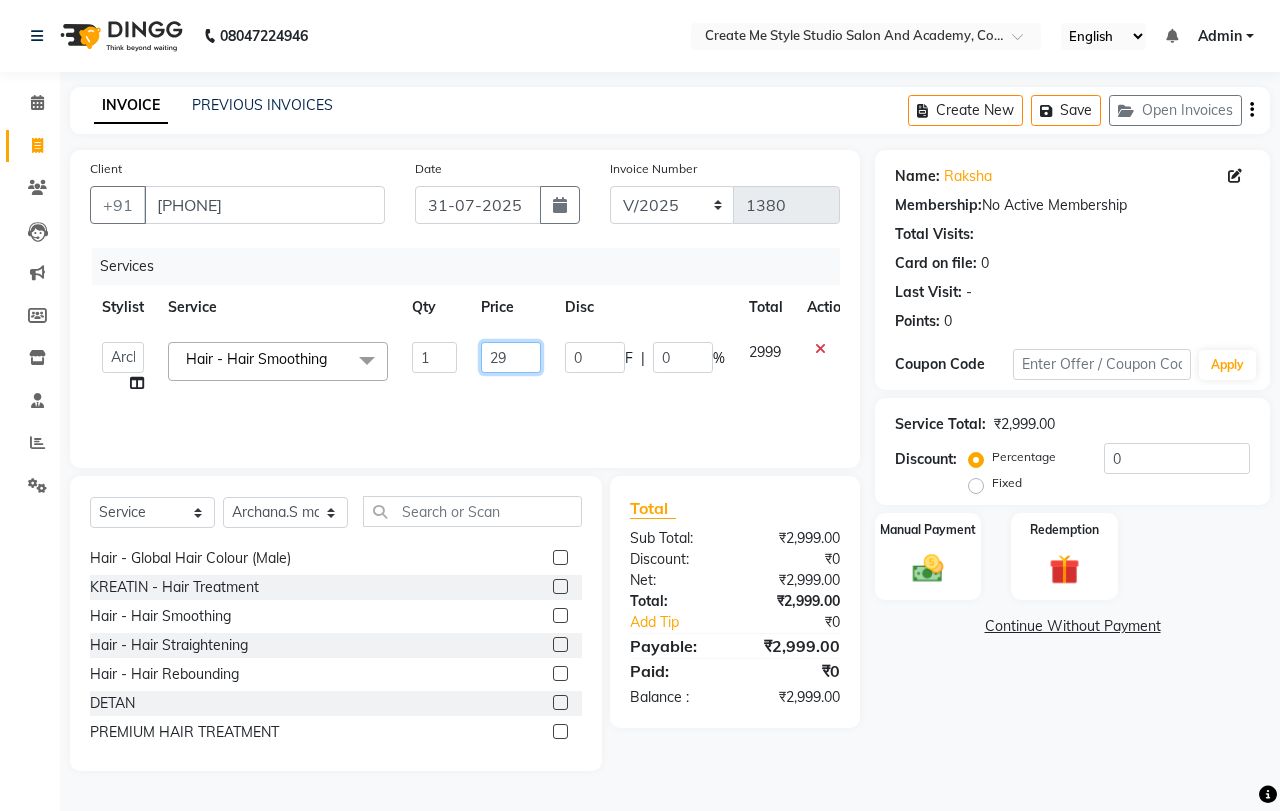 type on "2" 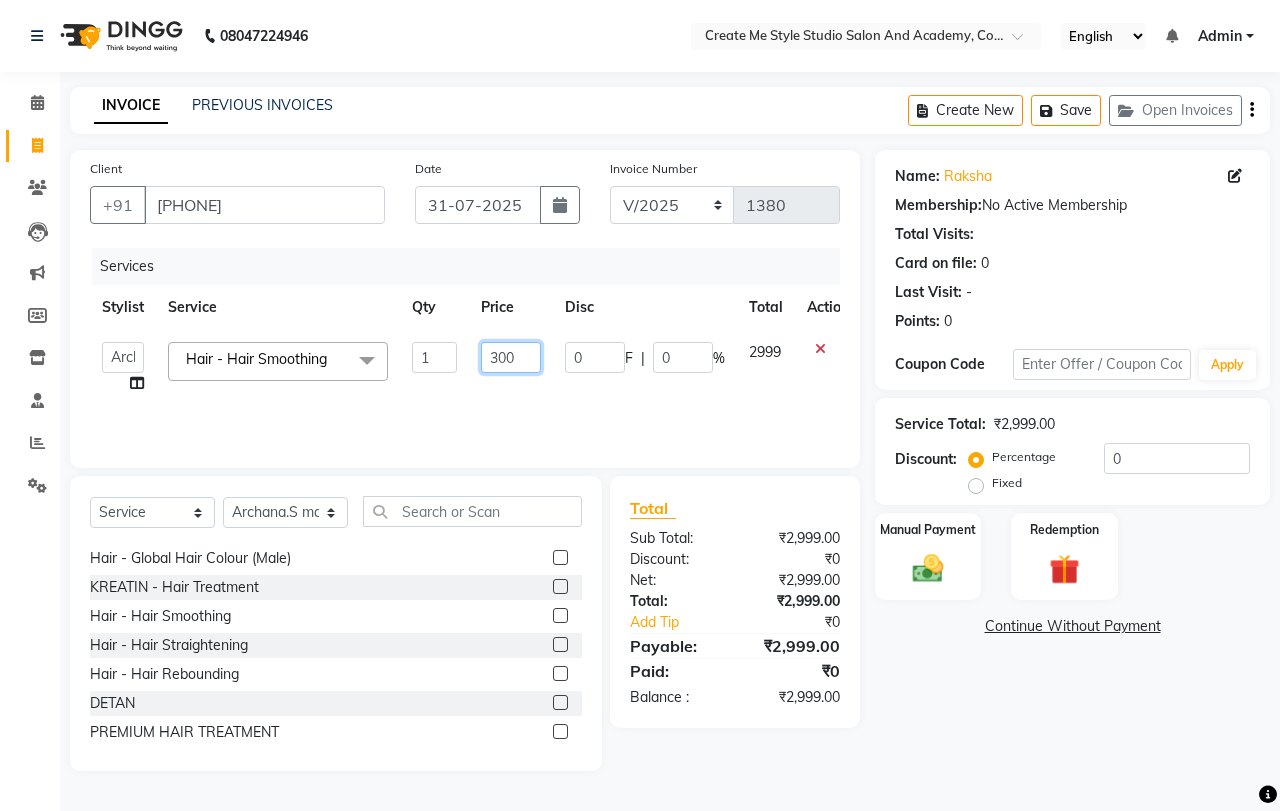 type on "3000" 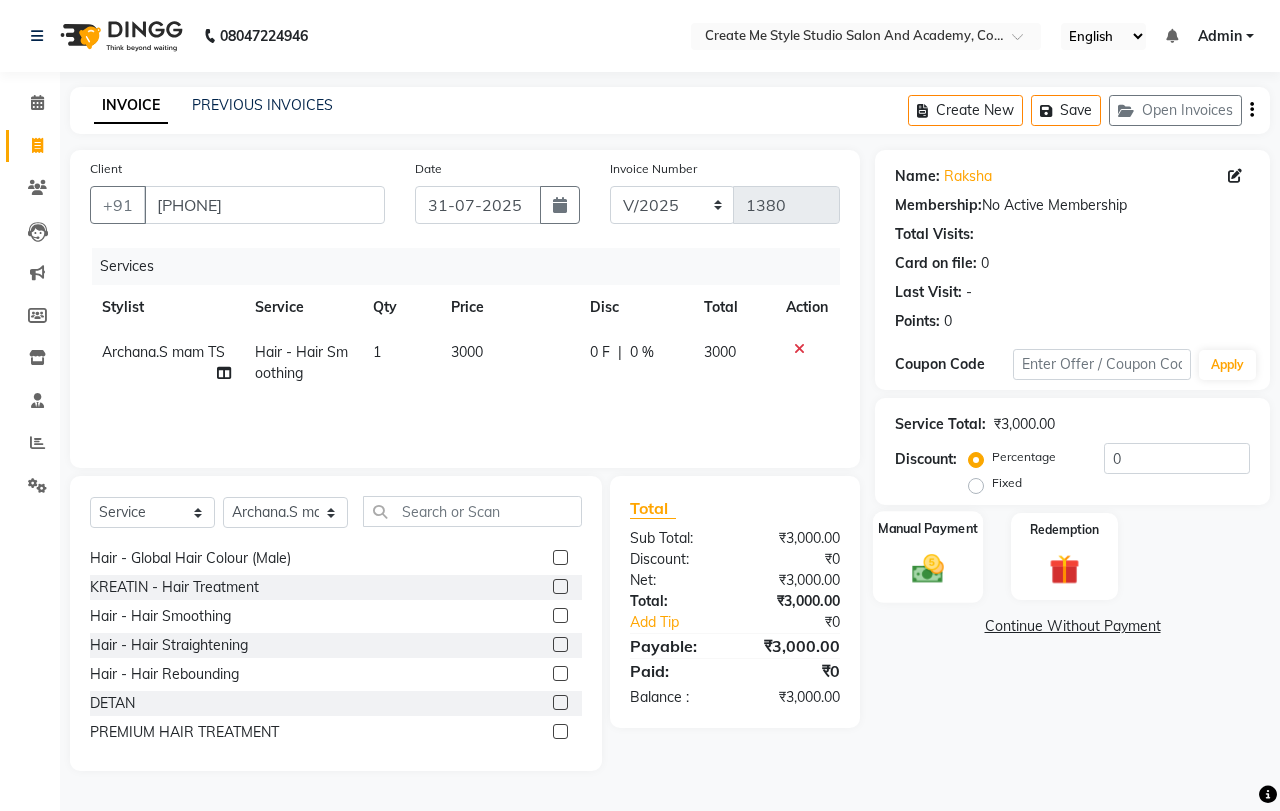 click 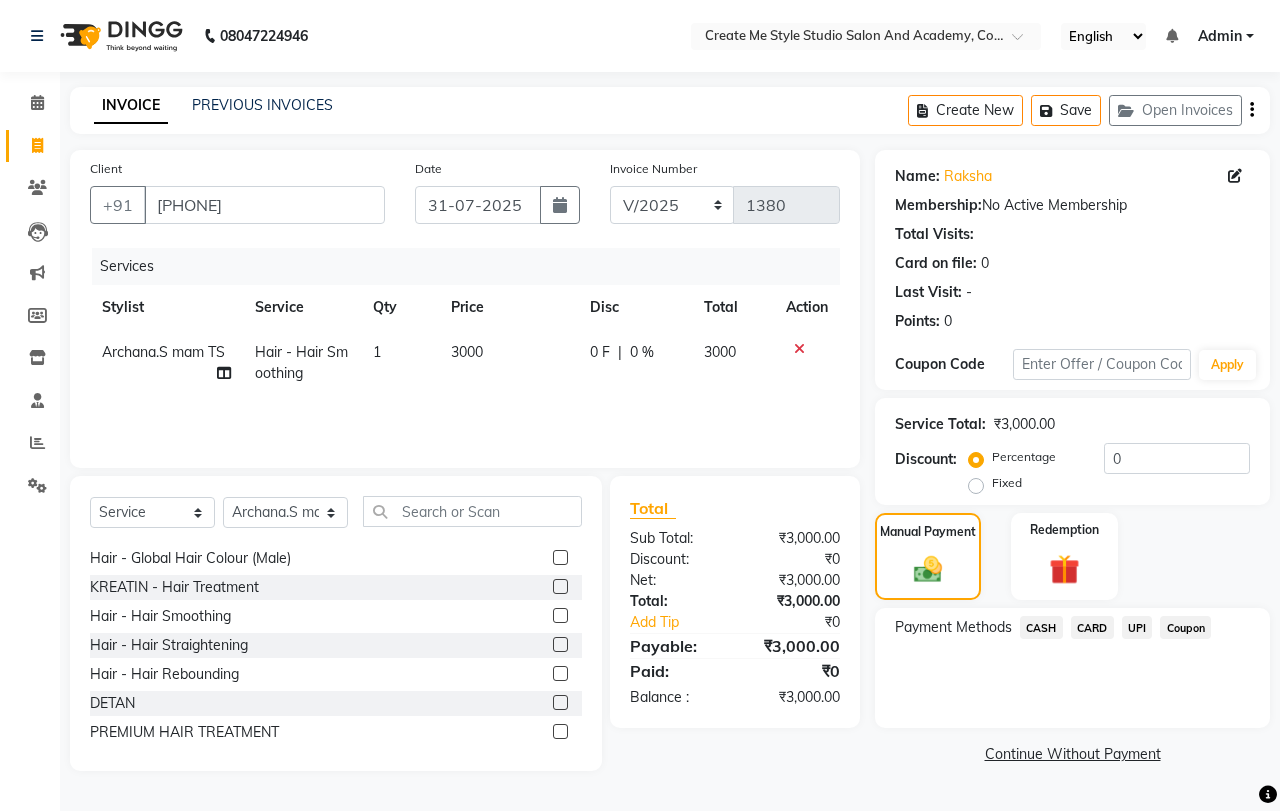 click on "UPI" 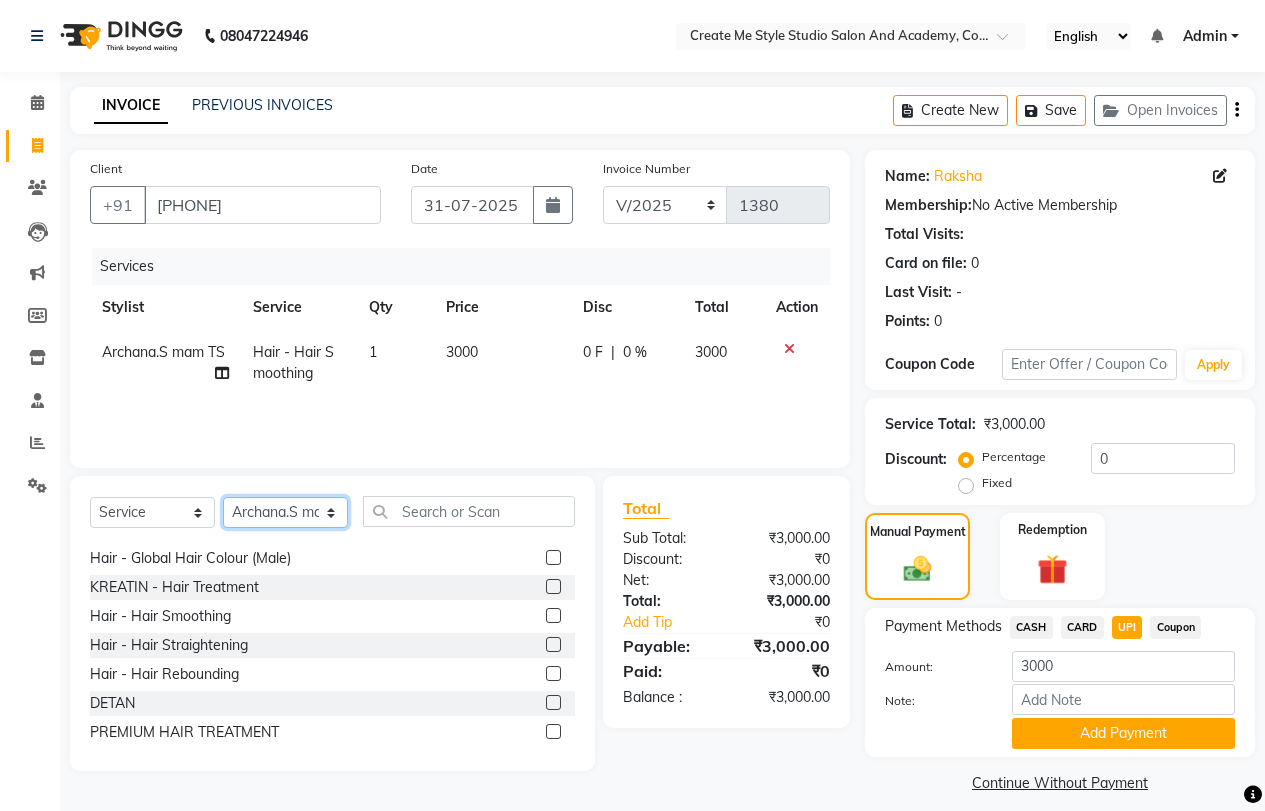 click on "Select Stylist Amol sir Archana.B mam Archana.S mam TS Ayushi mam Nagma mam Neelam Neha mam Pramod sir Reception 1 Reception 2 Sunil sir" 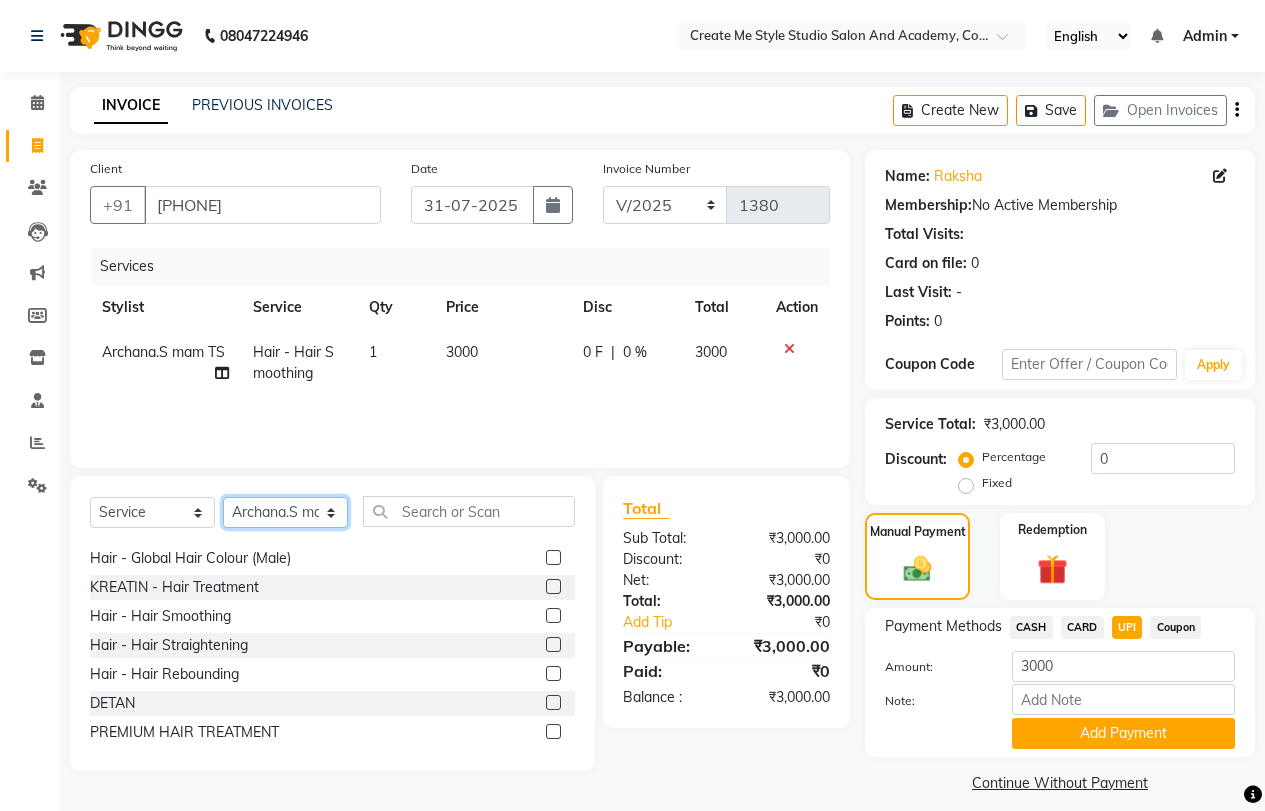 select on "[PHONE]" 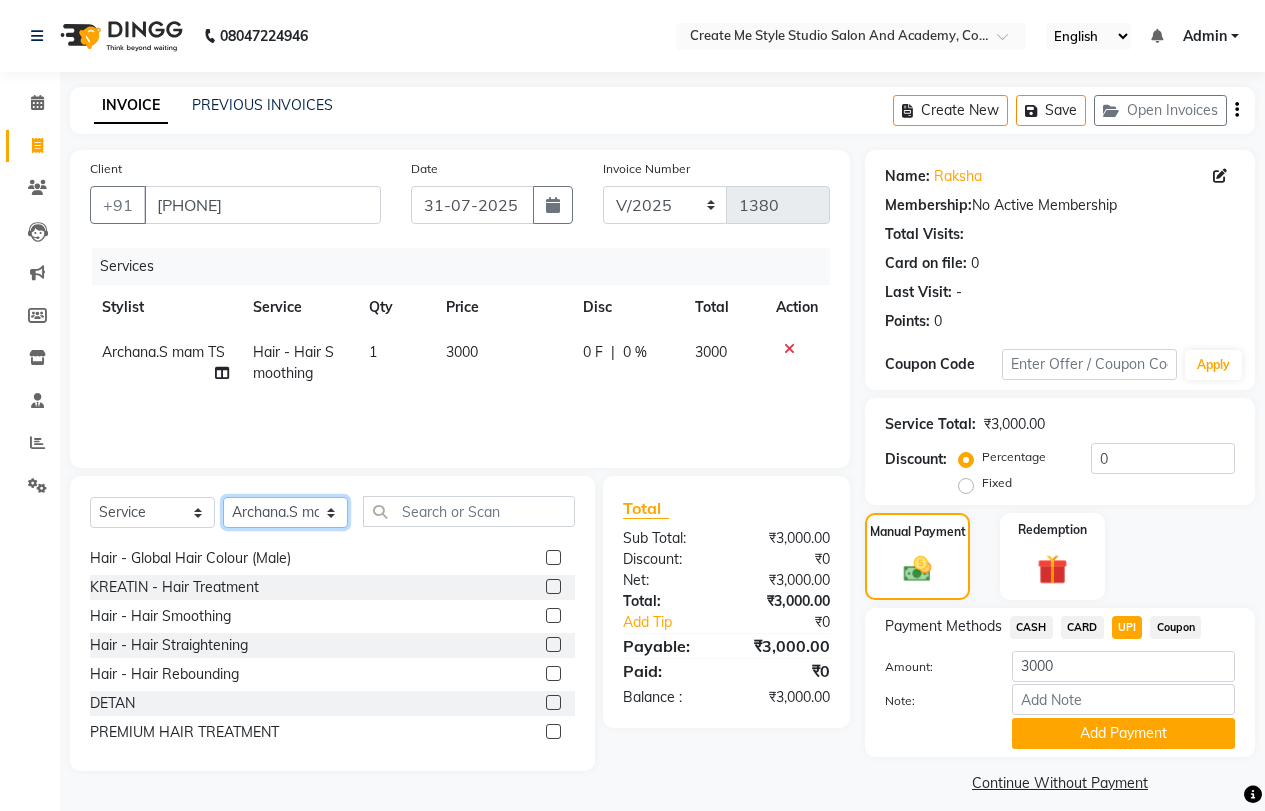 click on "Select Stylist Amol sir Archana.B mam Archana.S mam TS Ayushi mam Nagma mam Neelam Neha mam Pramod sir Reception 1 Reception 2 Sunil sir" 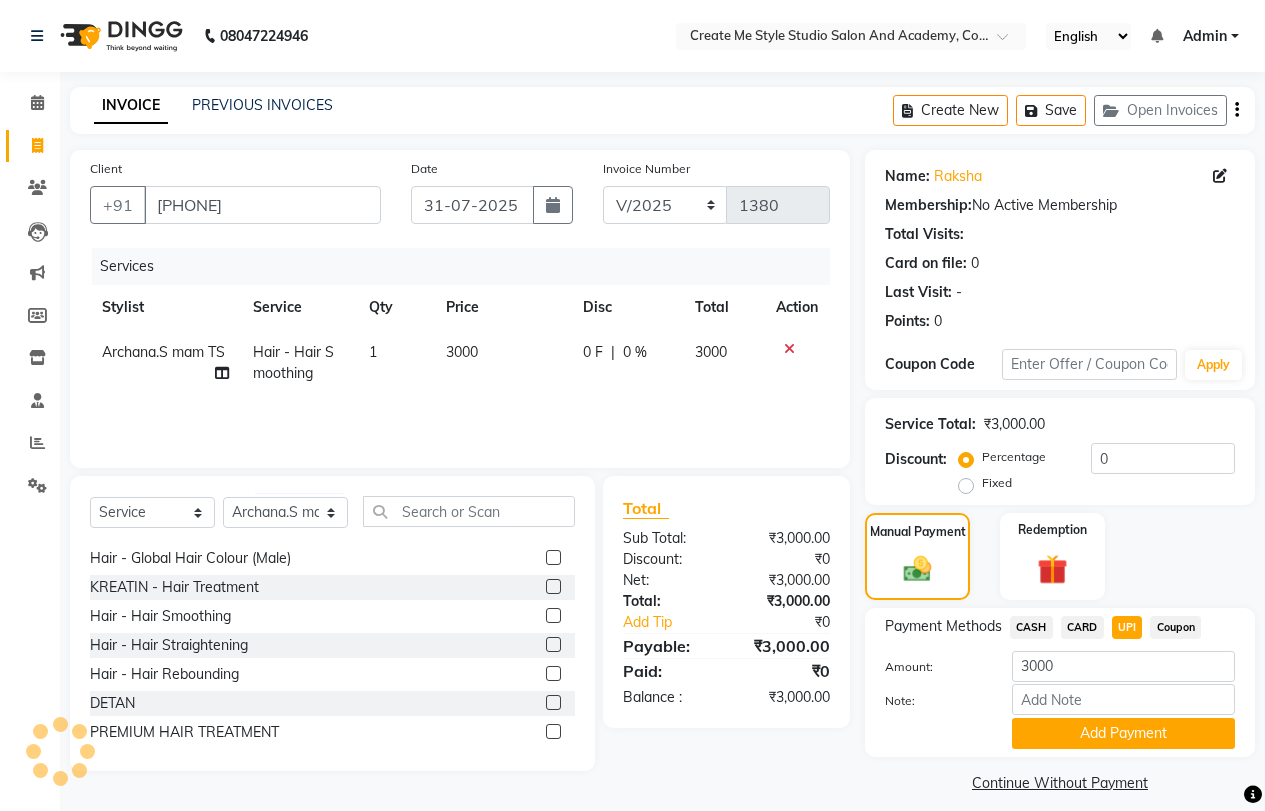 click 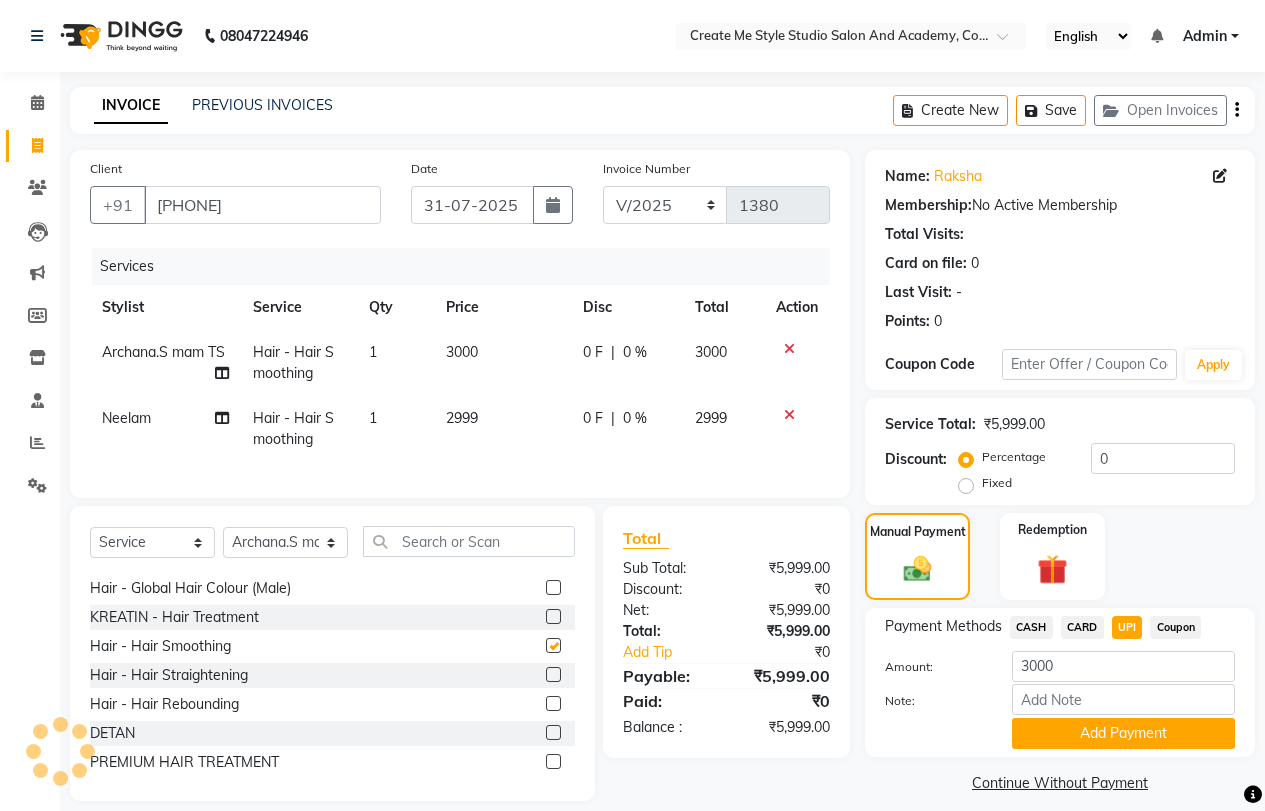 checkbox on "false" 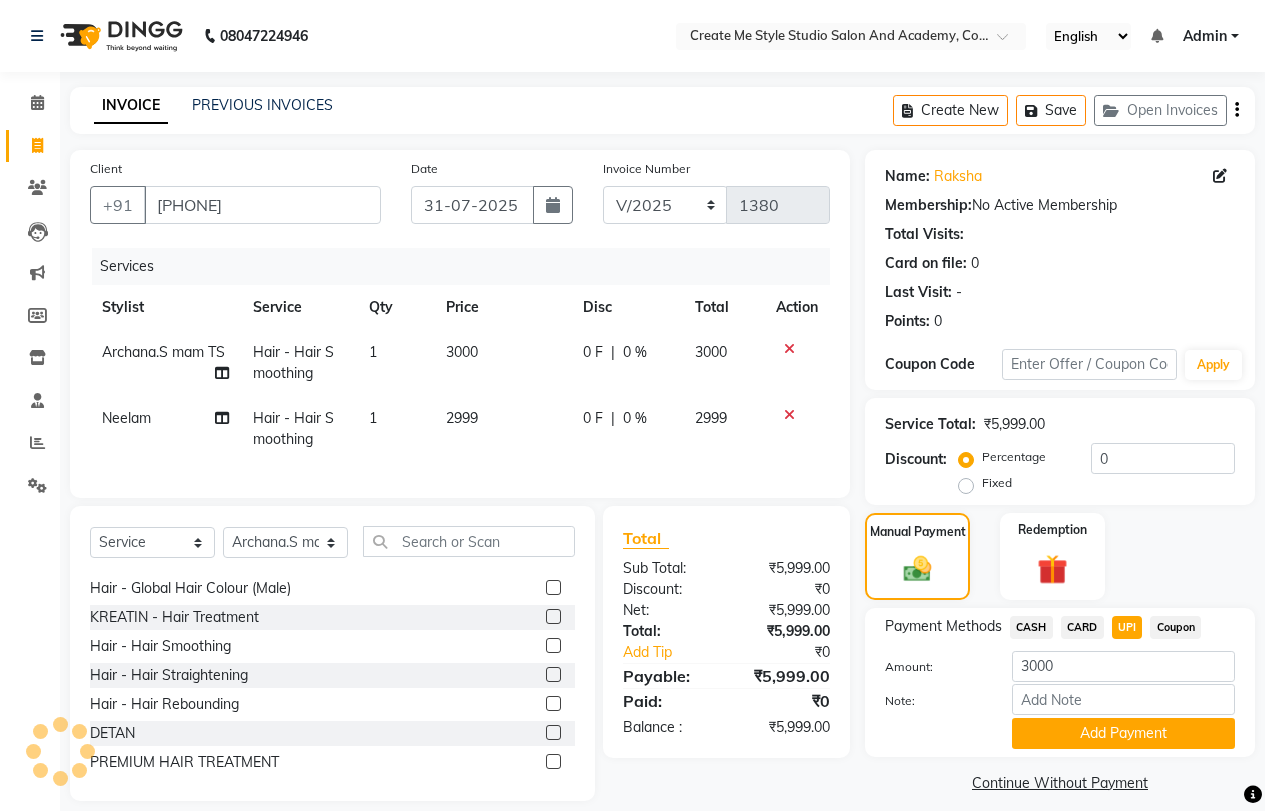 drag, startPoint x: 479, startPoint y: 417, endPoint x: 507, endPoint y: 415, distance: 28.071337 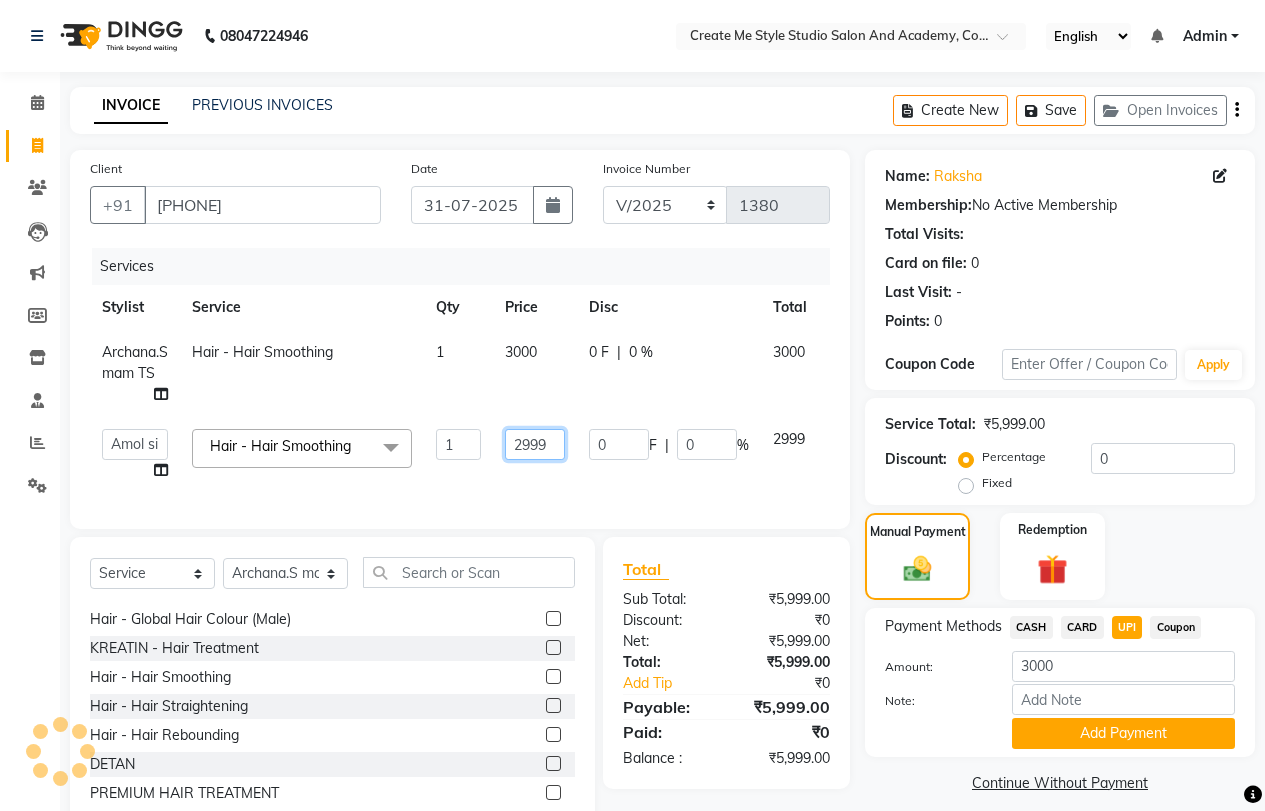 click on "2999" 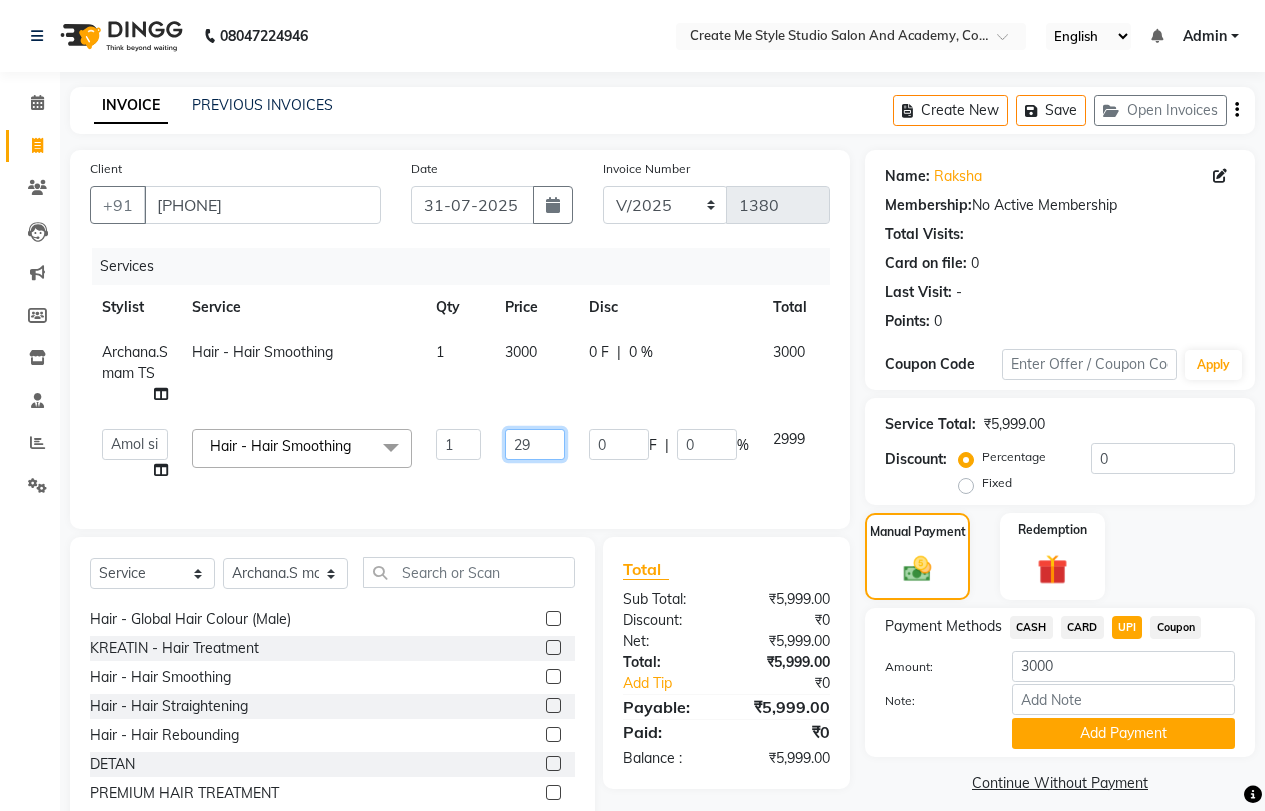 type on "2" 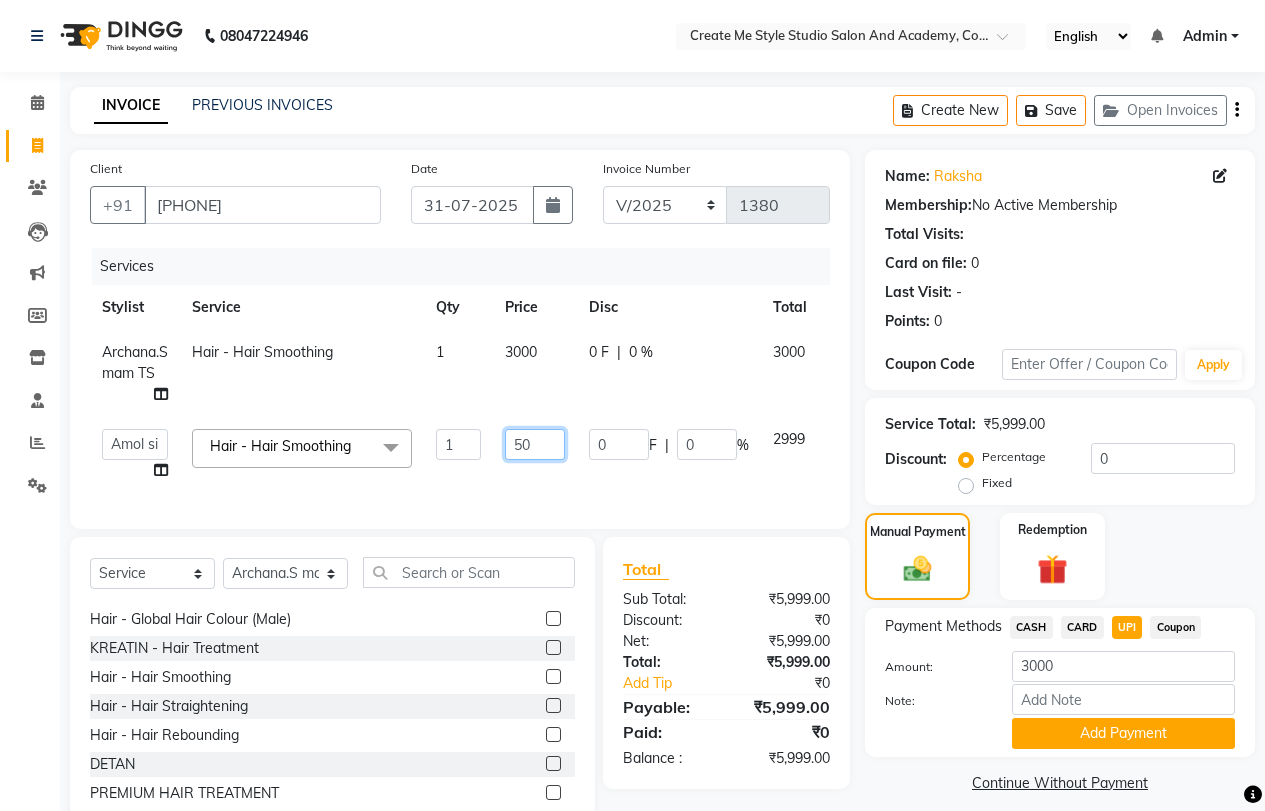 type on "500" 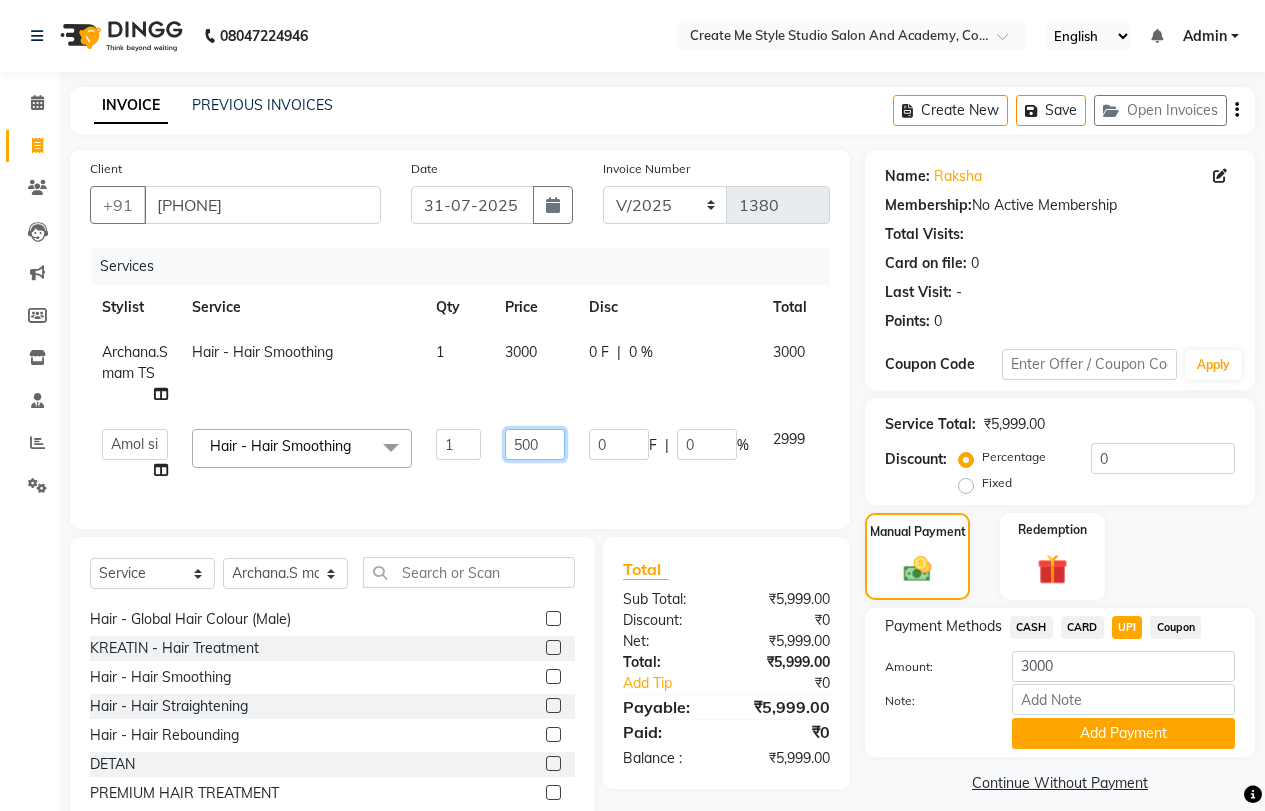 scroll, scrollTop: 0, scrollLeft: 57, axis: horizontal 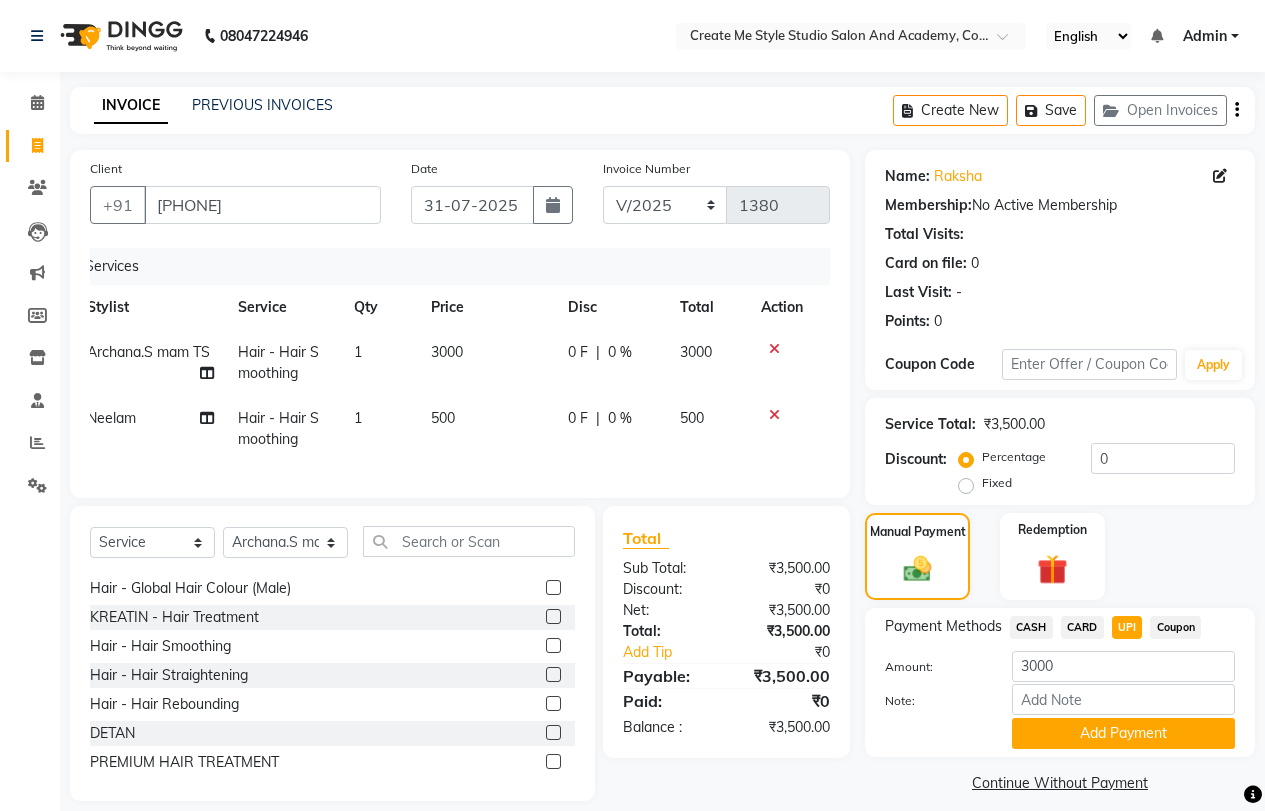 click 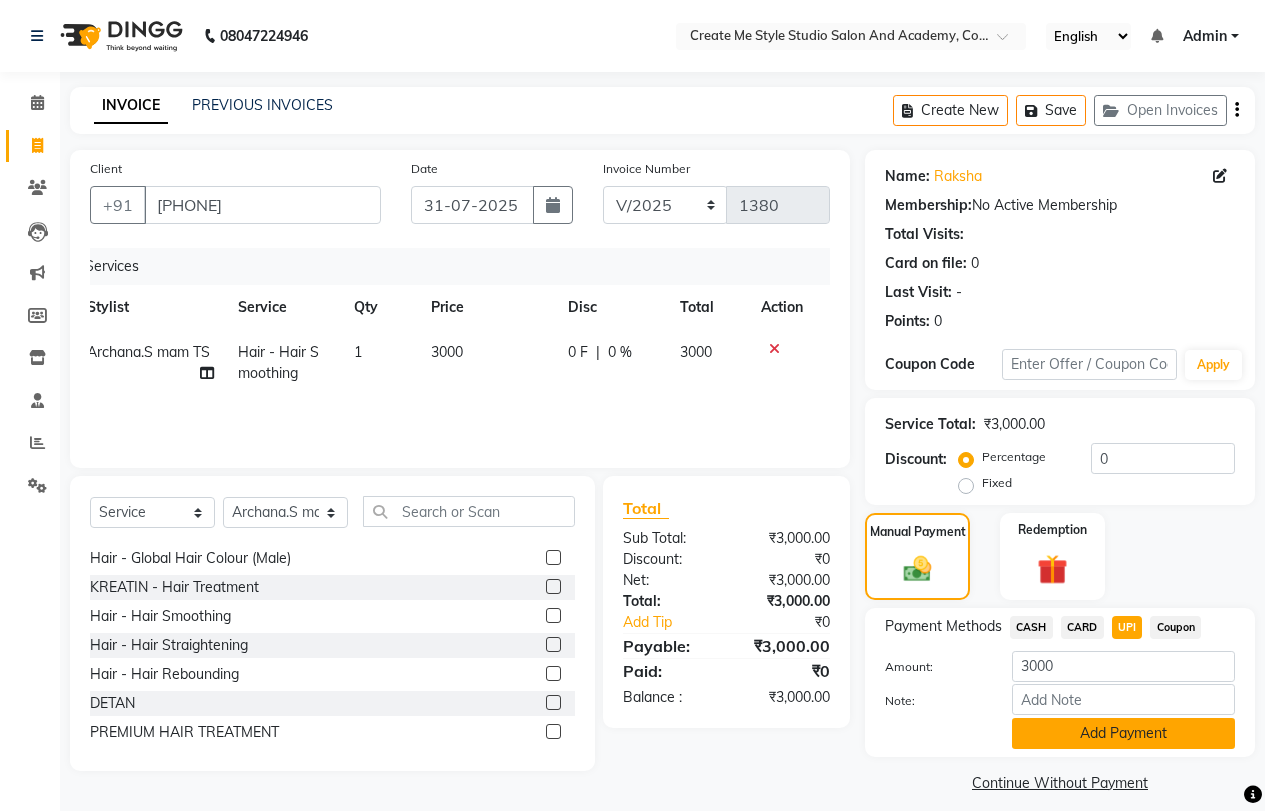 click on "Add Payment" 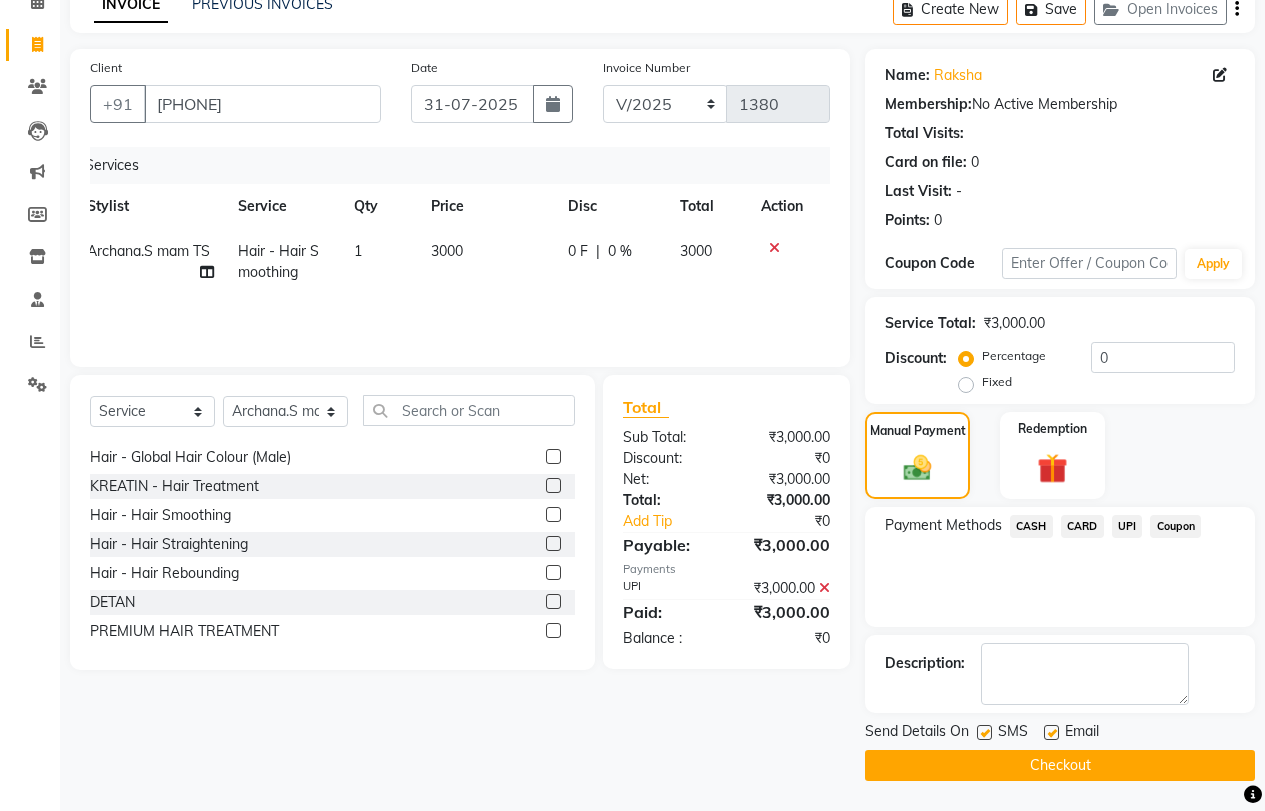 scroll, scrollTop: 0, scrollLeft: 0, axis: both 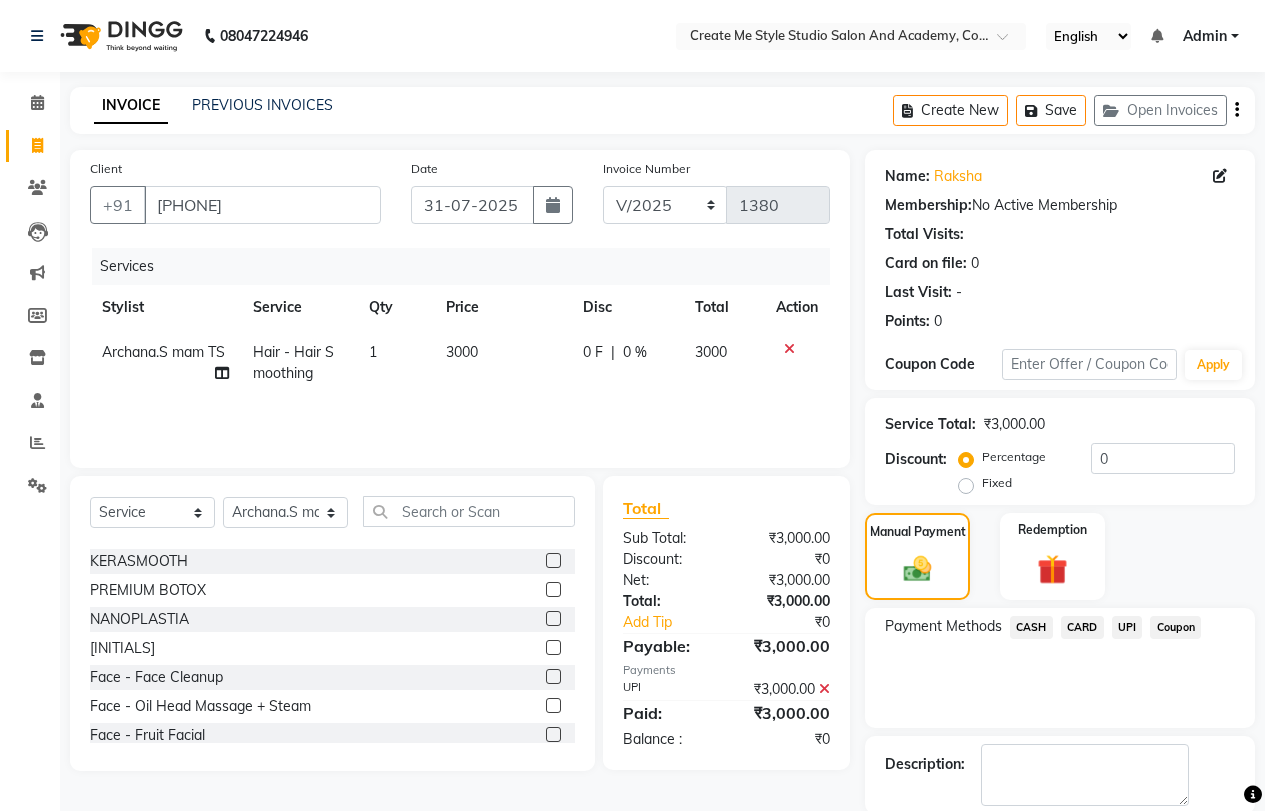 click 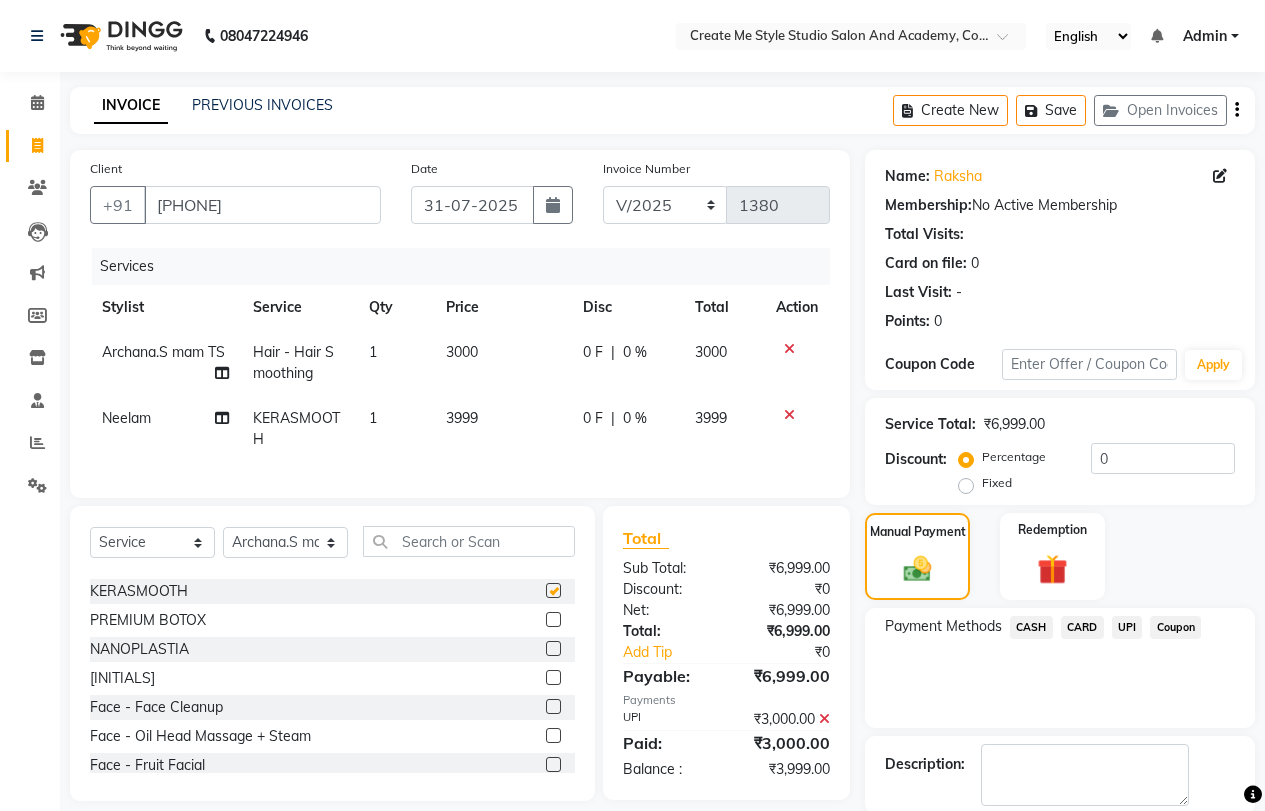 checkbox on "false" 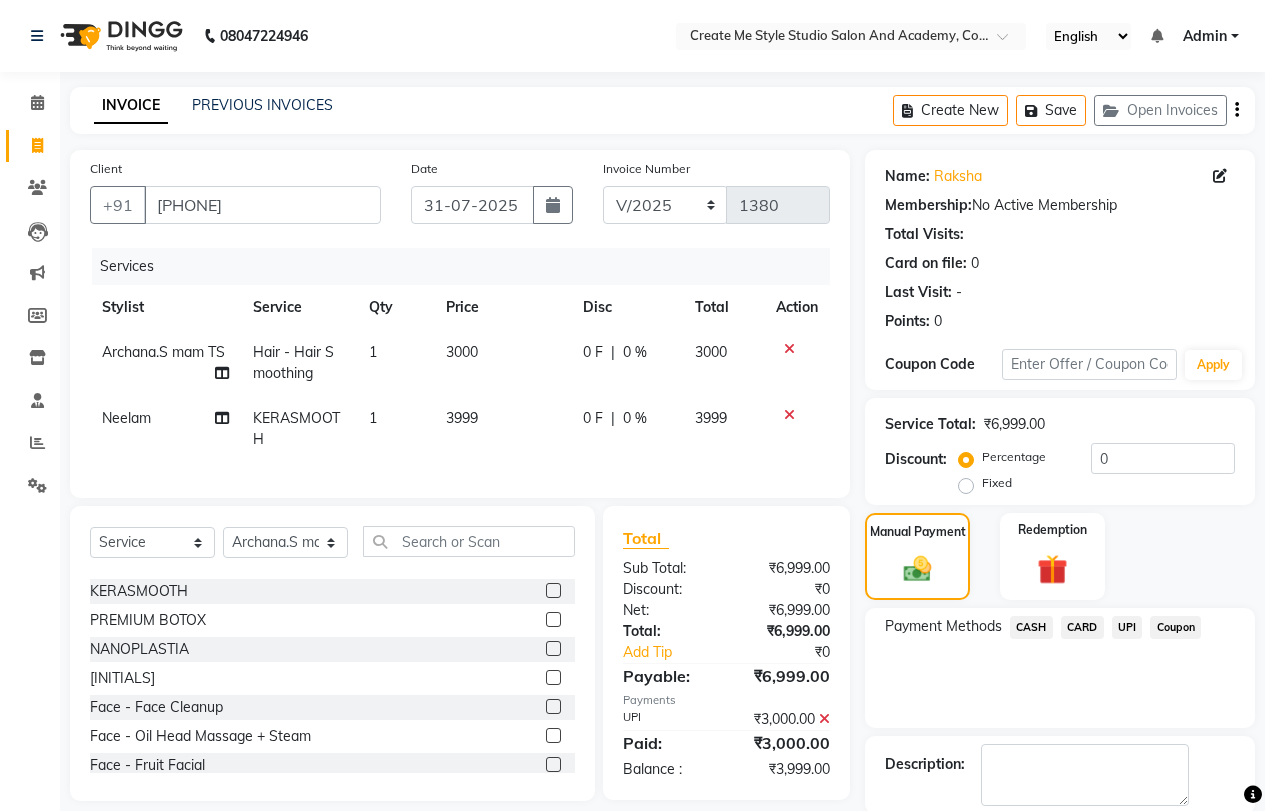 drag, startPoint x: 492, startPoint y: 421, endPoint x: 503, endPoint y: 415, distance: 12.529964 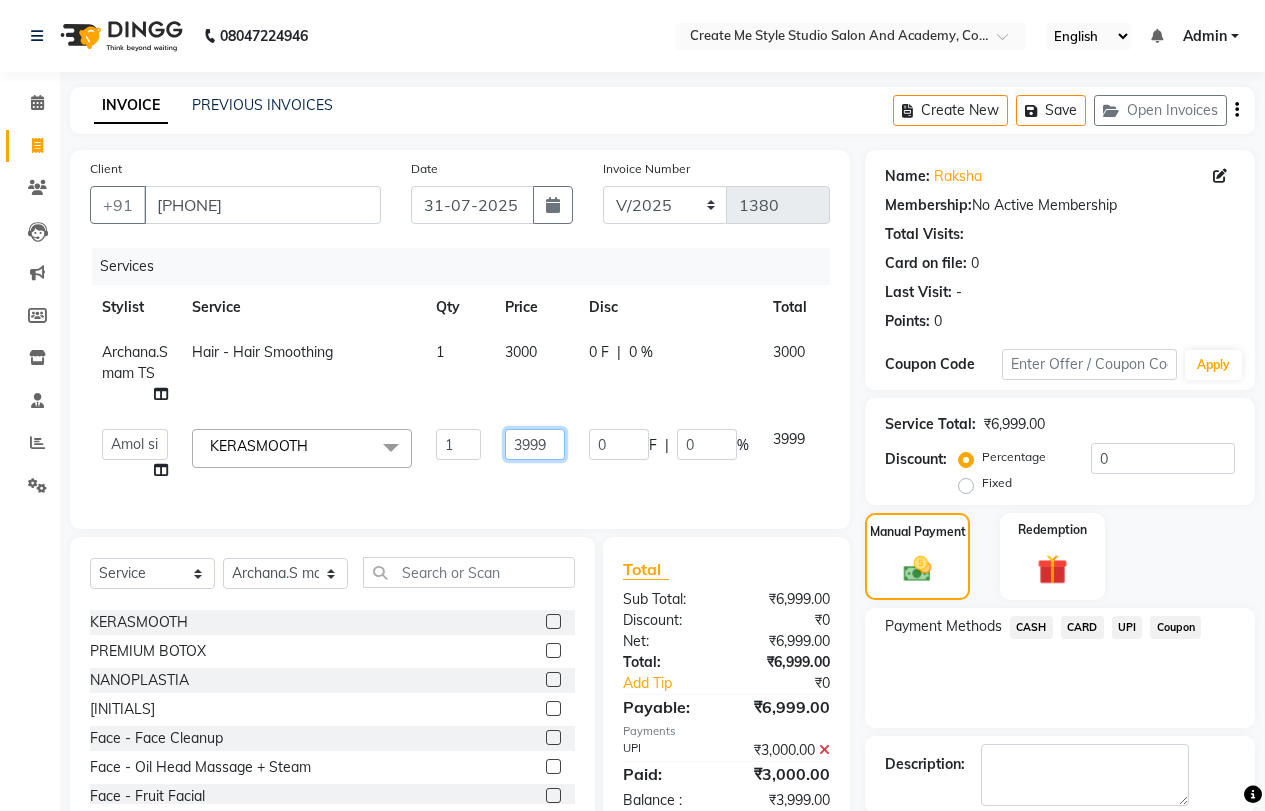 drag, startPoint x: 556, startPoint y: 449, endPoint x: 546, endPoint y: 460, distance: 14.866069 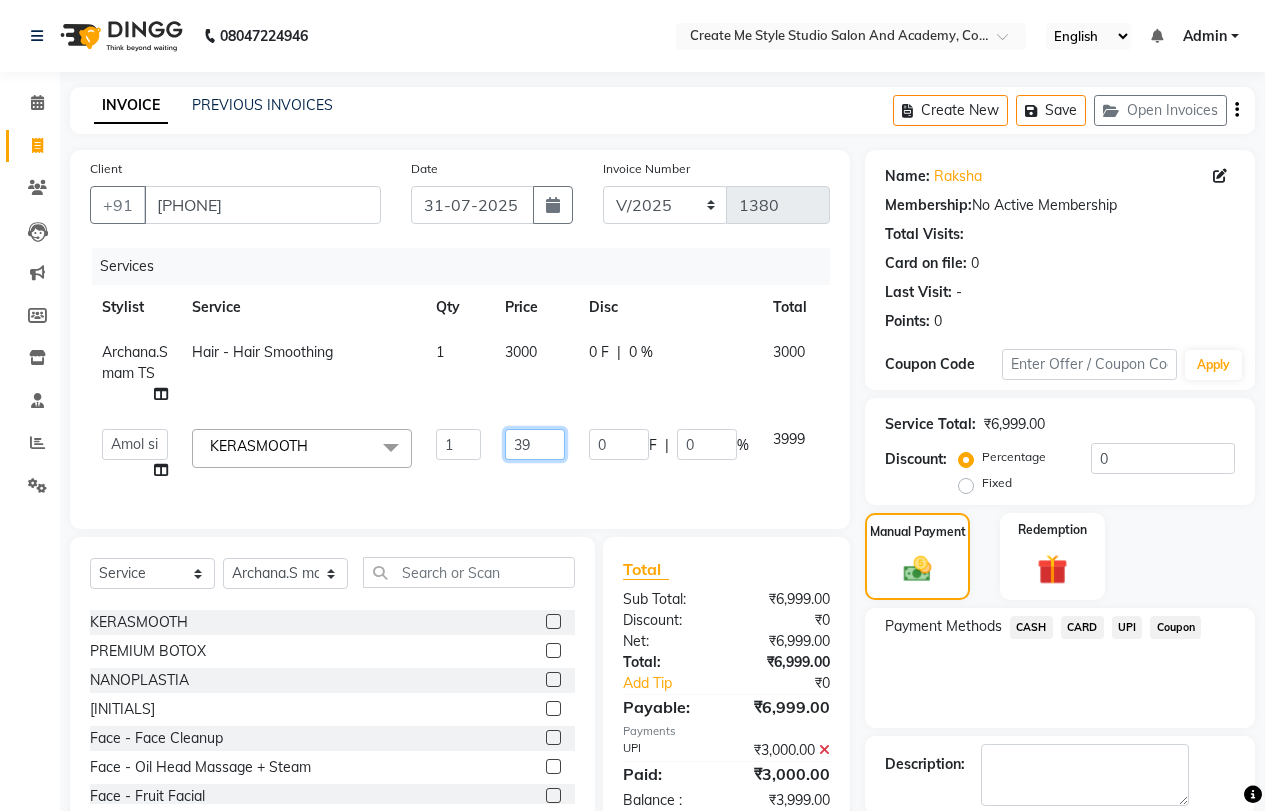 type on "3" 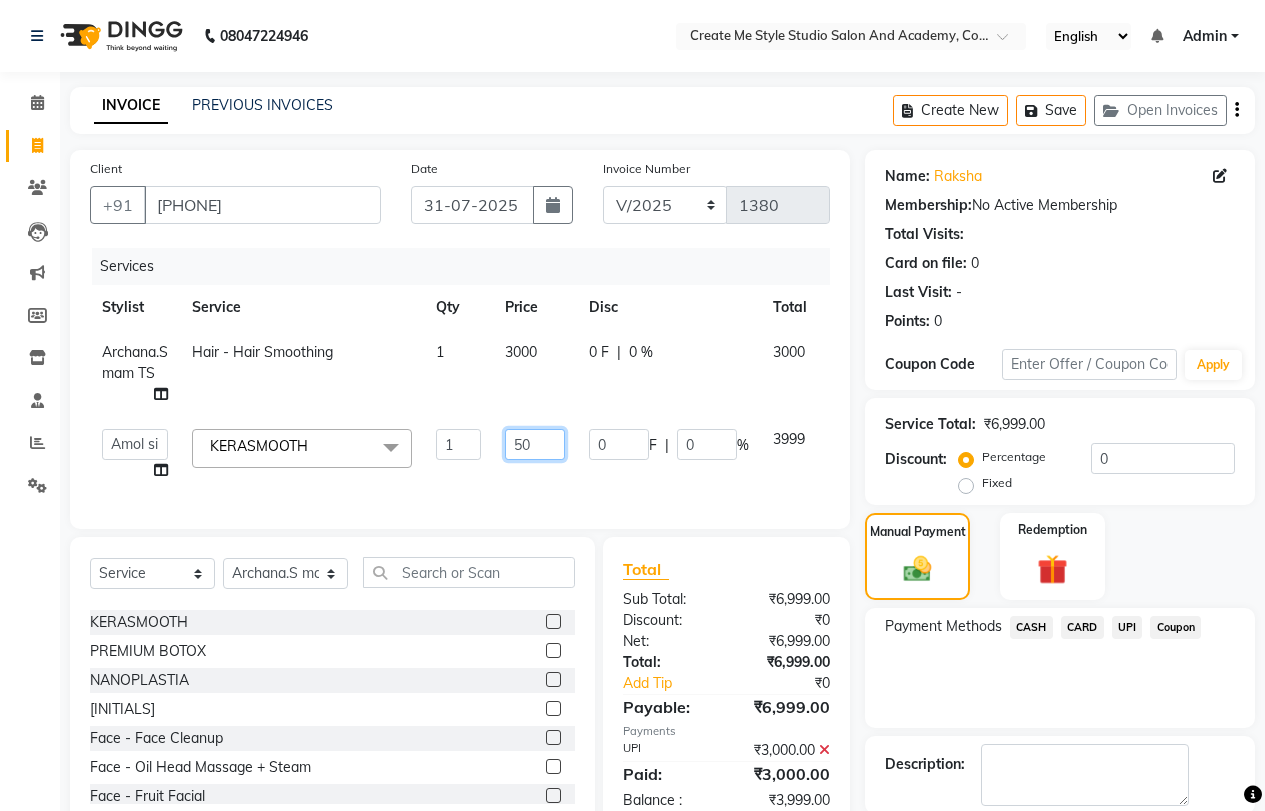 type on "500" 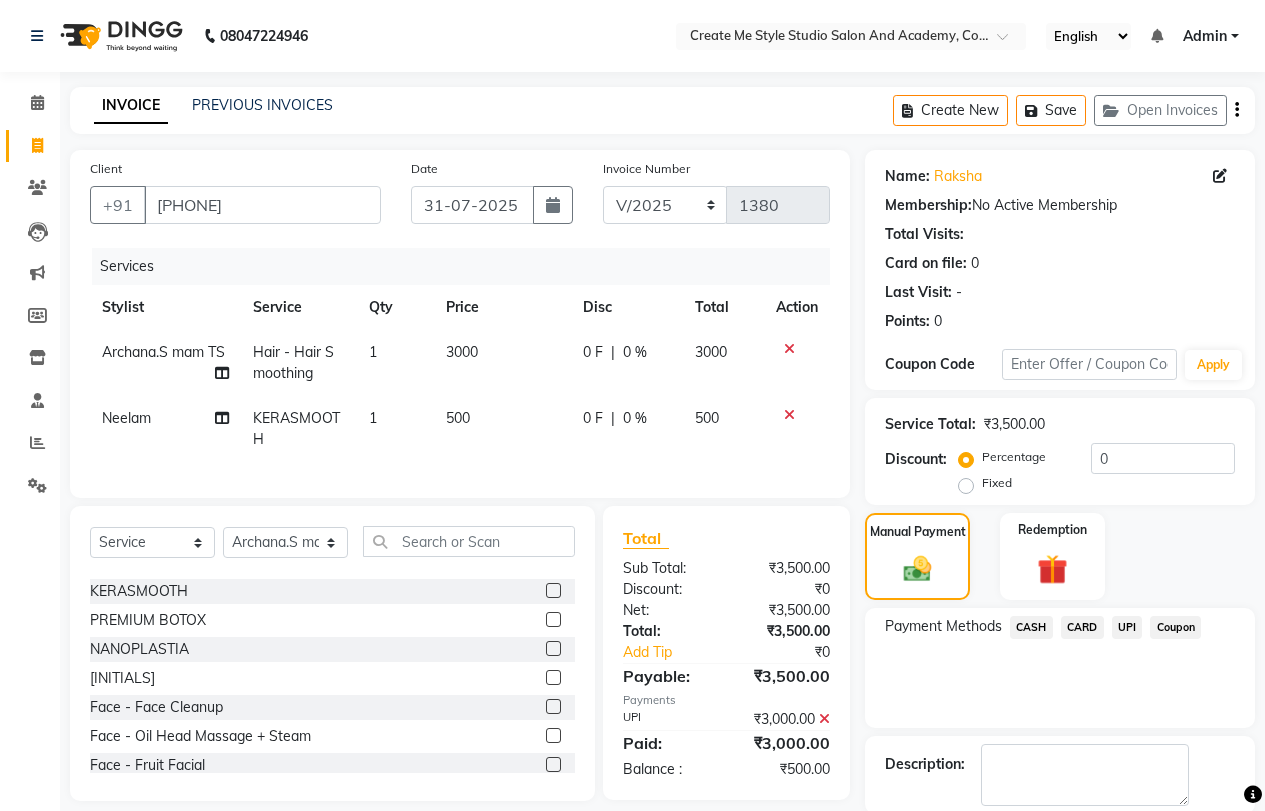 click on "UPI" 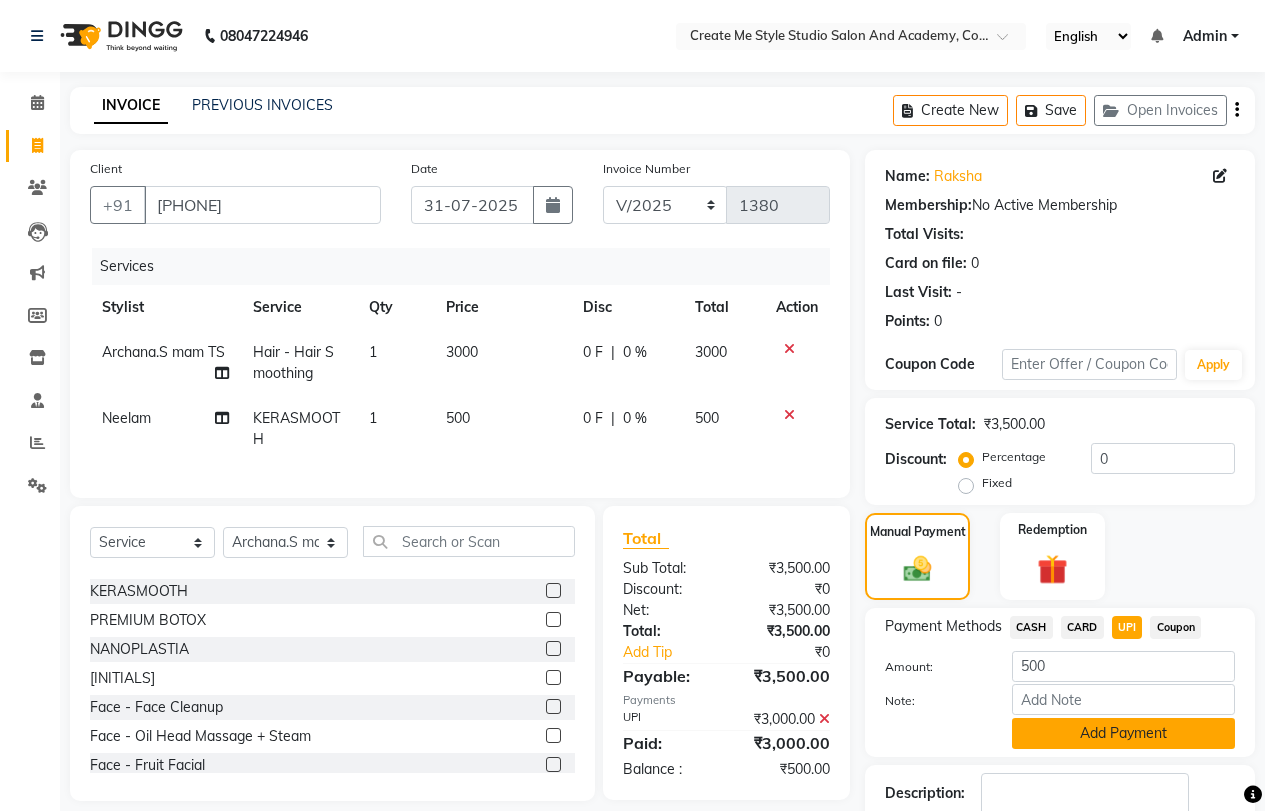 click on "Add Payment" 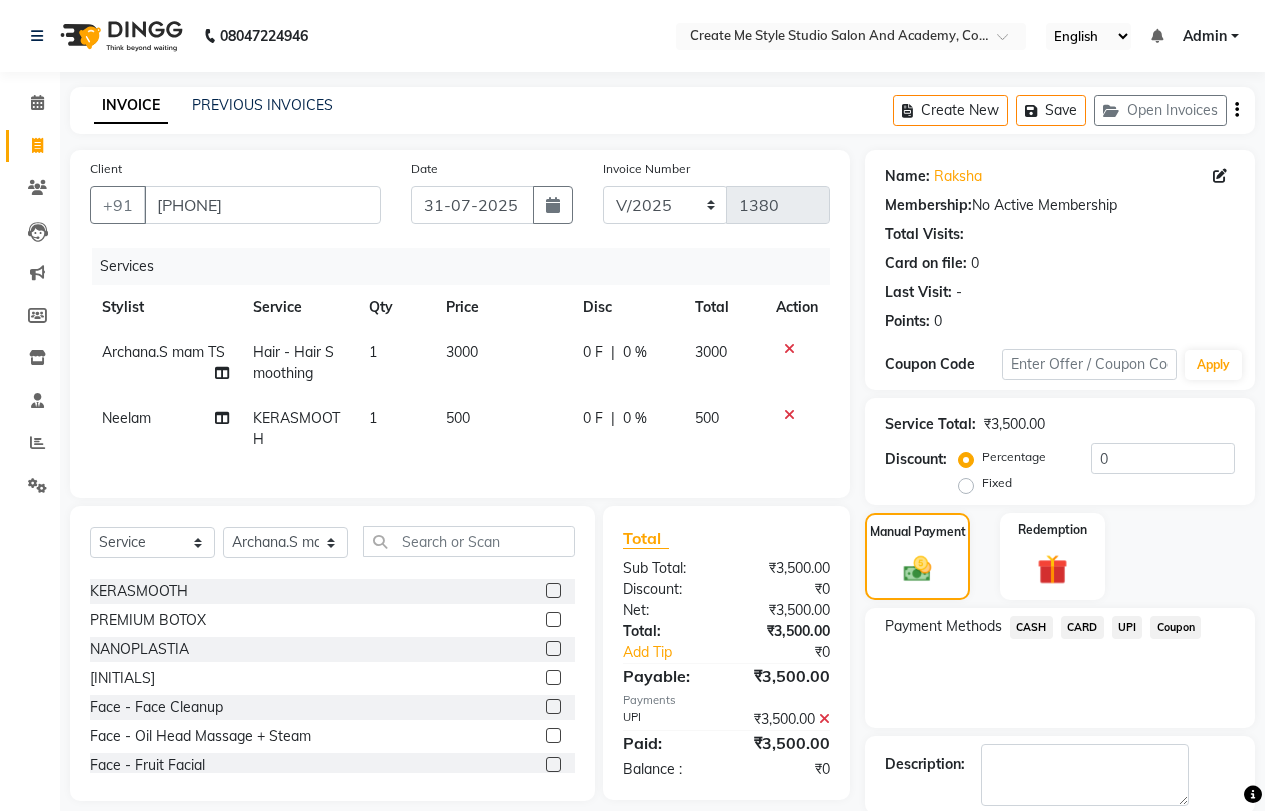 scroll, scrollTop: 101, scrollLeft: 0, axis: vertical 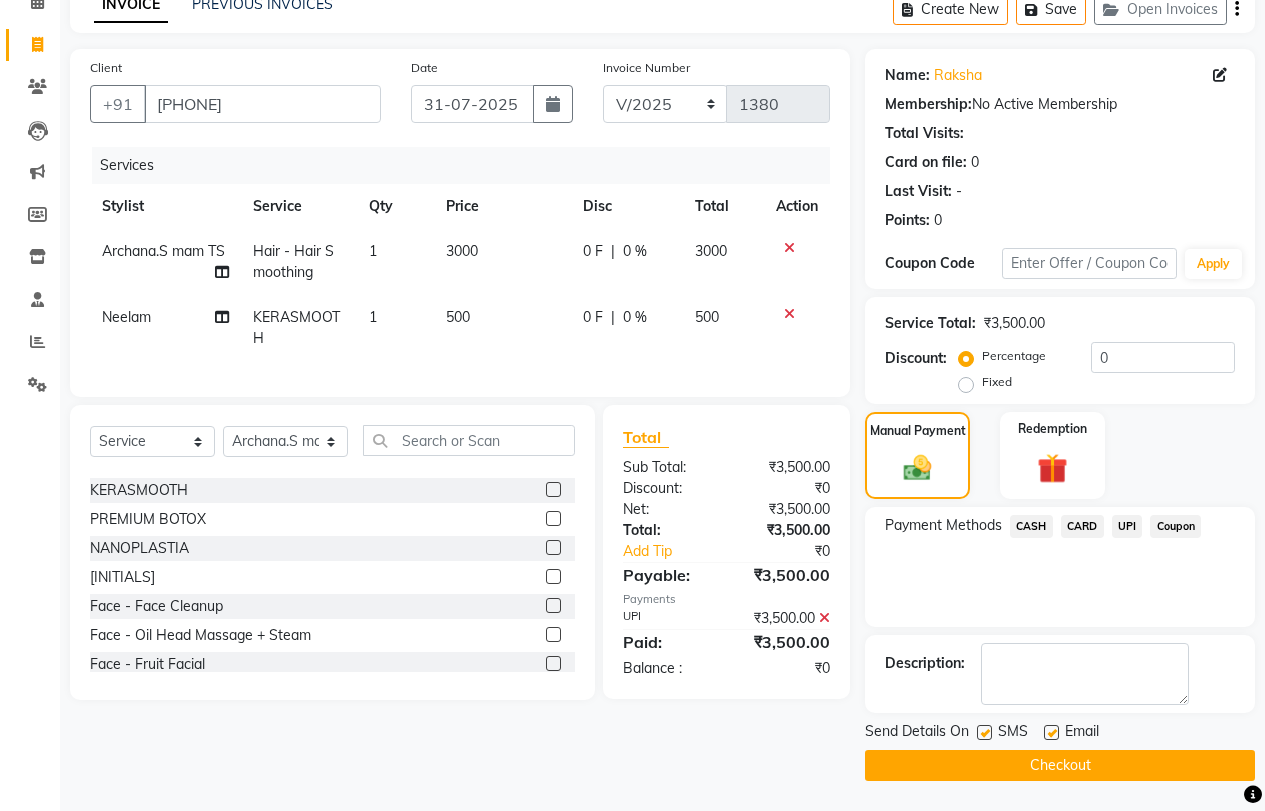 click on "Checkout" 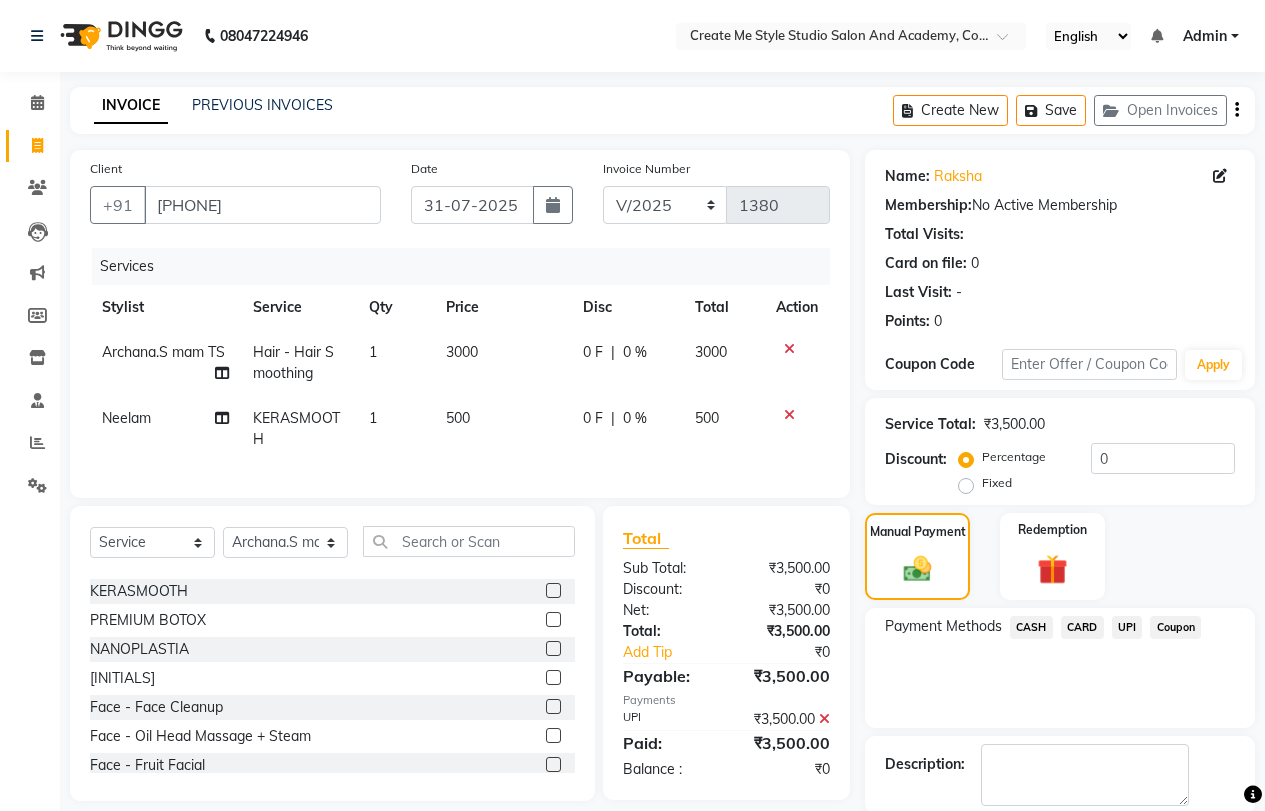 scroll, scrollTop: 101, scrollLeft: 0, axis: vertical 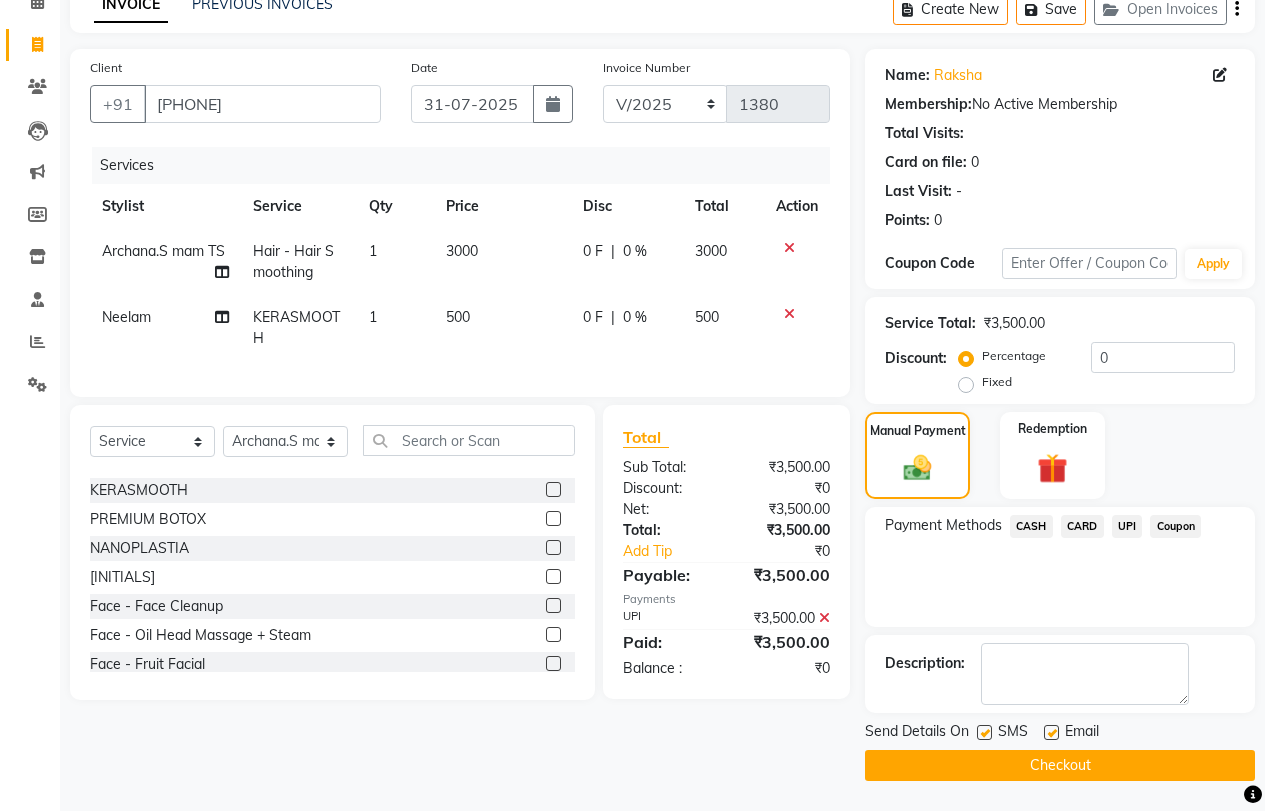 click on "Checkout" 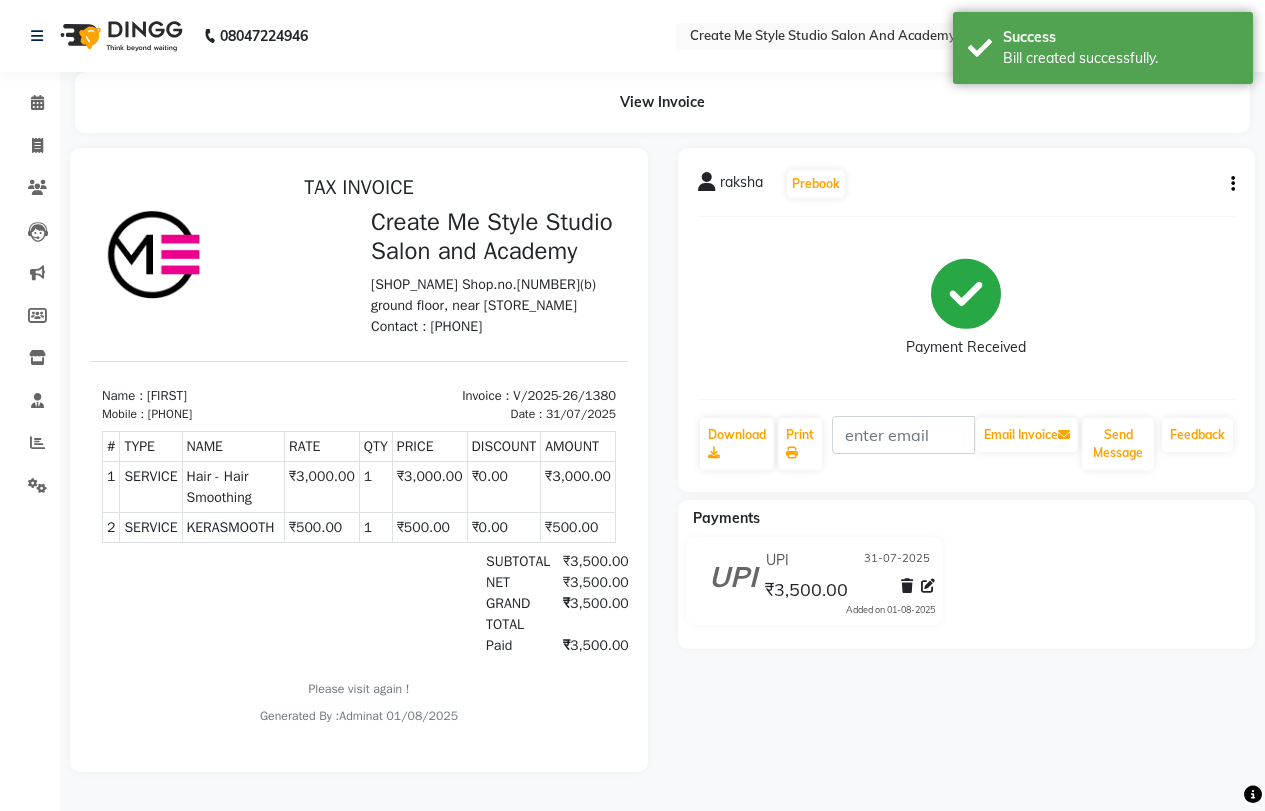 scroll, scrollTop: 0, scrollLeft: 0, axis: both 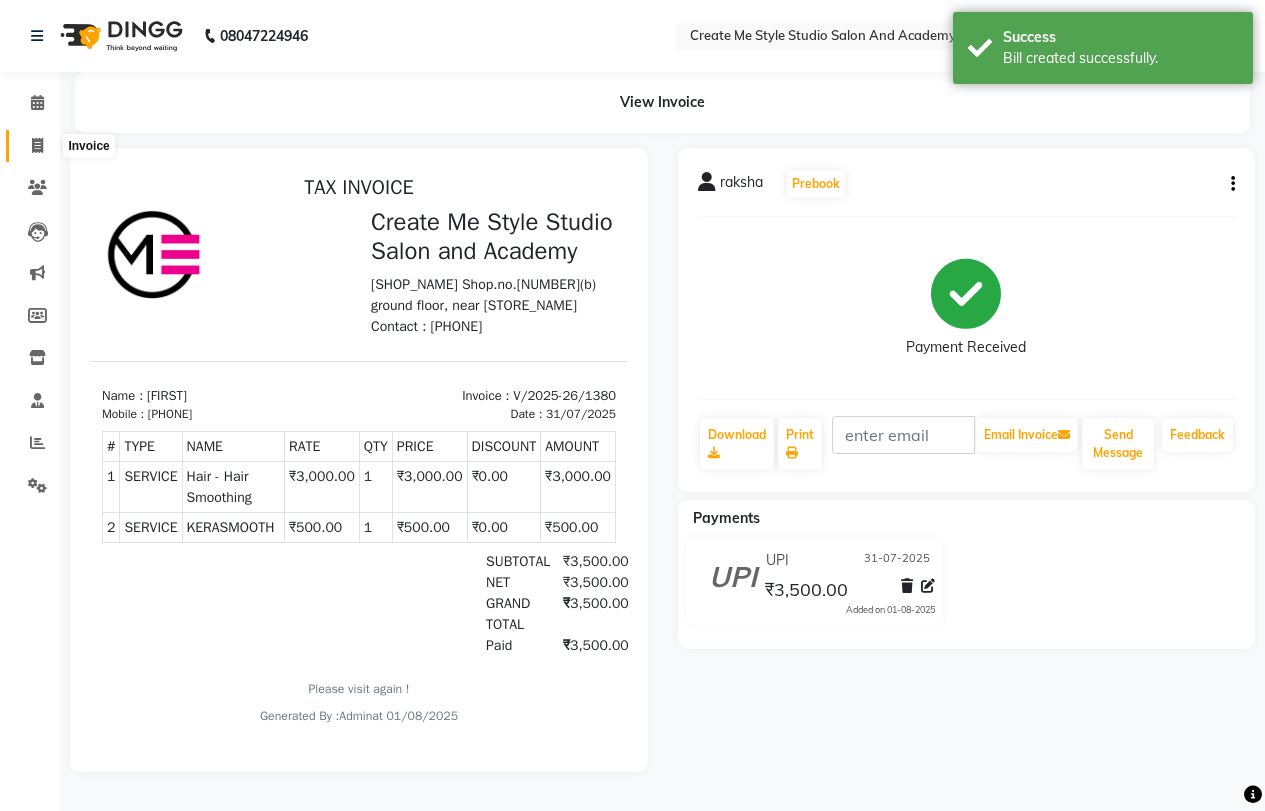 click 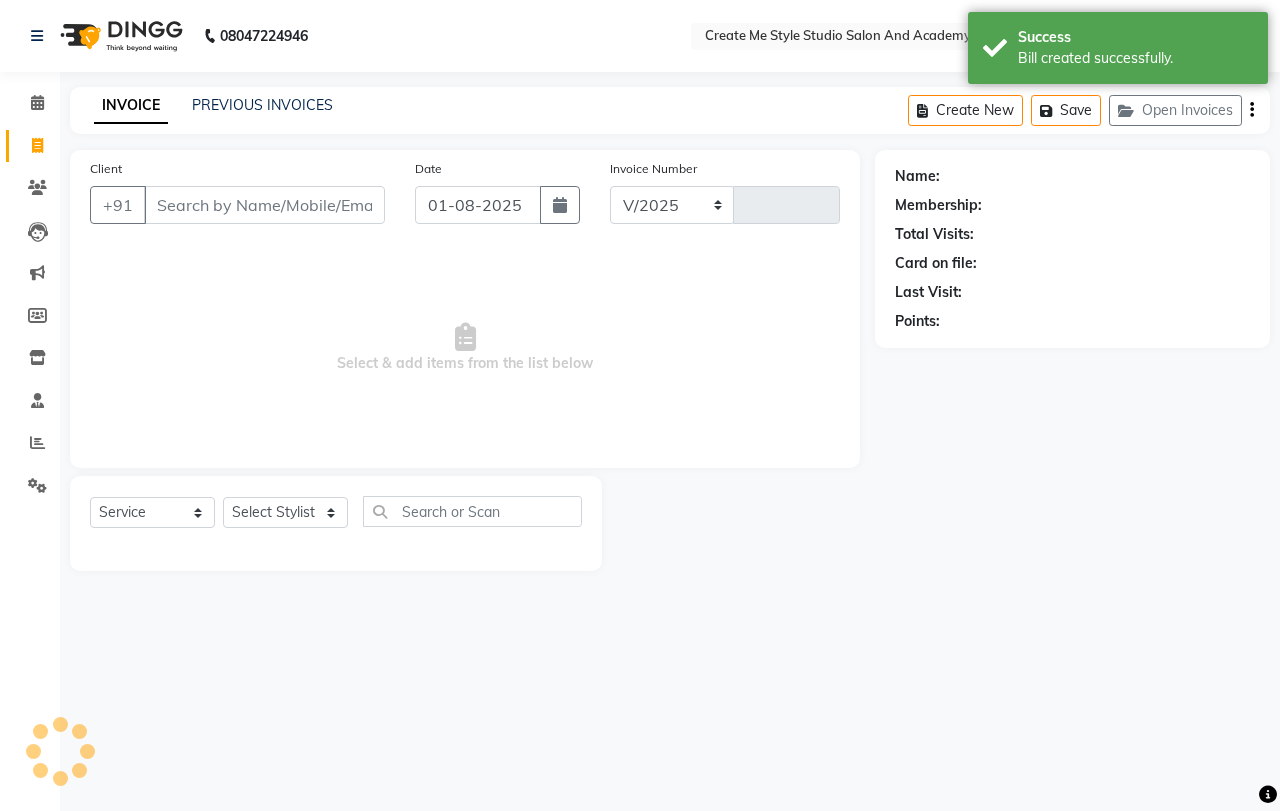 select on "8253" 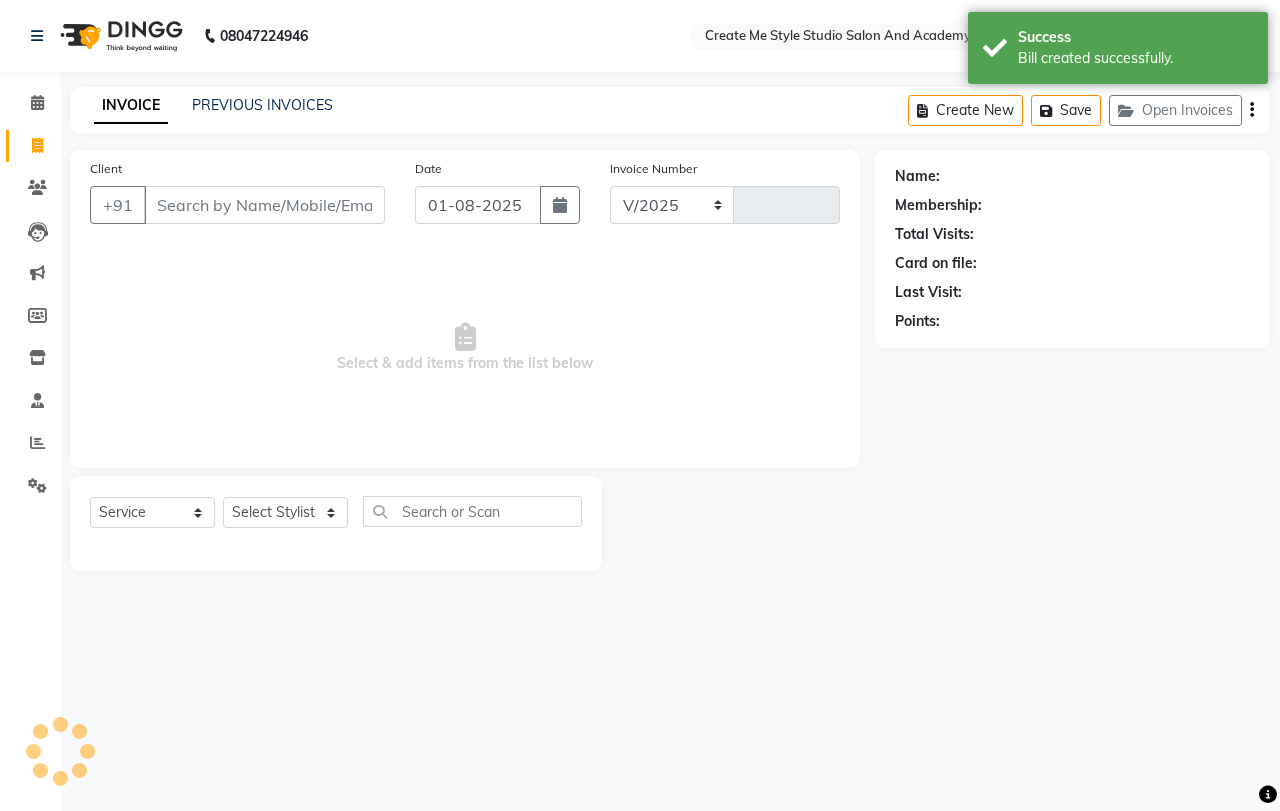 type on "1381" 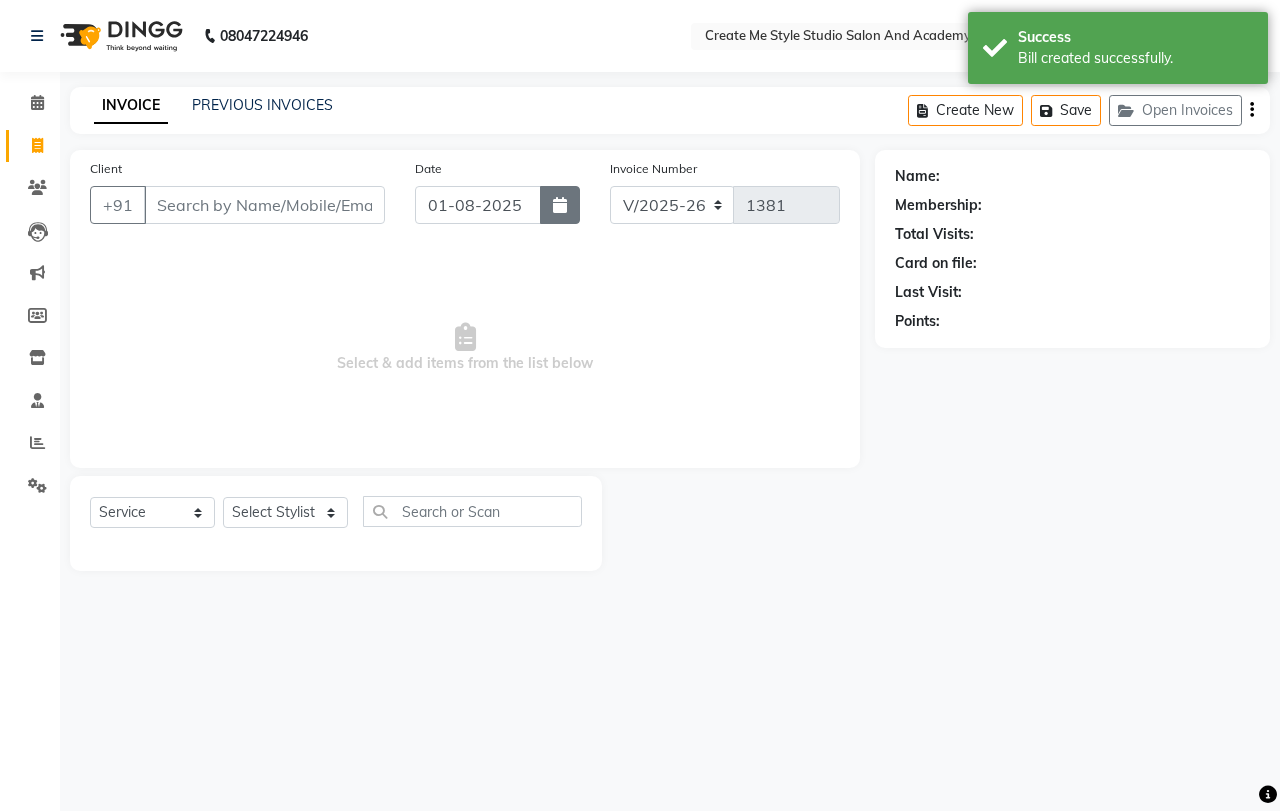 click 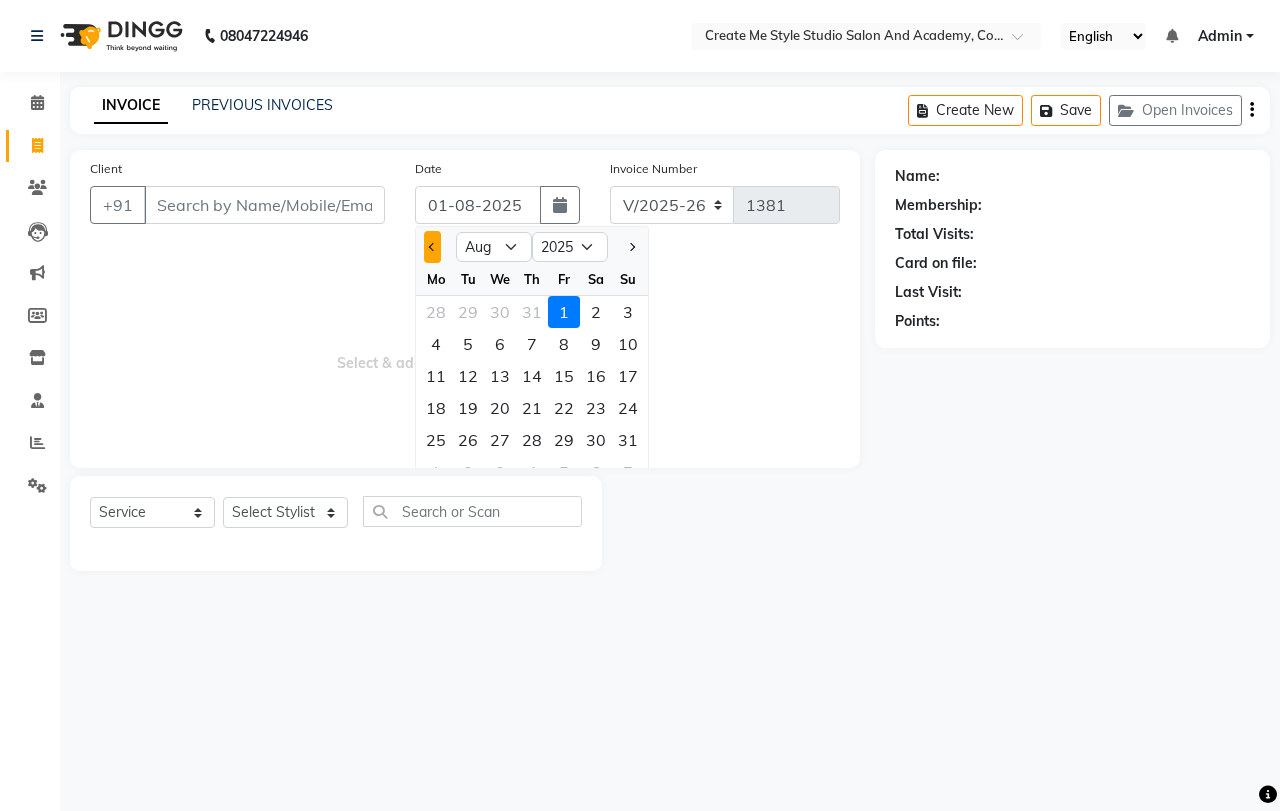 click 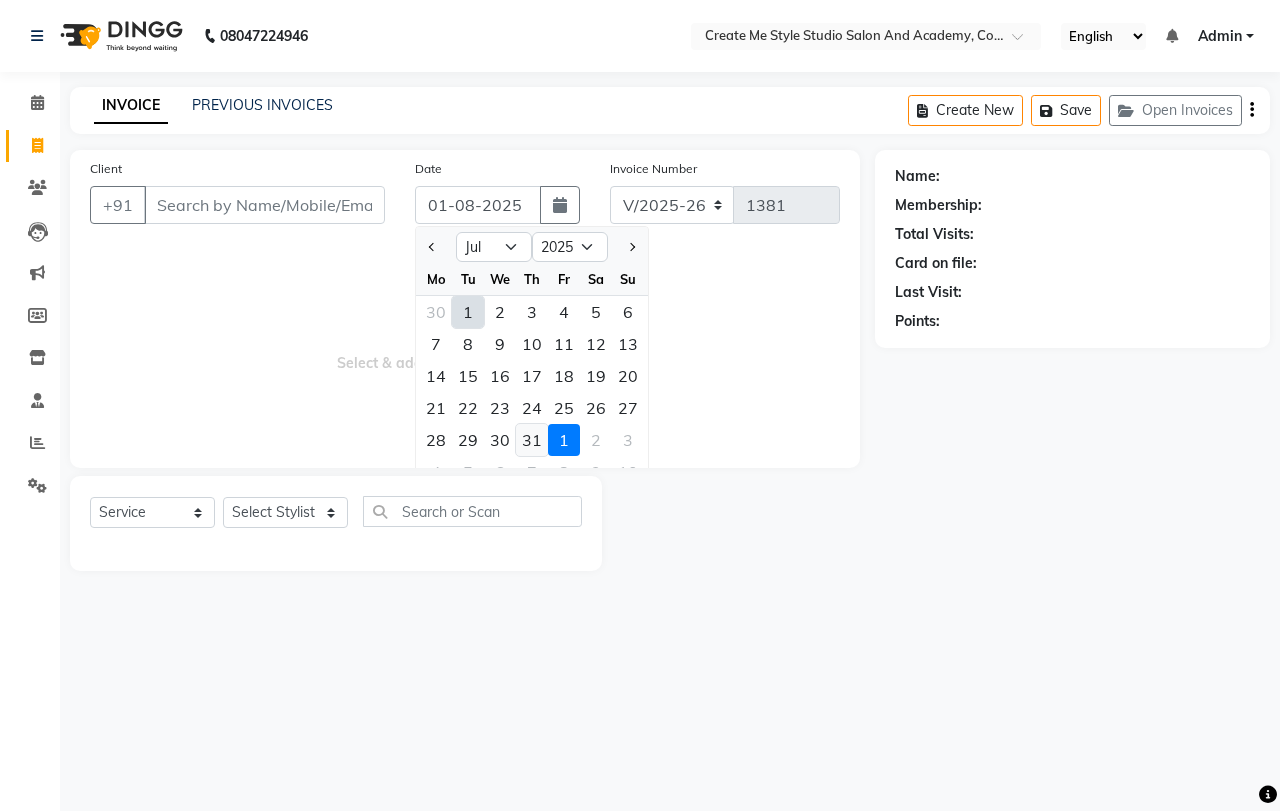 click on "31" 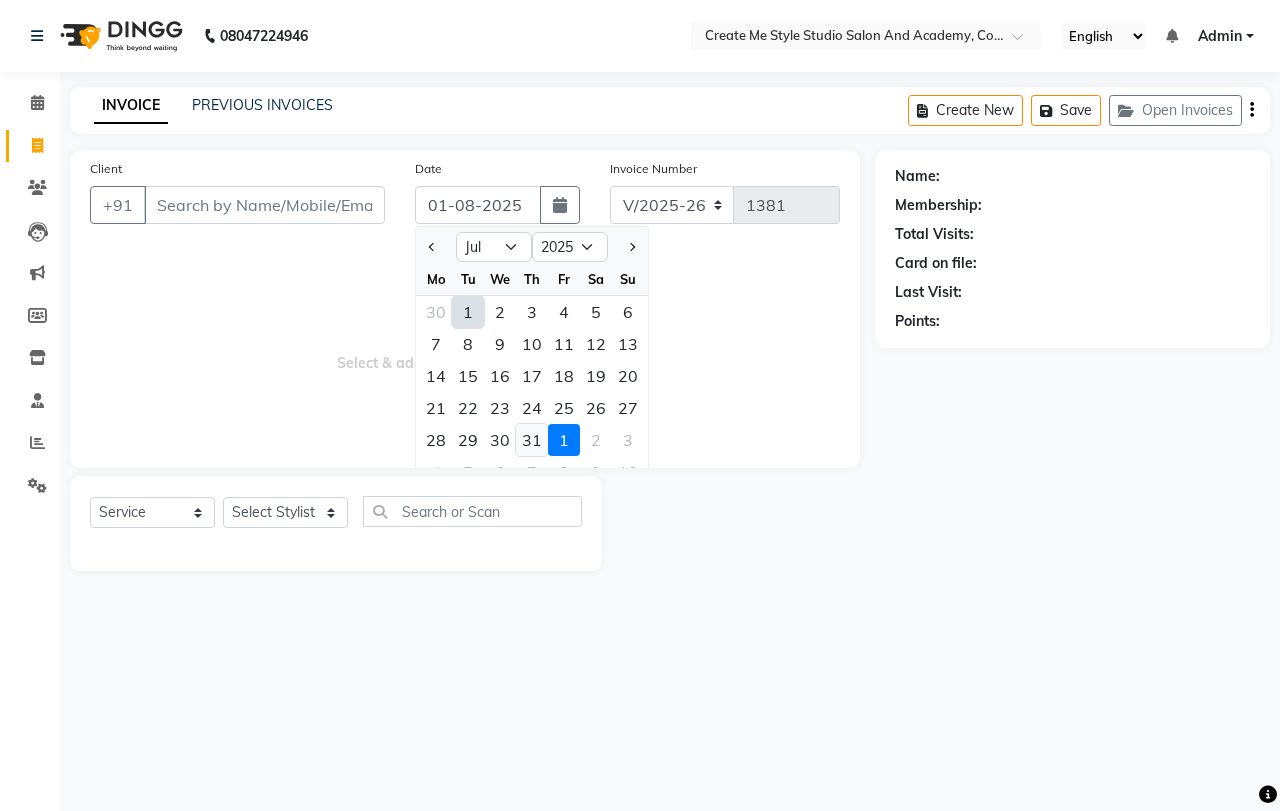 type on "31-07-2025" 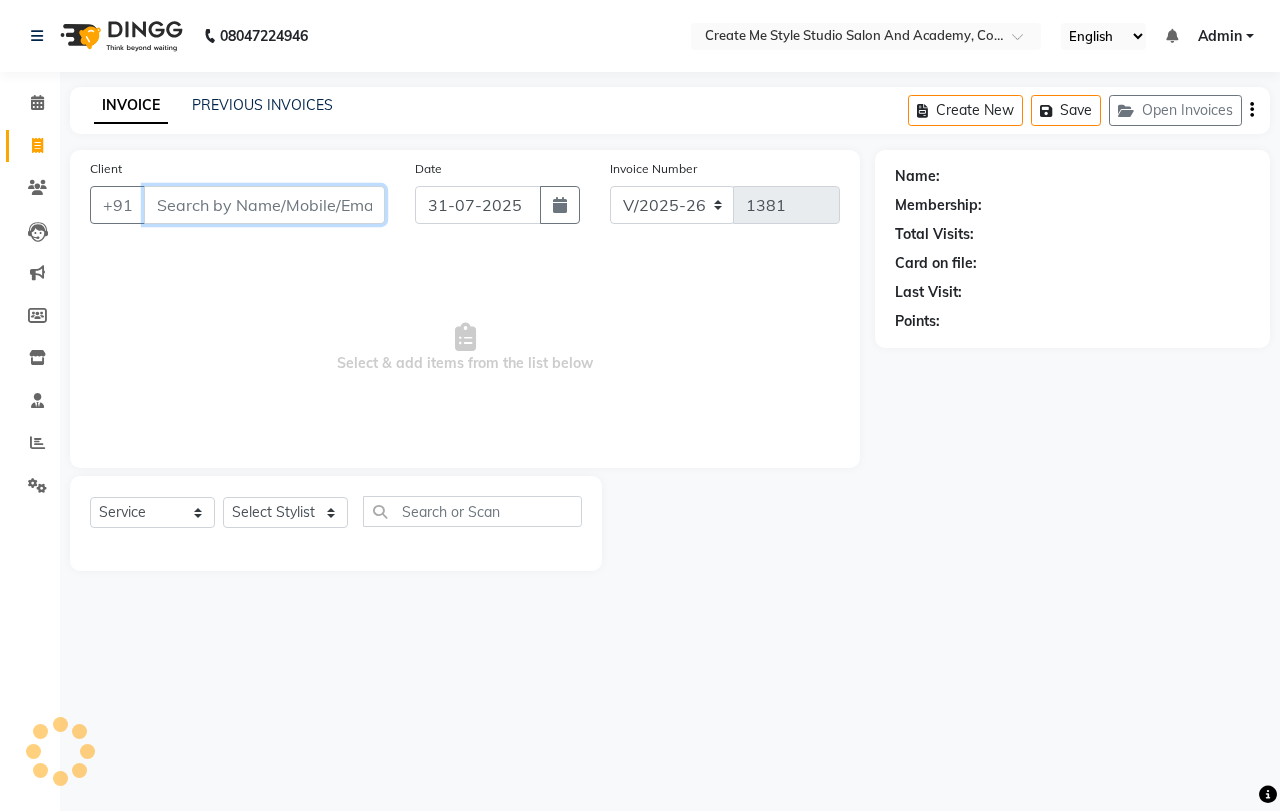 click on "Client" at bounding box center [264, 205] 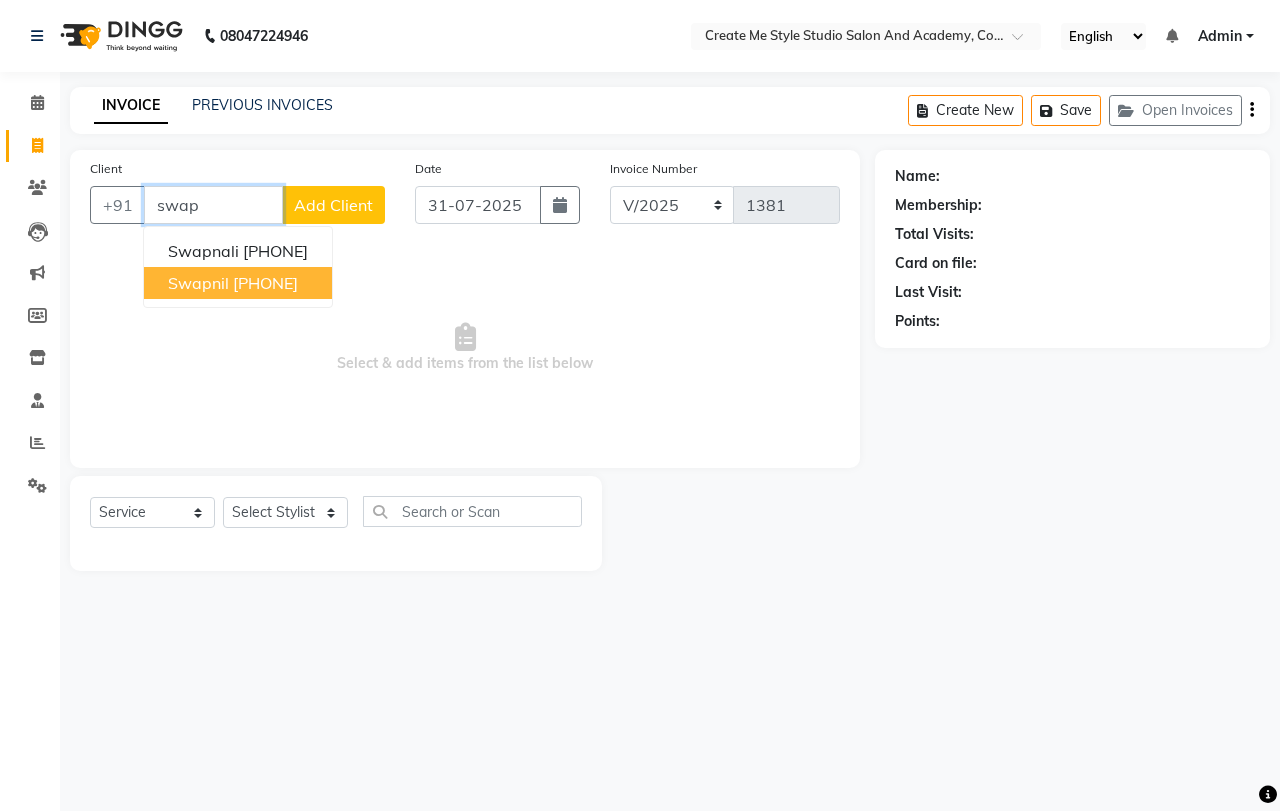 click on "[PHONE]" at bounding box center (265, 283) 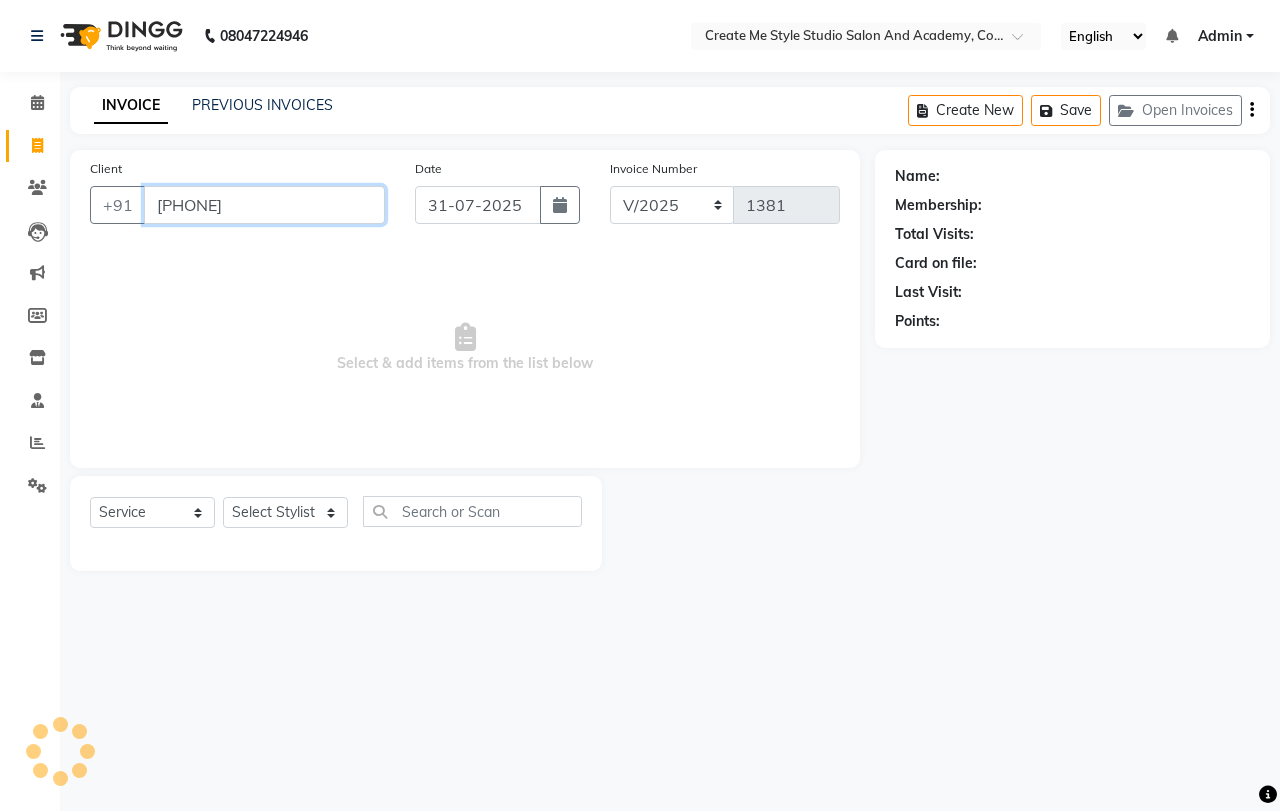 type on "[PHONE]" 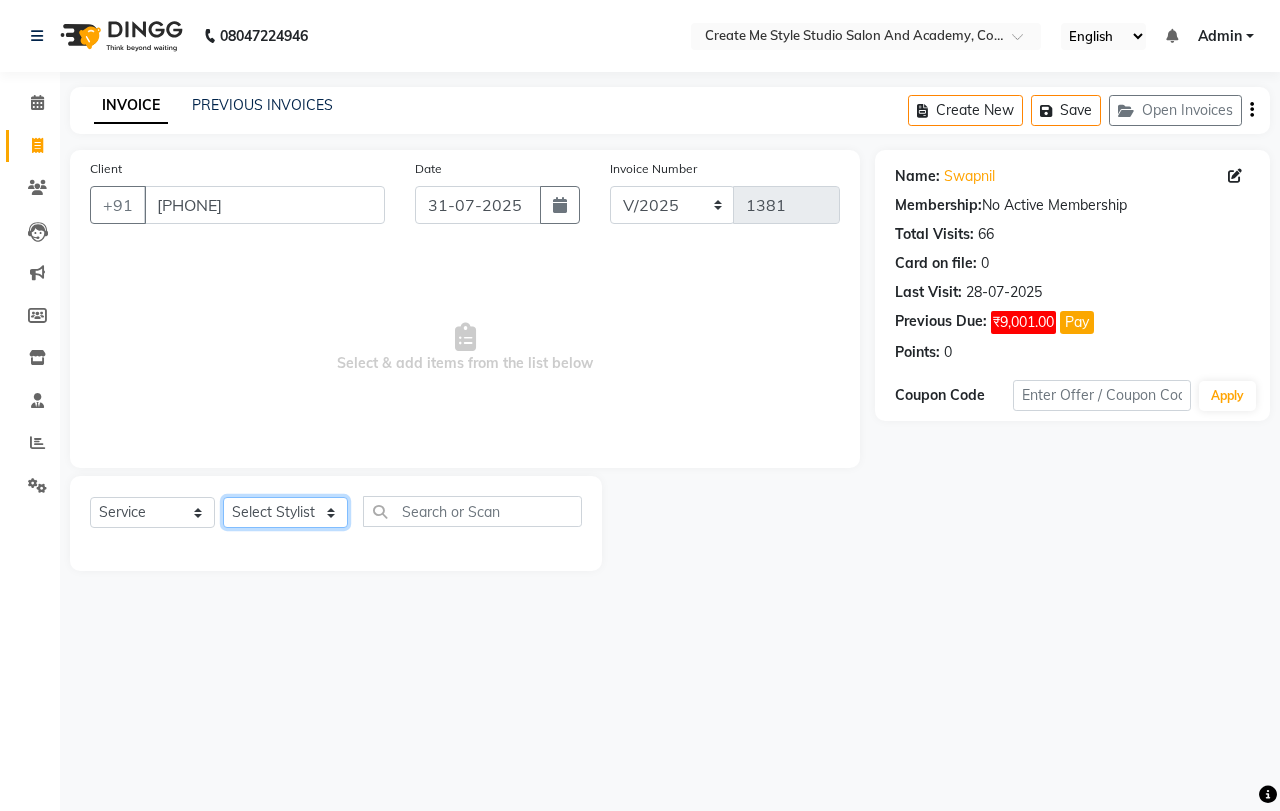 click on "Select Stylist Amol sir Archana.B mam Archana.S mam TS Ayushi mam Nagma mam Neelam Neha mam Pramod sir Reception 1 Reception 2 Sunil sir" 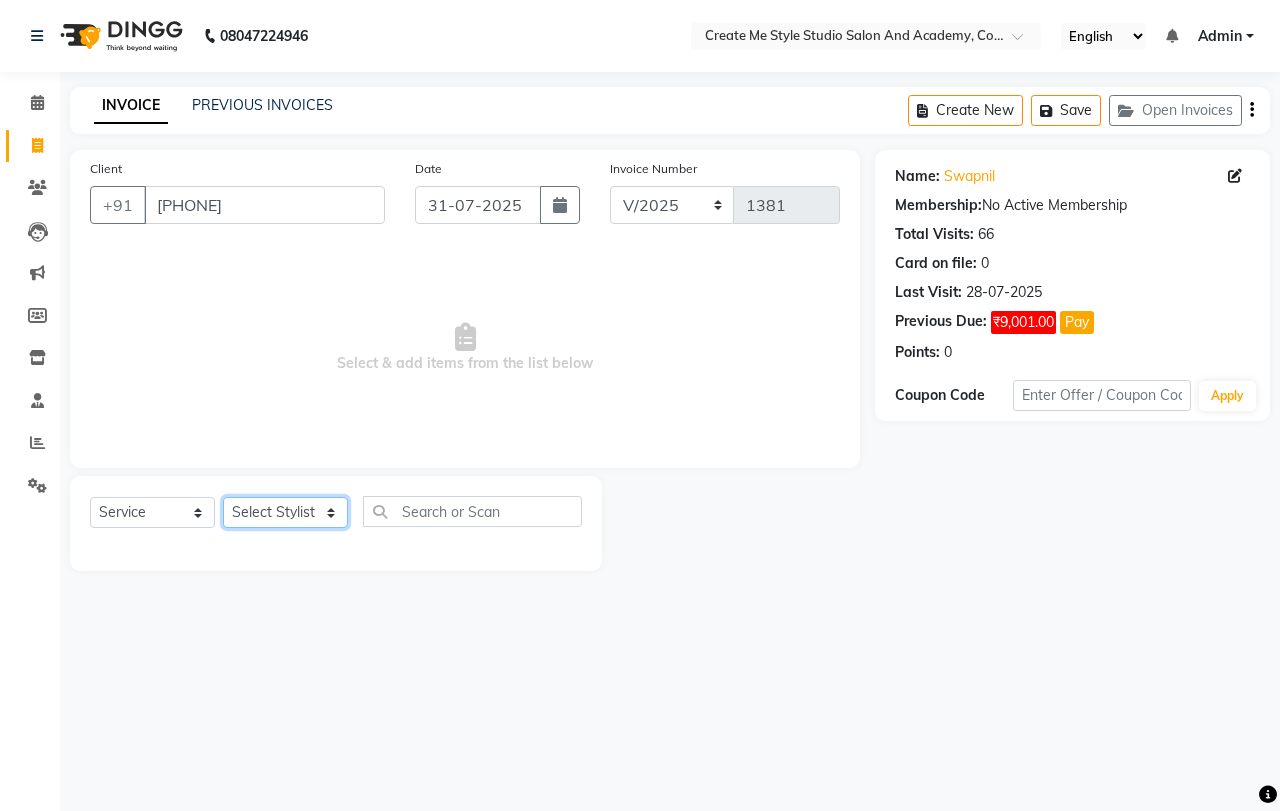 select on "[PHONE]" 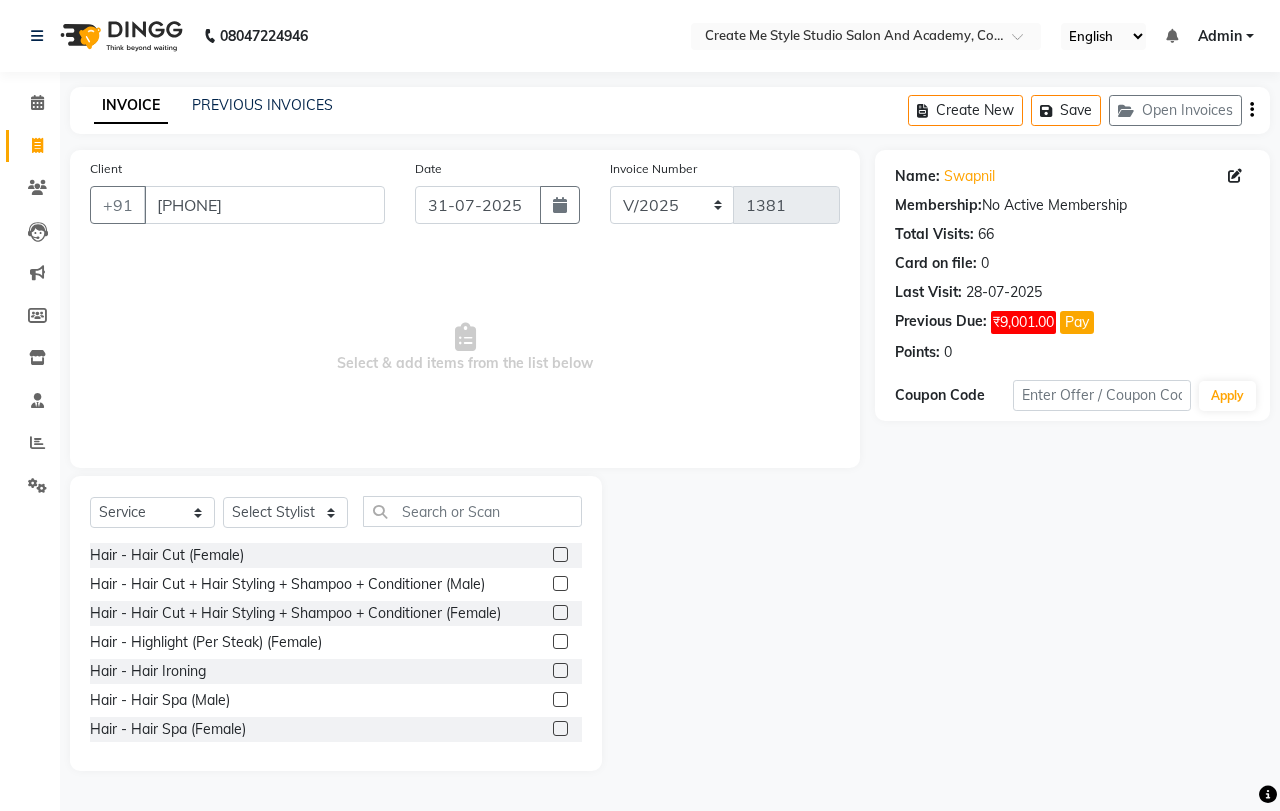 click 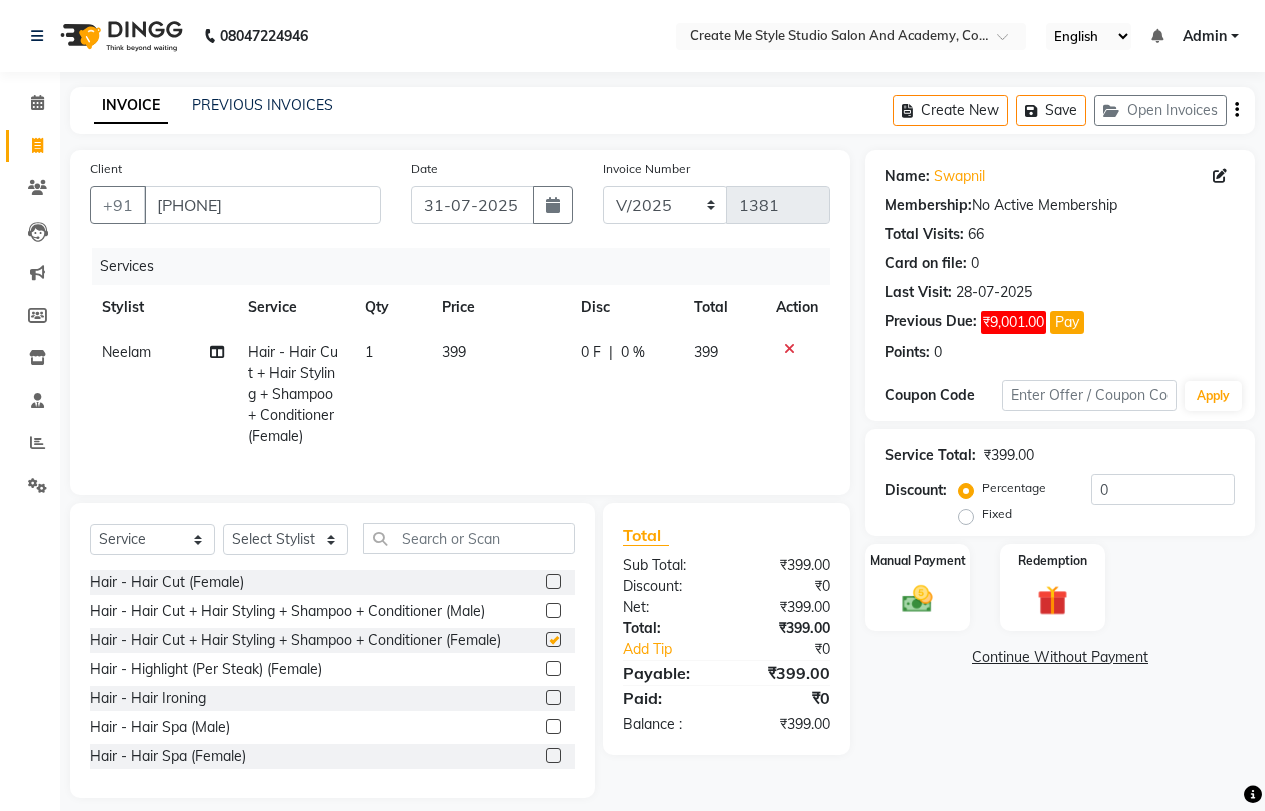 checkbox on "false" 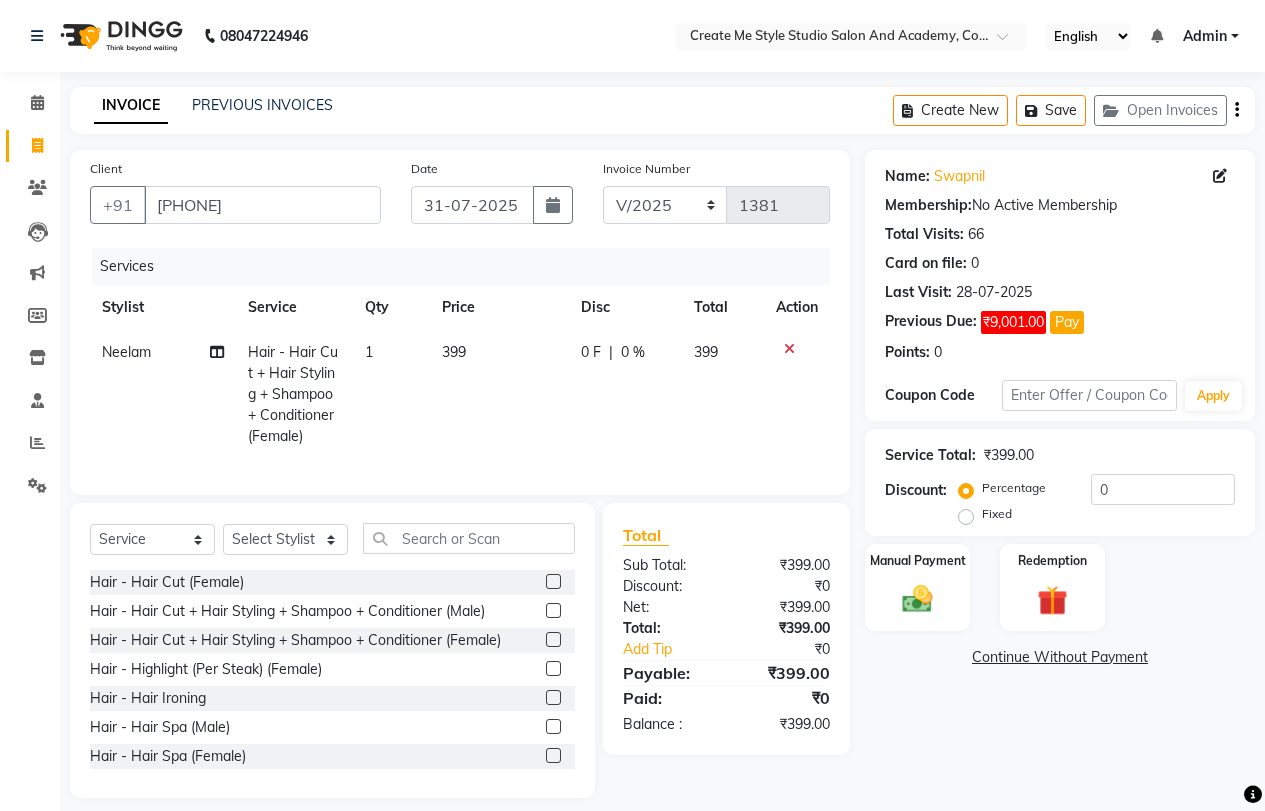 click on "399" 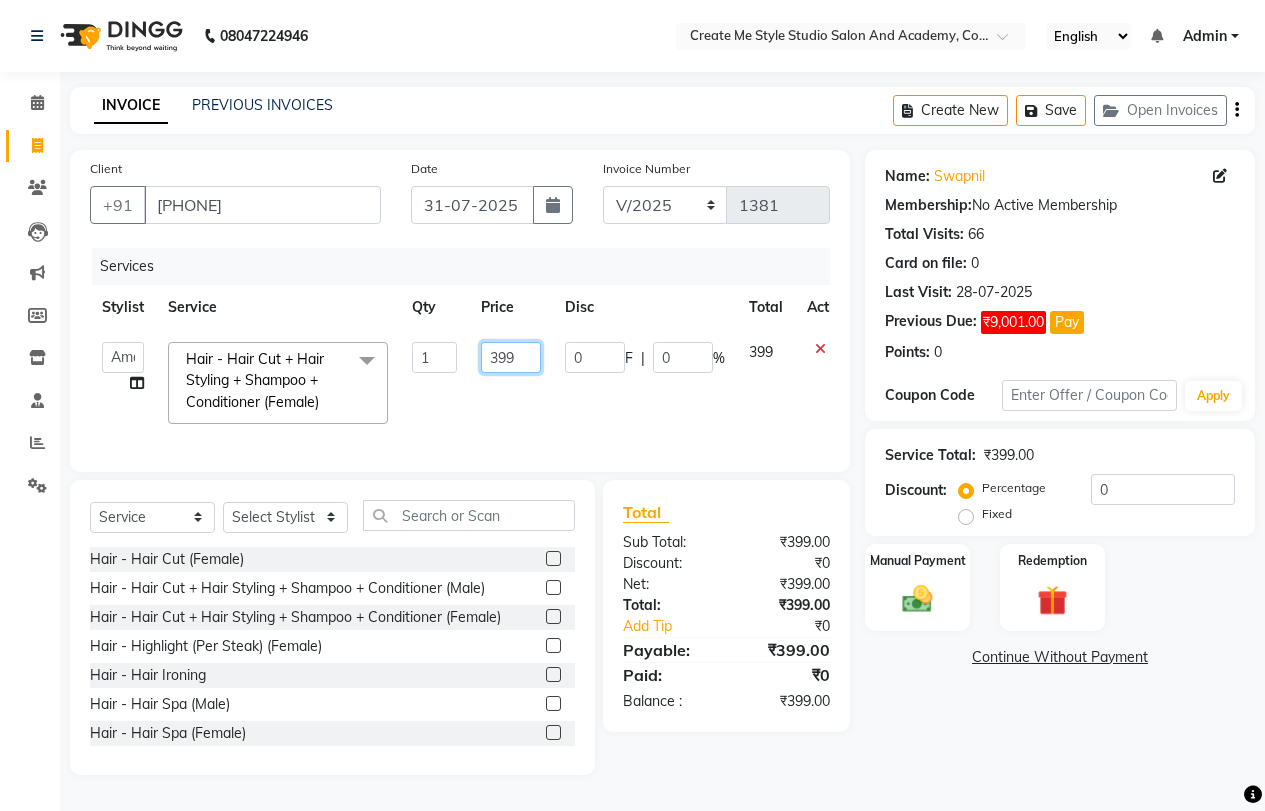 click on "399" 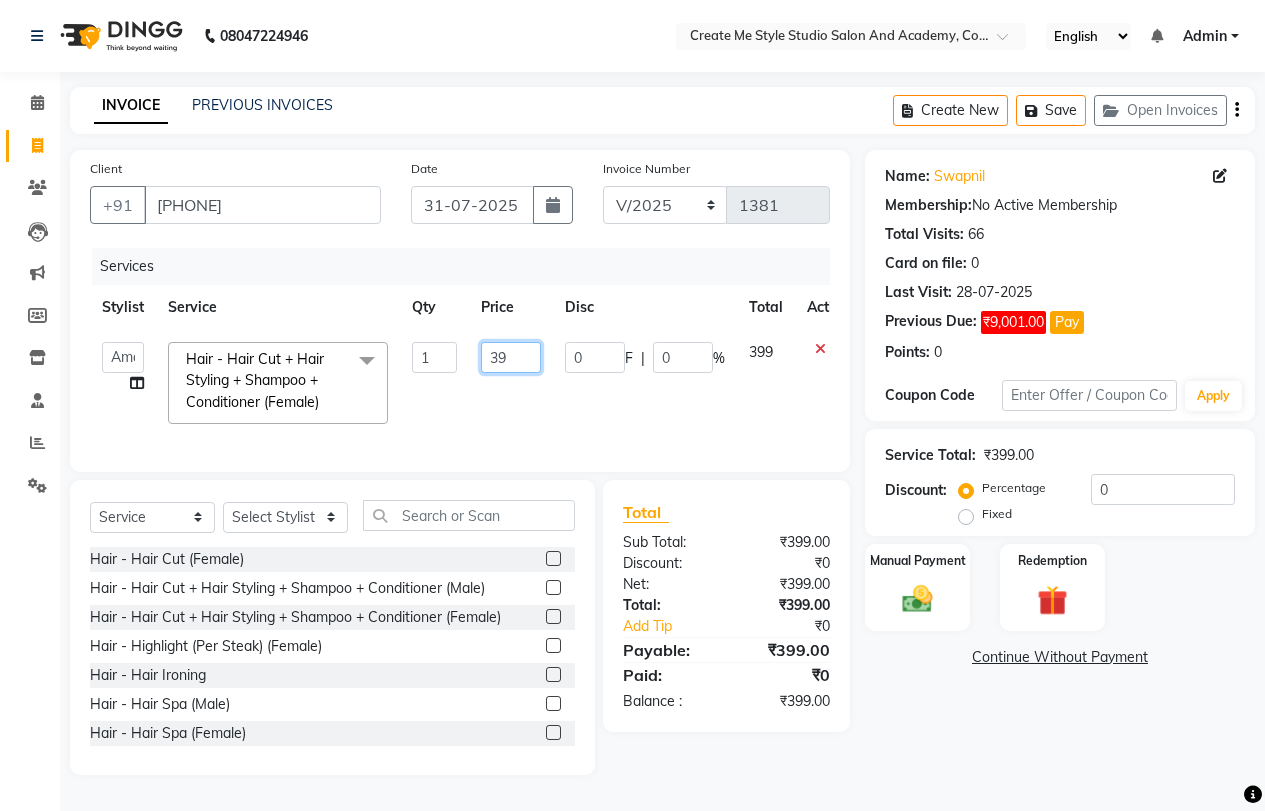 type on "3" 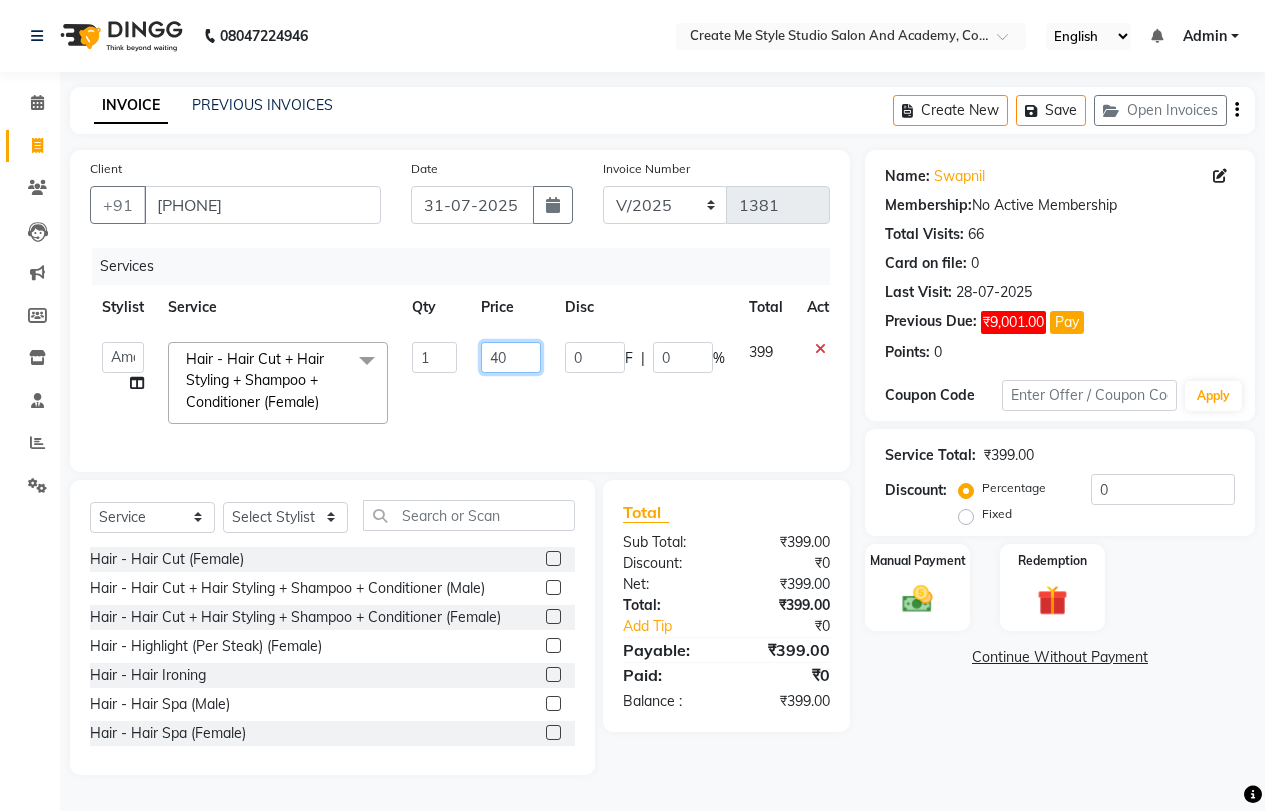 type on "400" 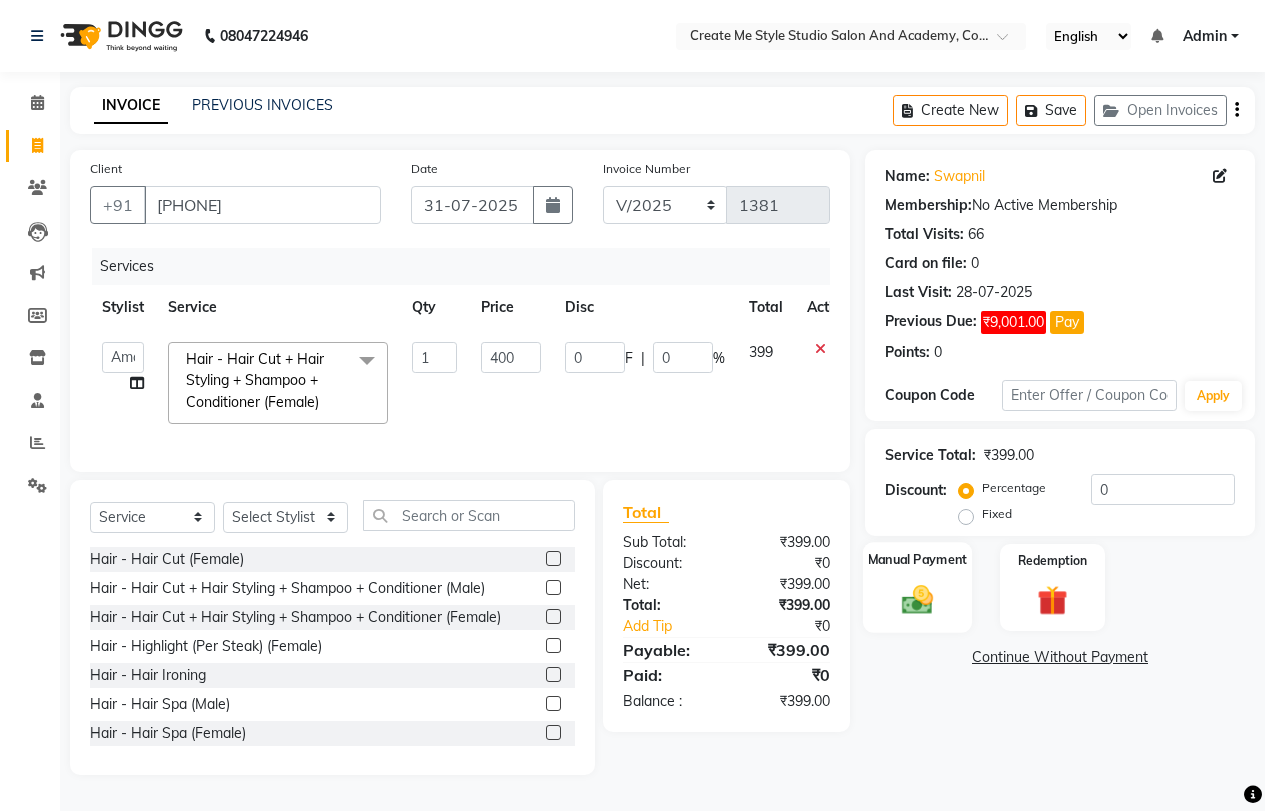 click 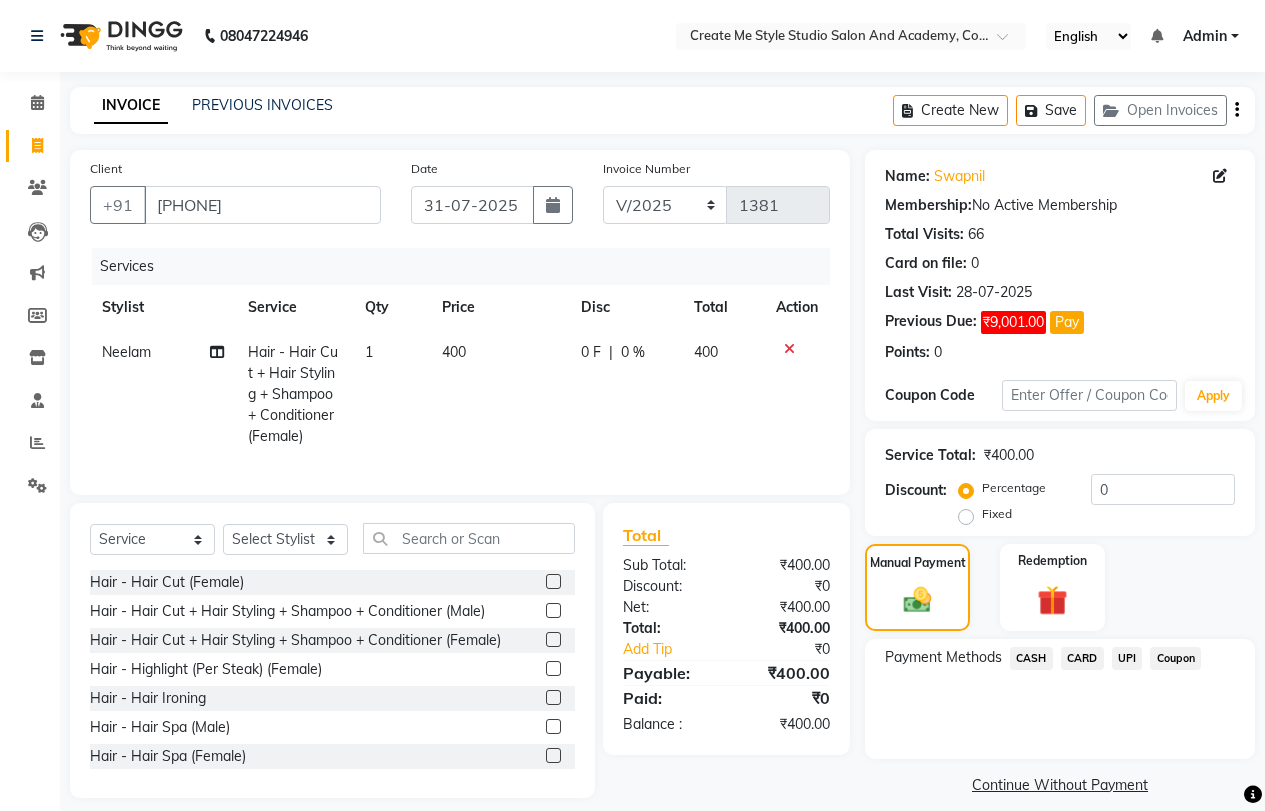 click on "UPI" 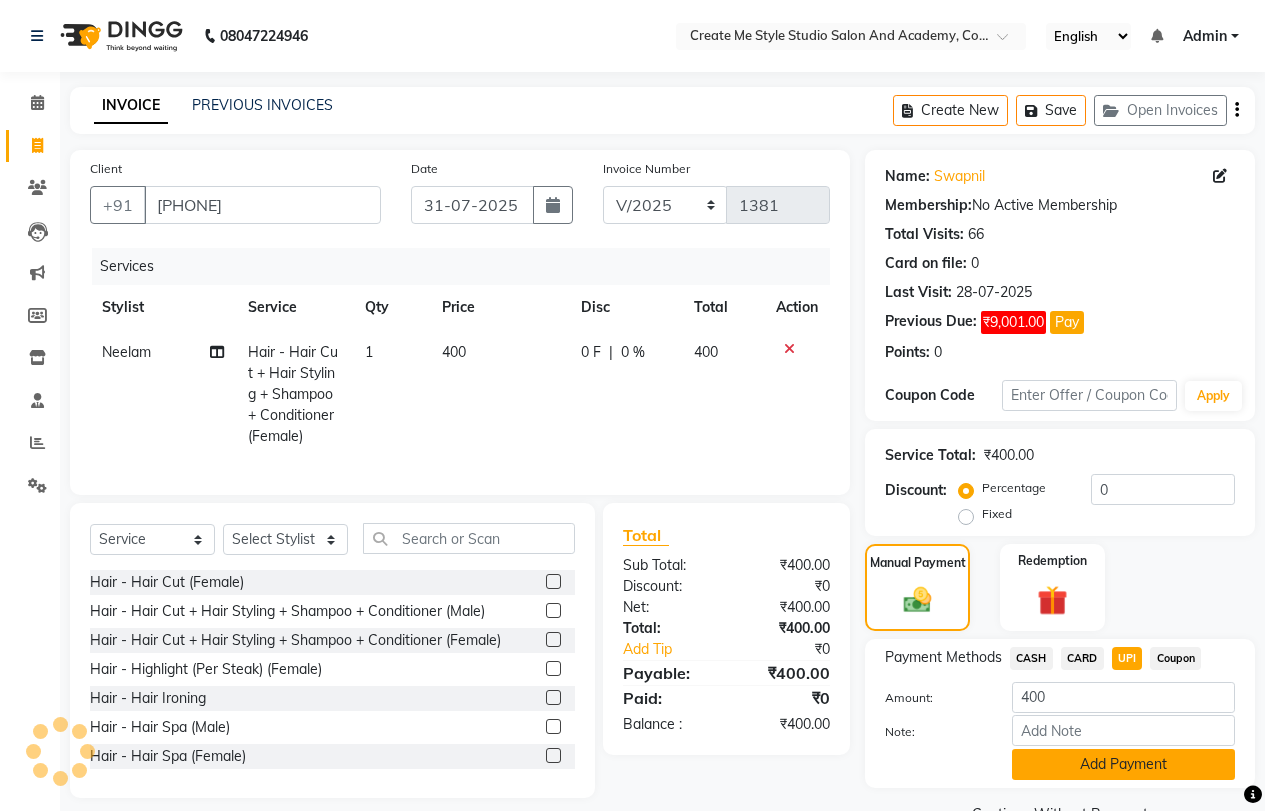 click on "Add Payment" 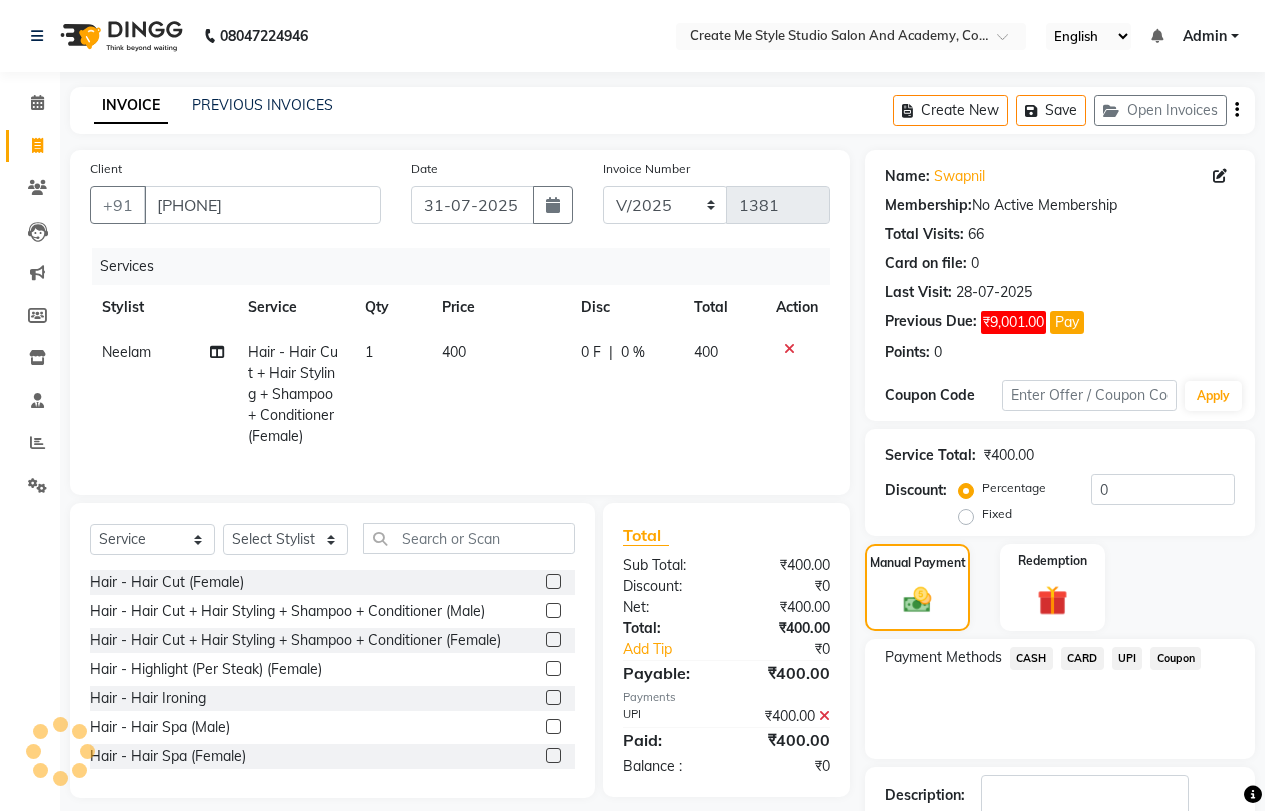 scroll, scrollTop: 132, scrollLeft: 0, axis: vertical 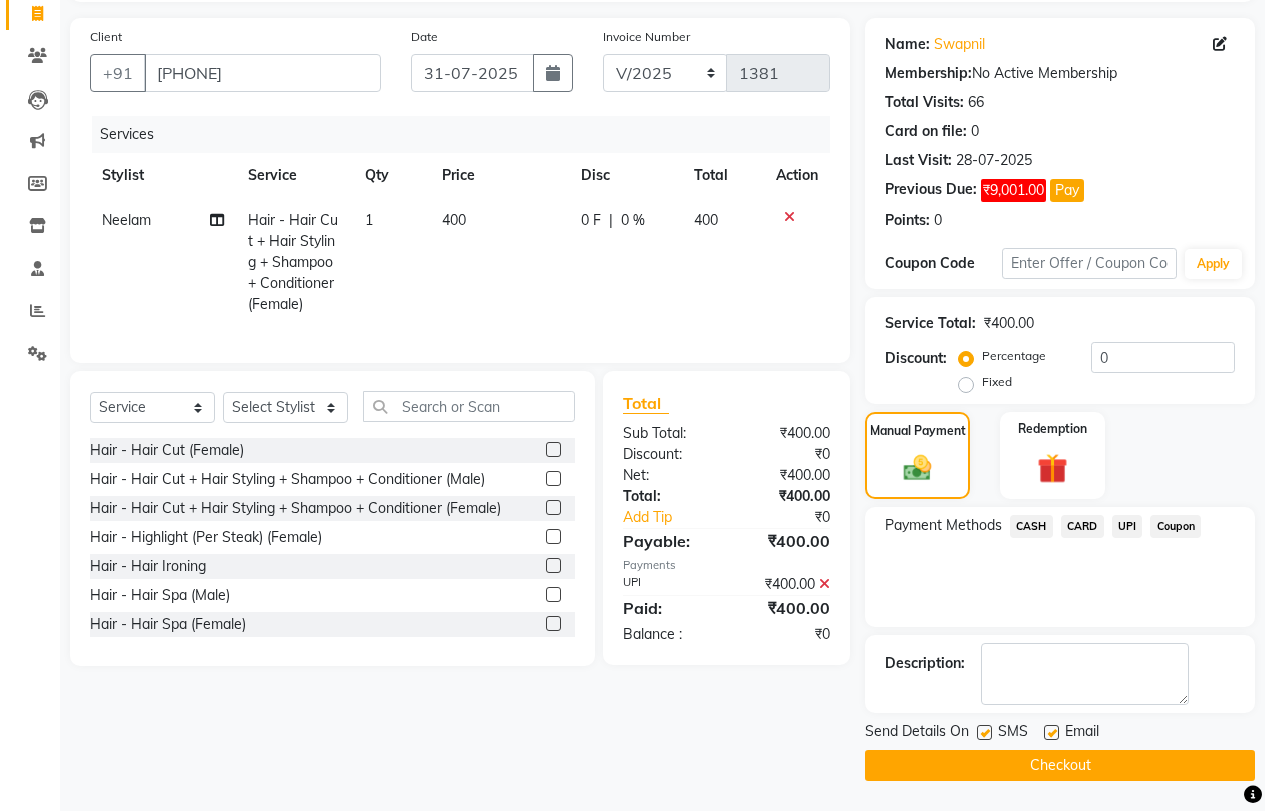 click 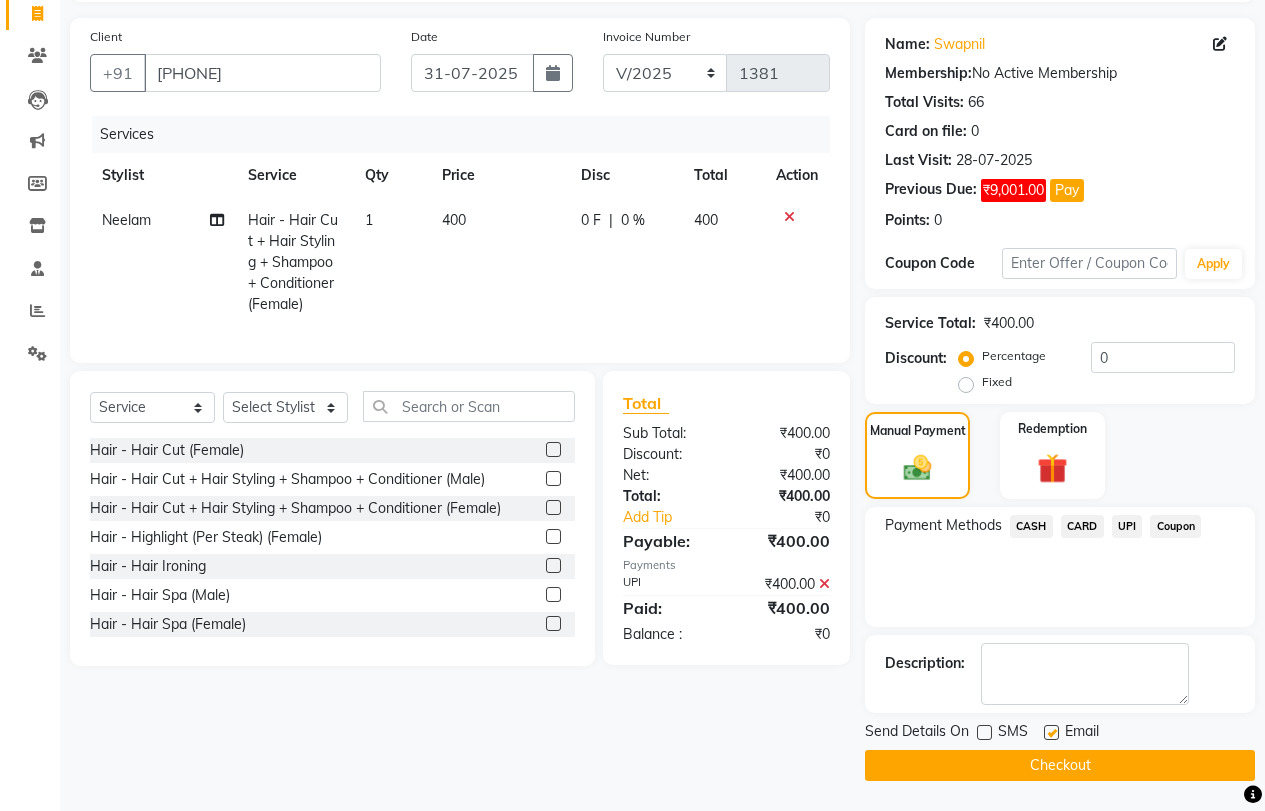 click 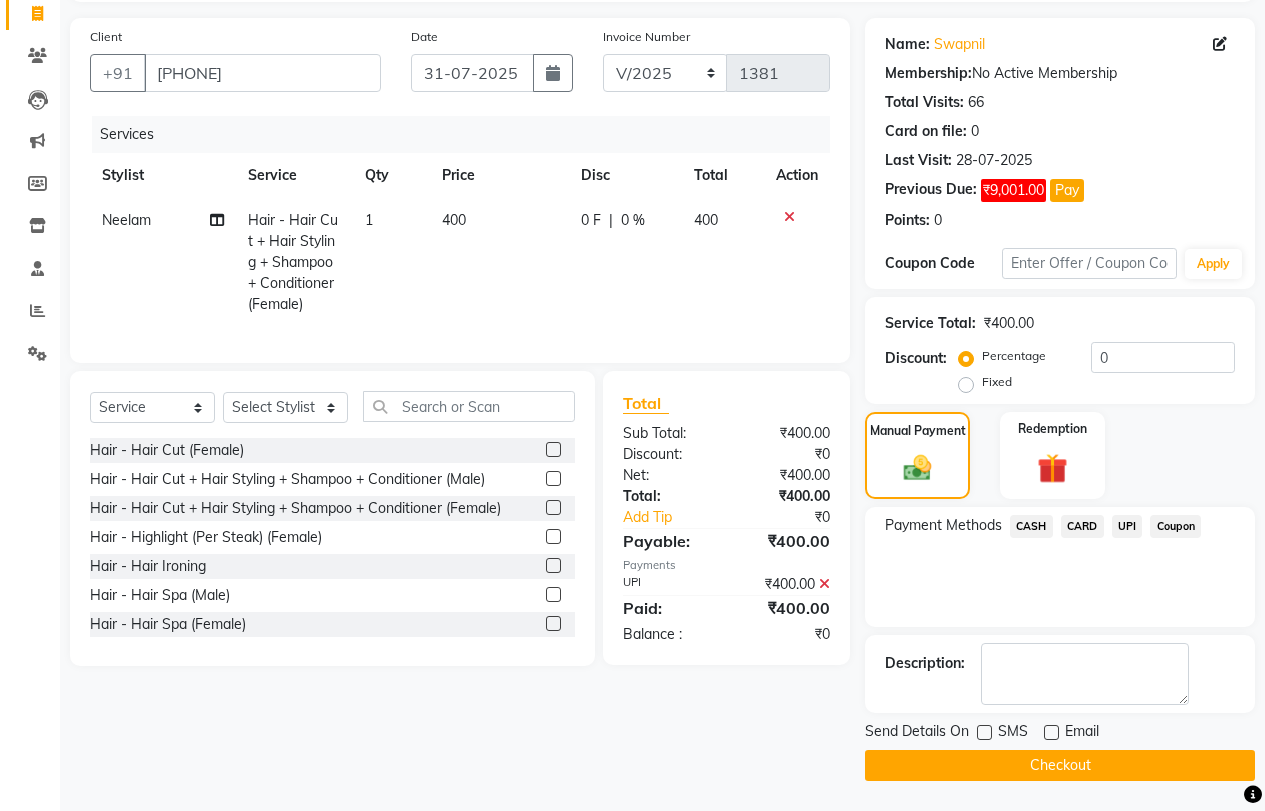 click on "Checkout" 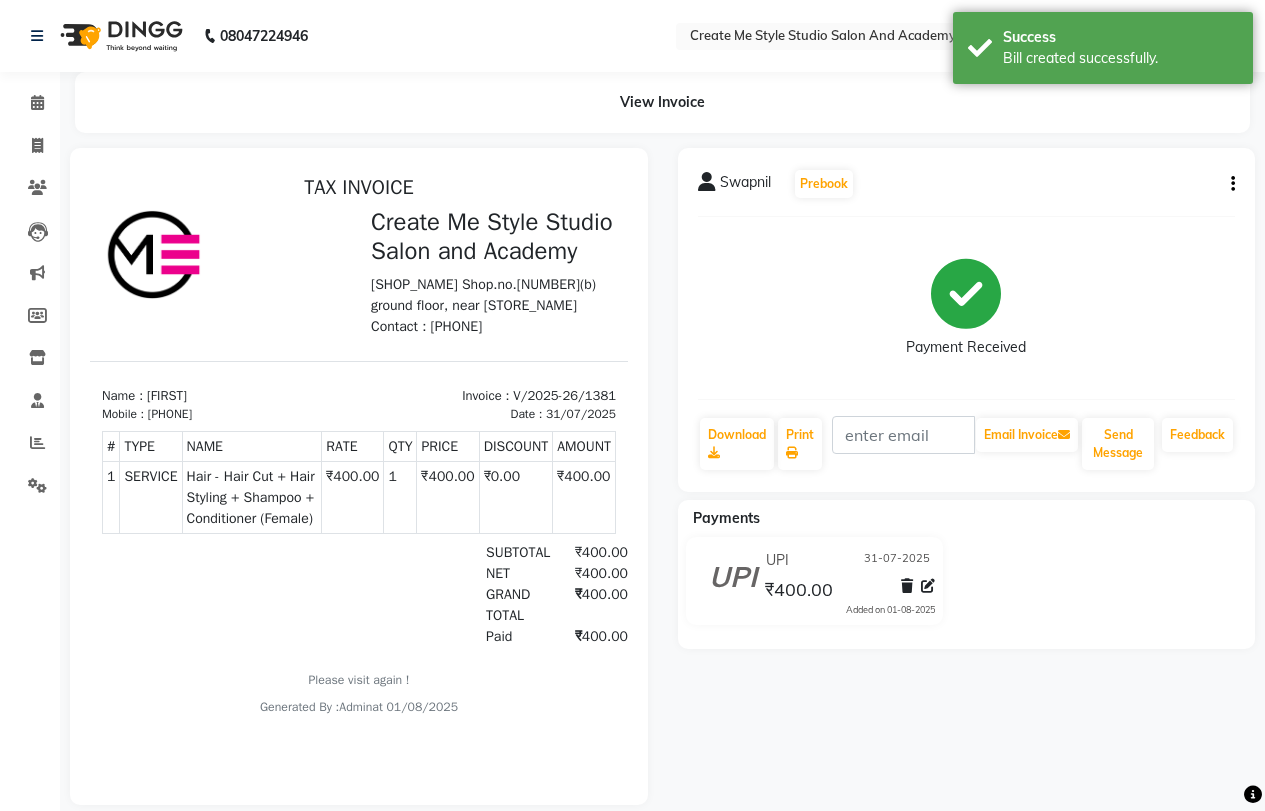 scroll, scrollTop: 0, scrollLeft: 0, axis: both 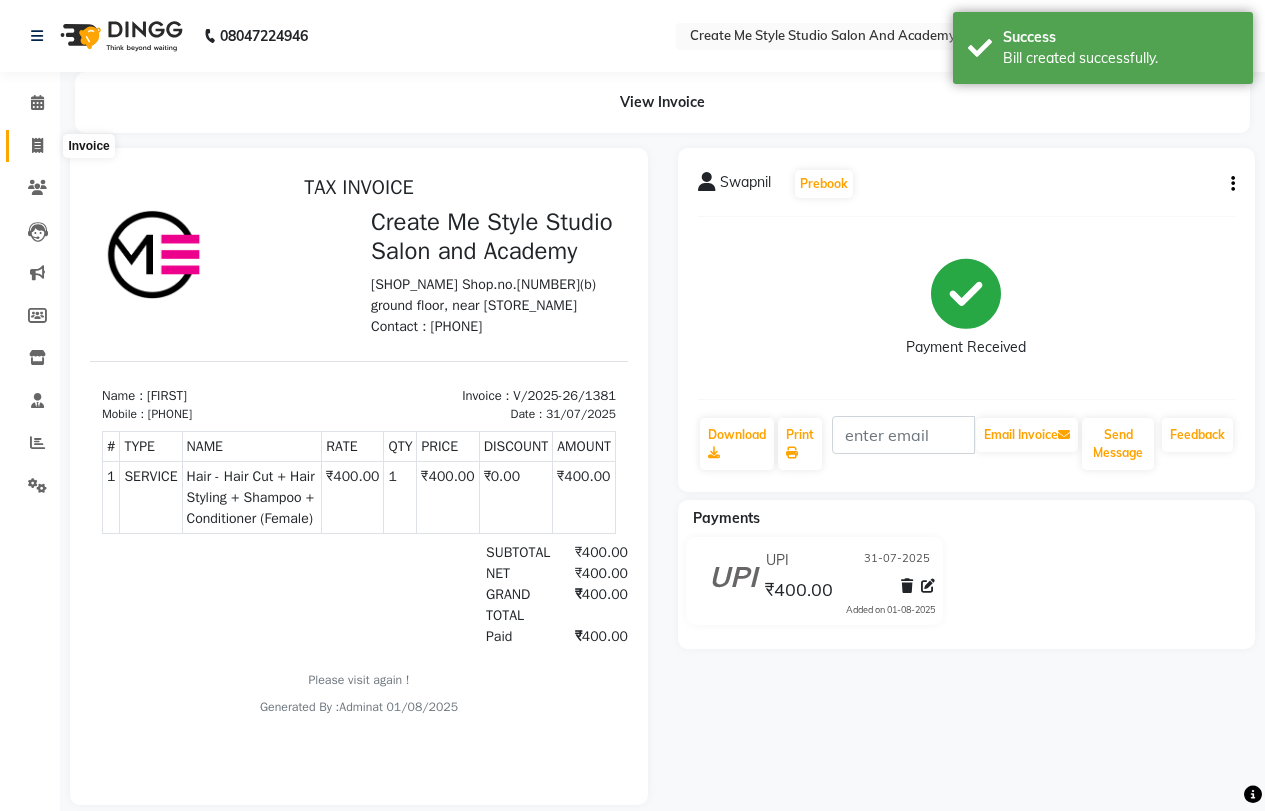 click 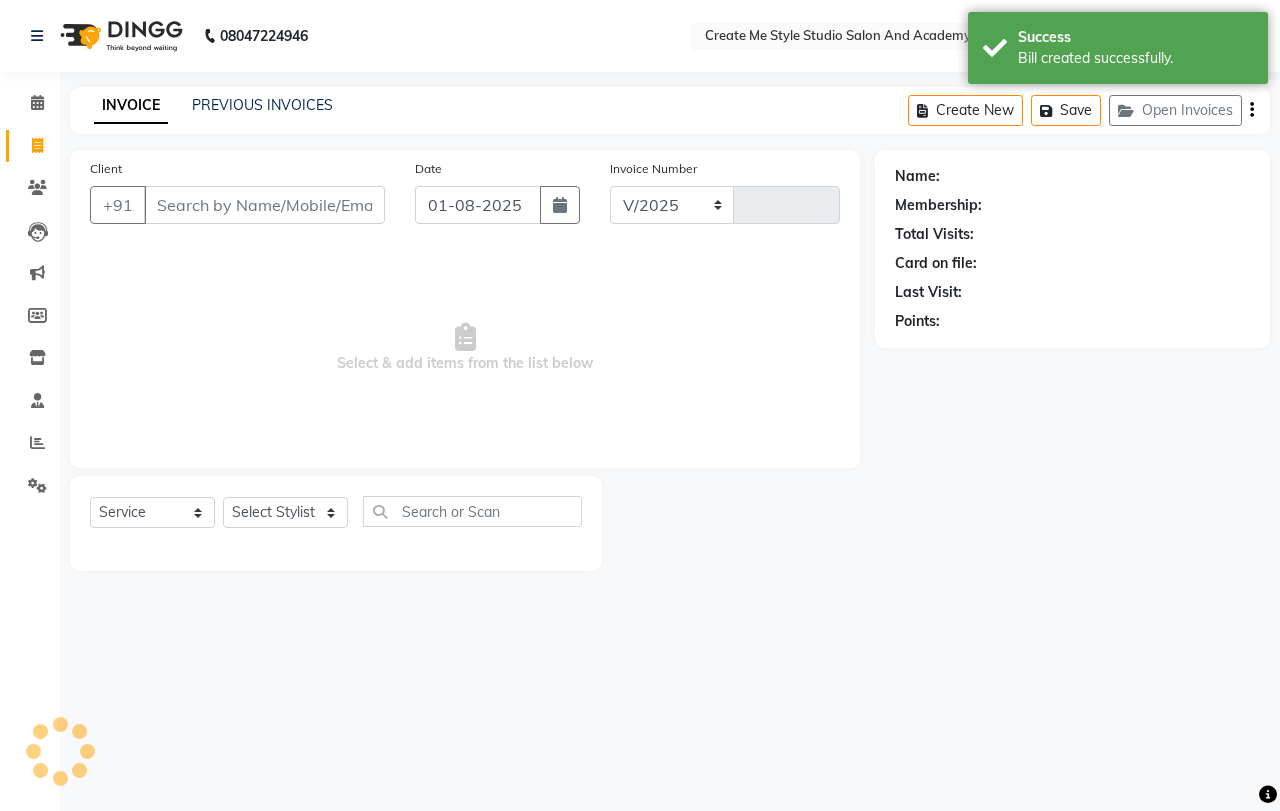 select on "8253" 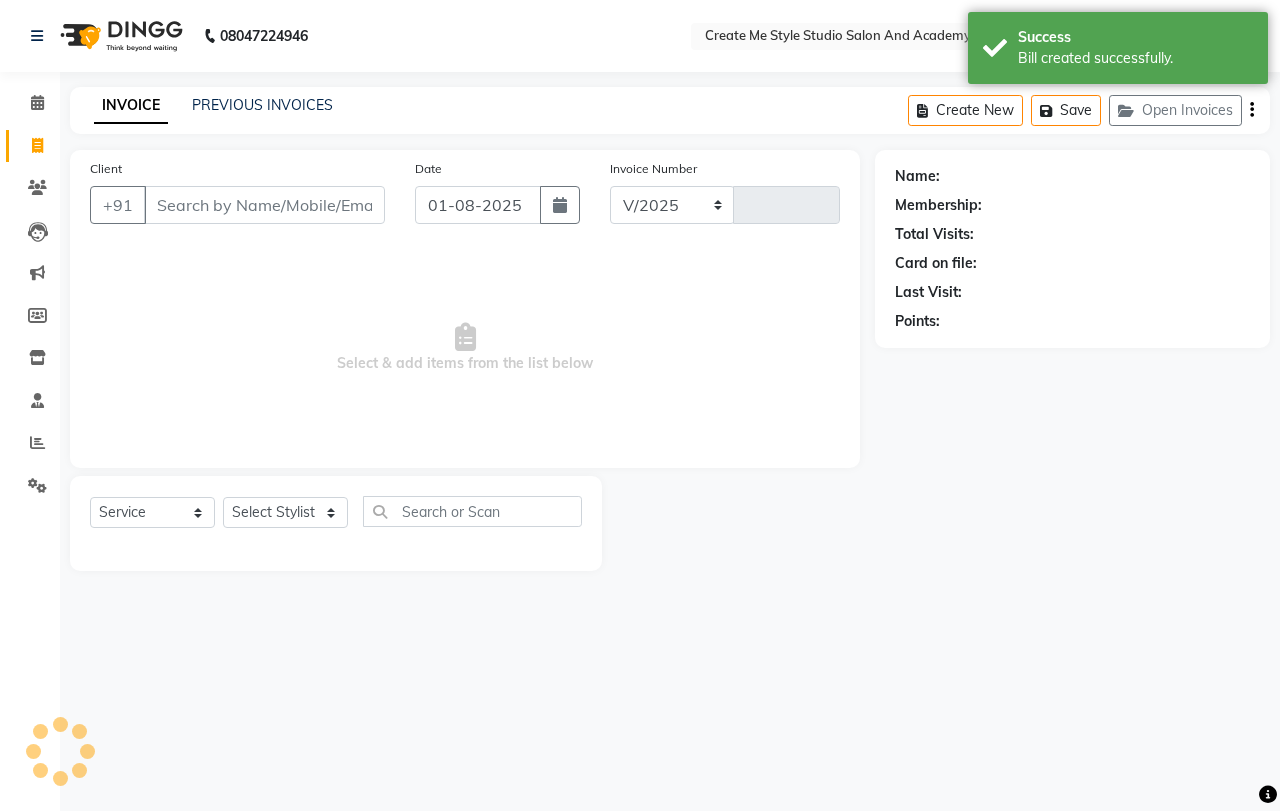 type on "1382" 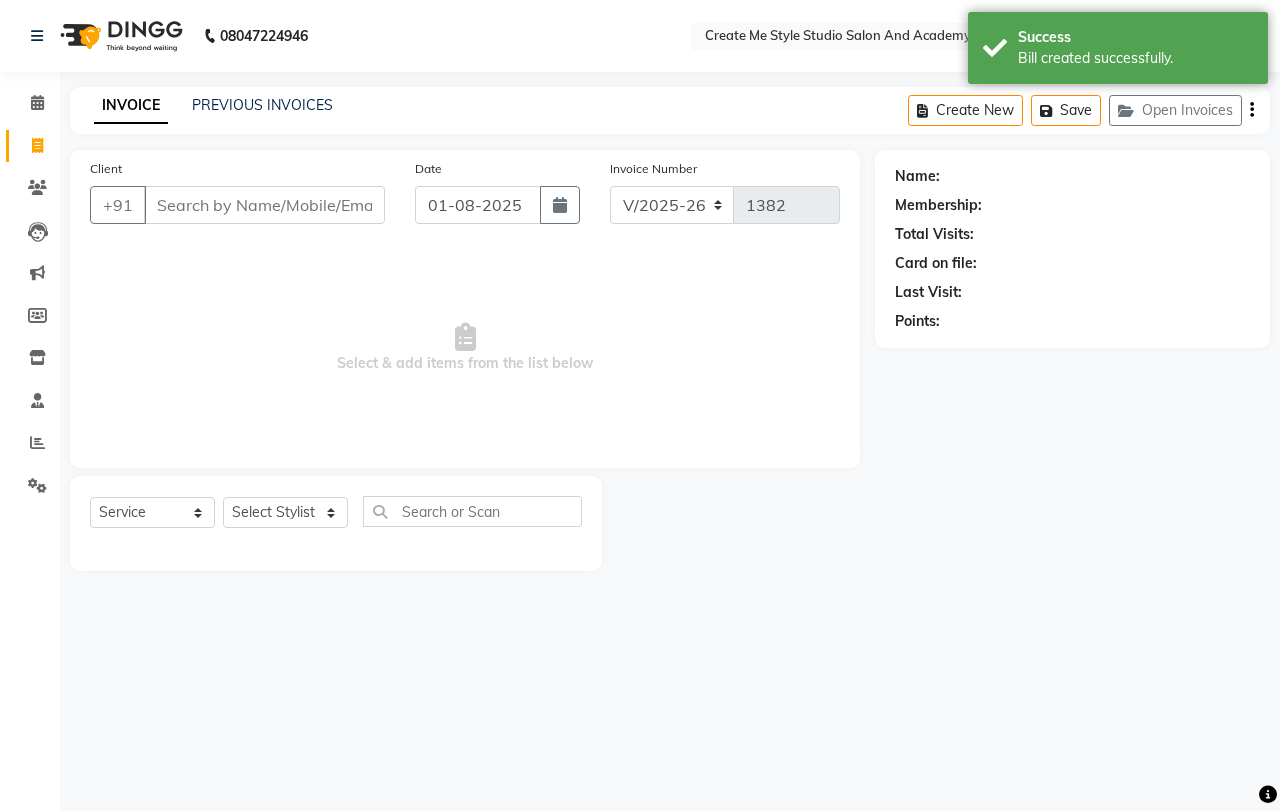 click on "Client" at bounding box center [264, 205] 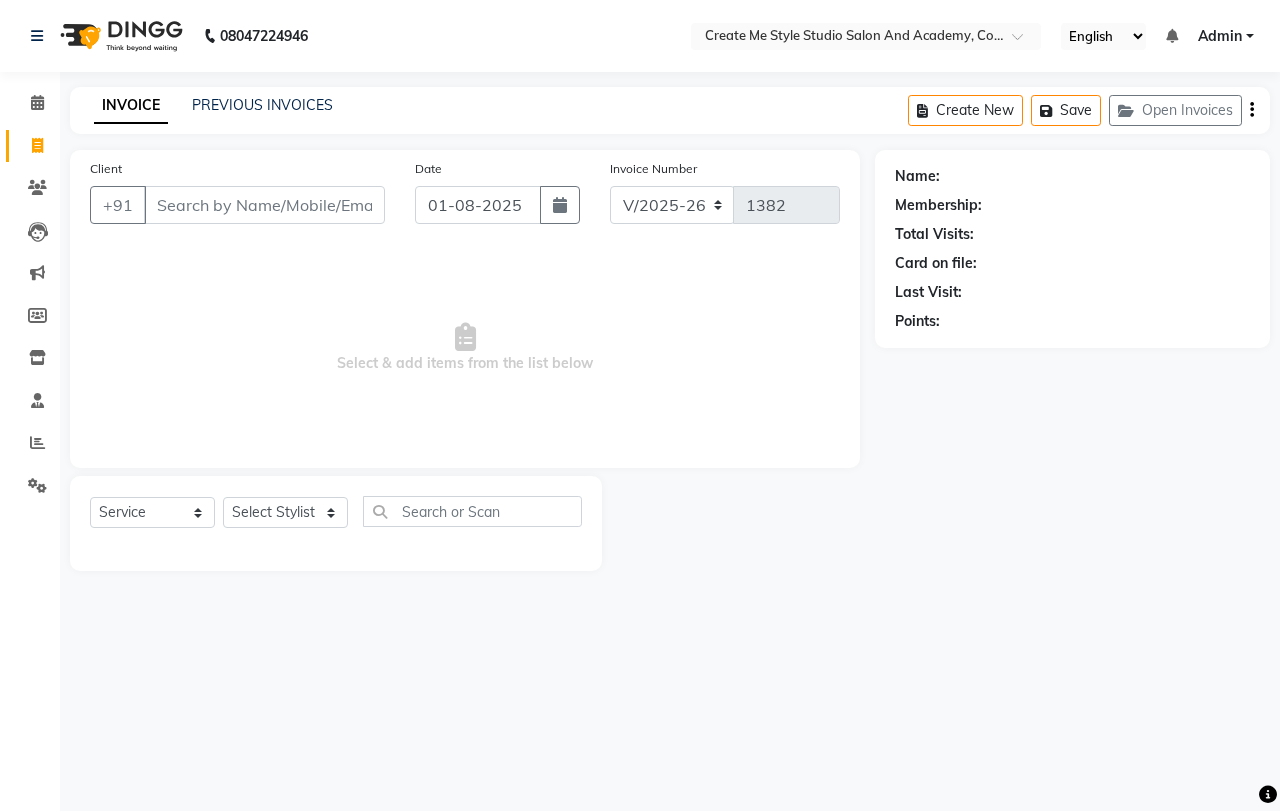 drag, startPoint x: 572, startPoint y: 211, endPoint x: 567, endPoint y: 224, distance: 13.928389 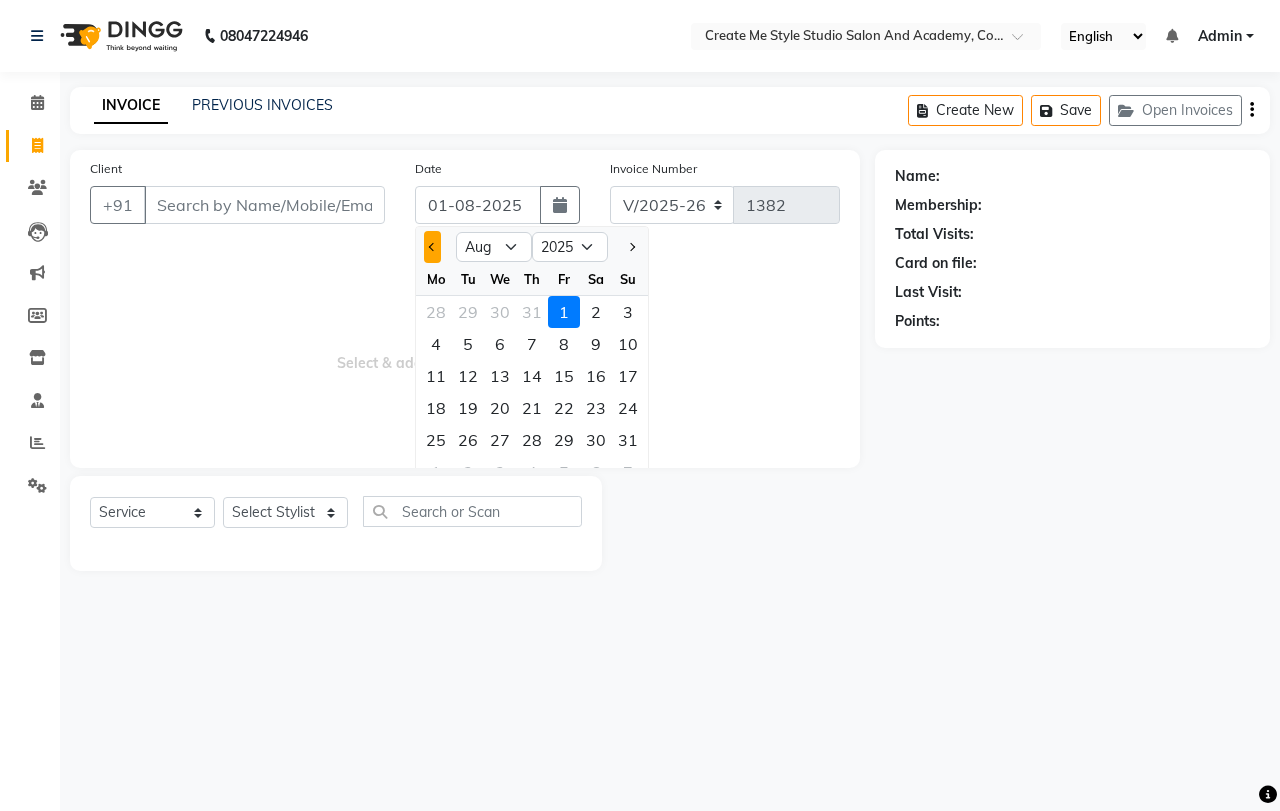 click 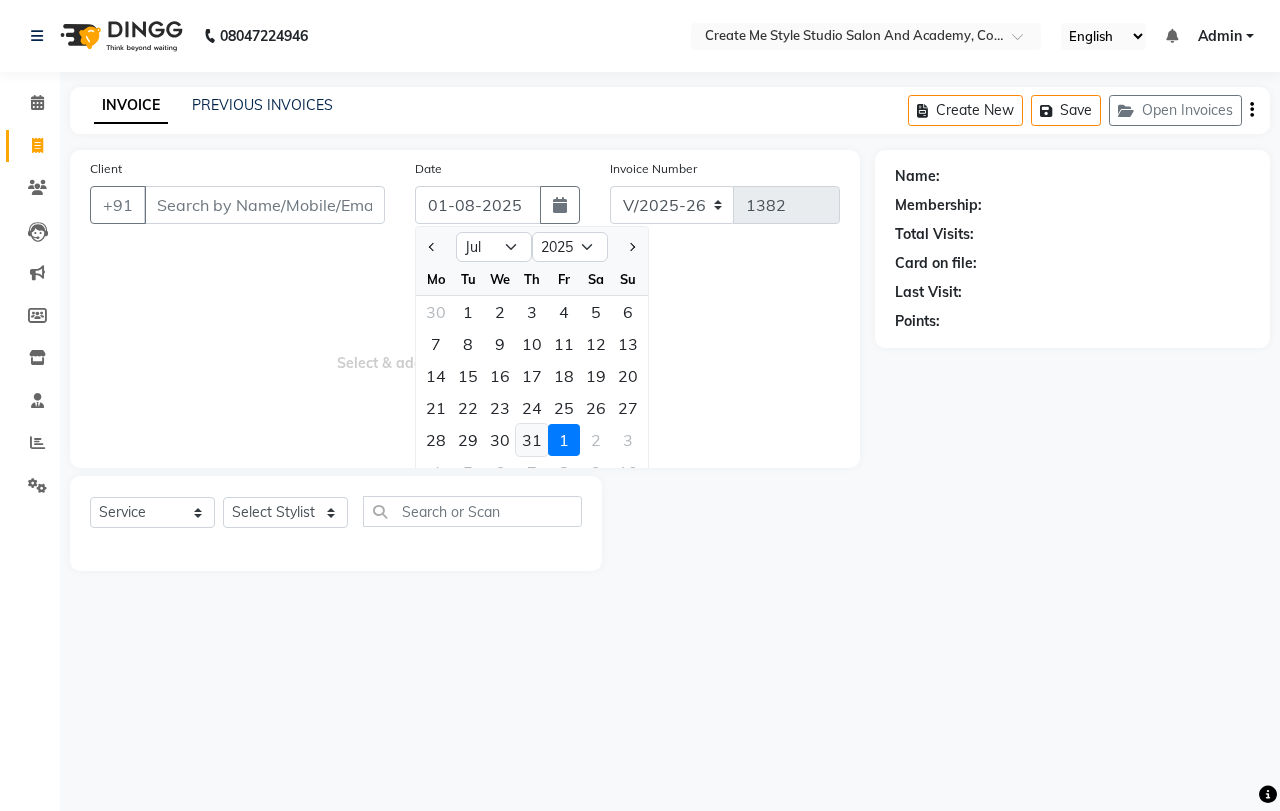 click on "31" 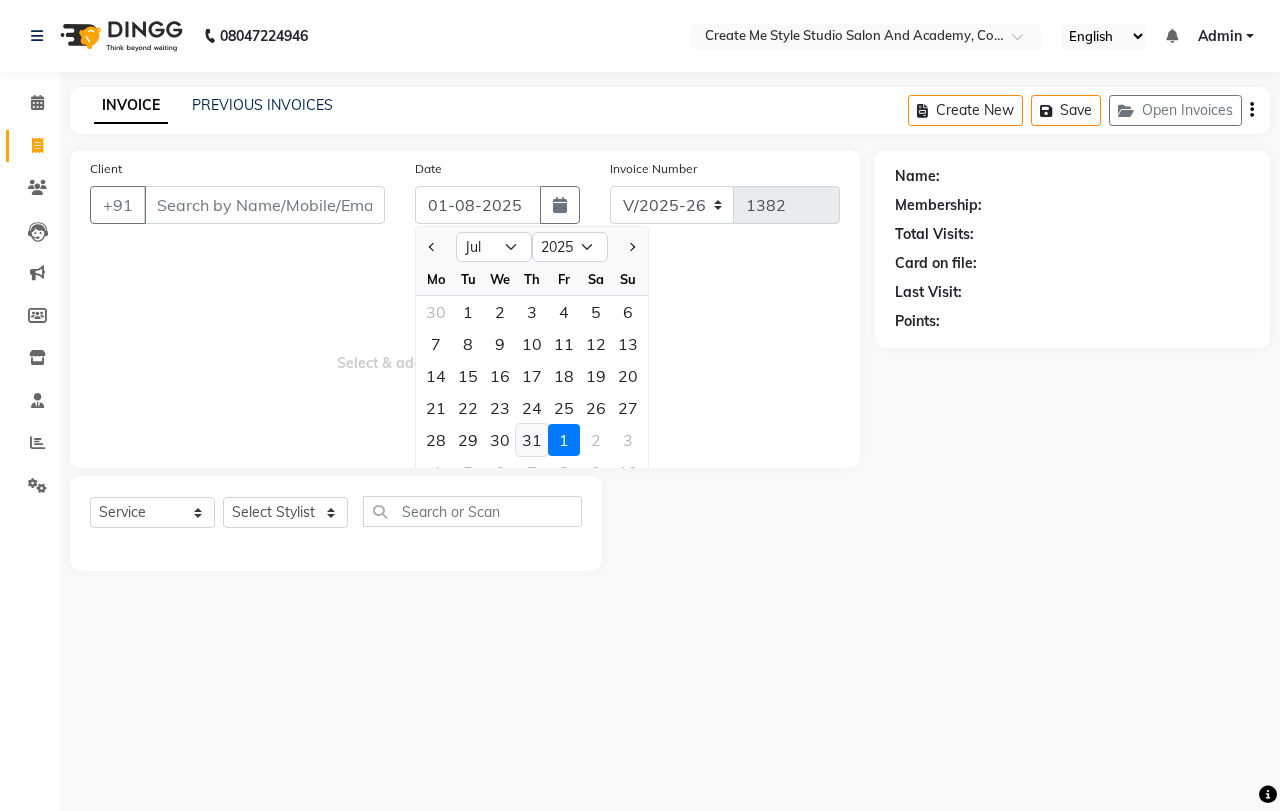 type on "31-07-2025" 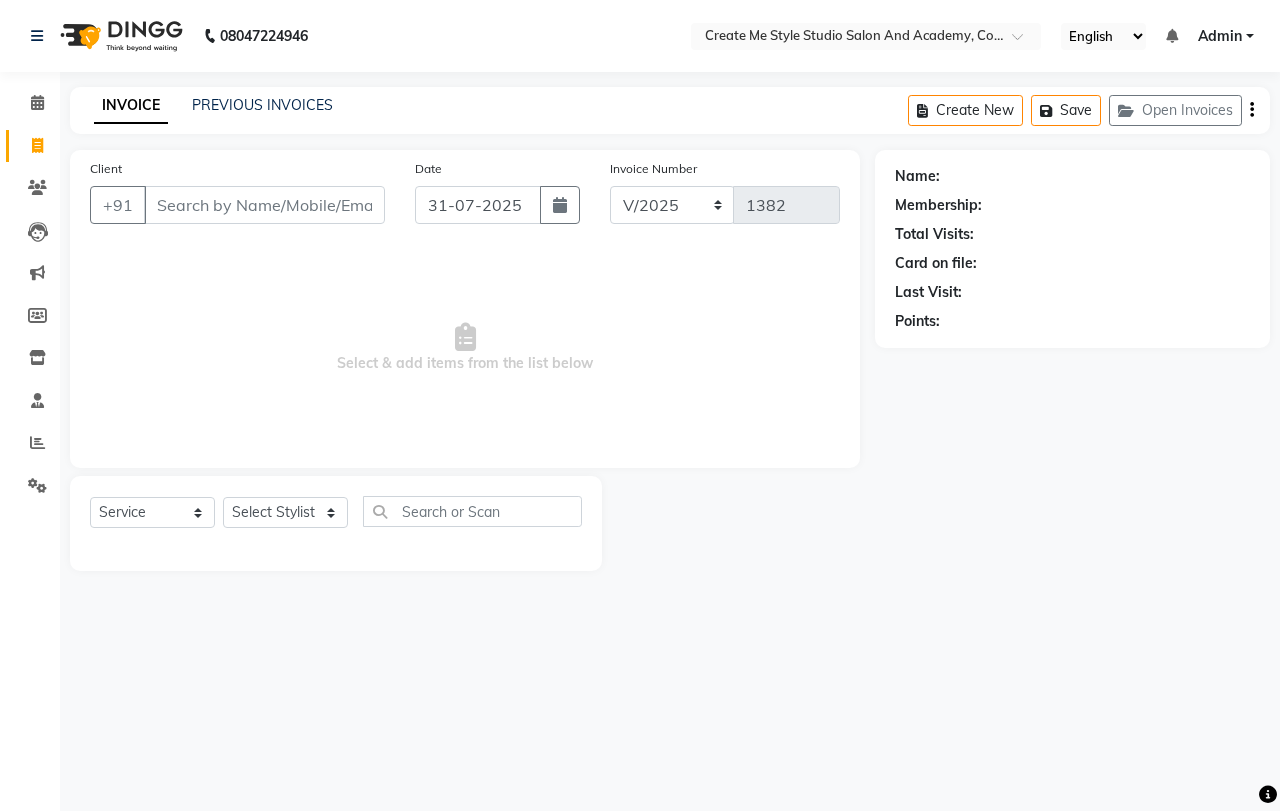 type 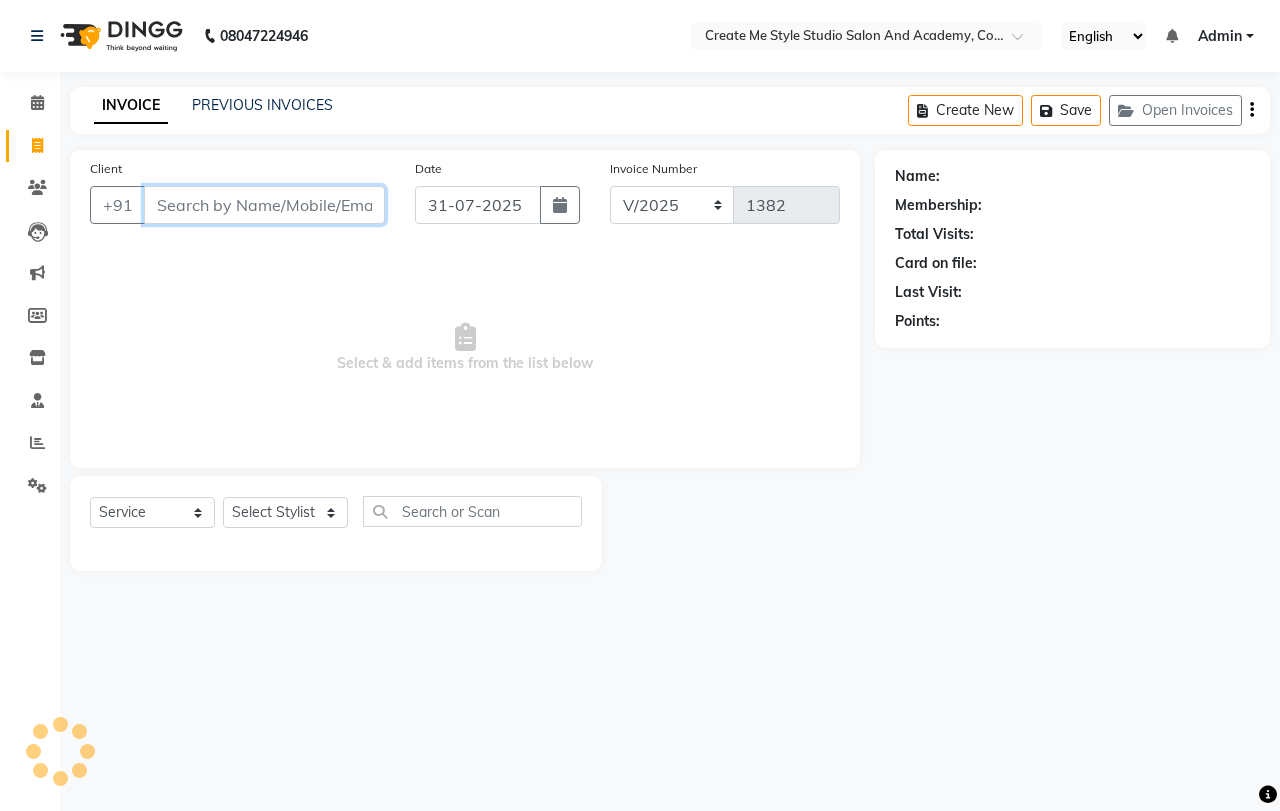 click on "Client" at bounding box center (264, 205) 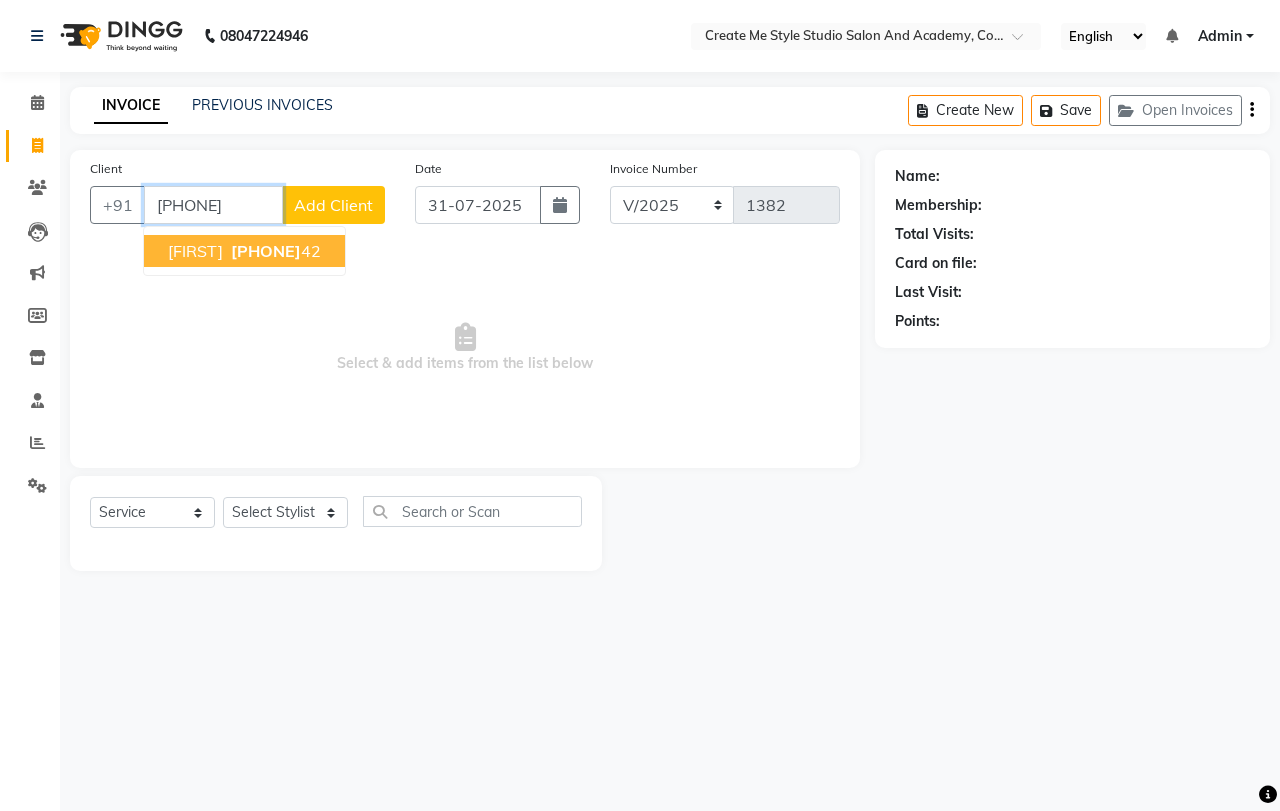 click on "[FIRST]" at bounding box center (195, 251) 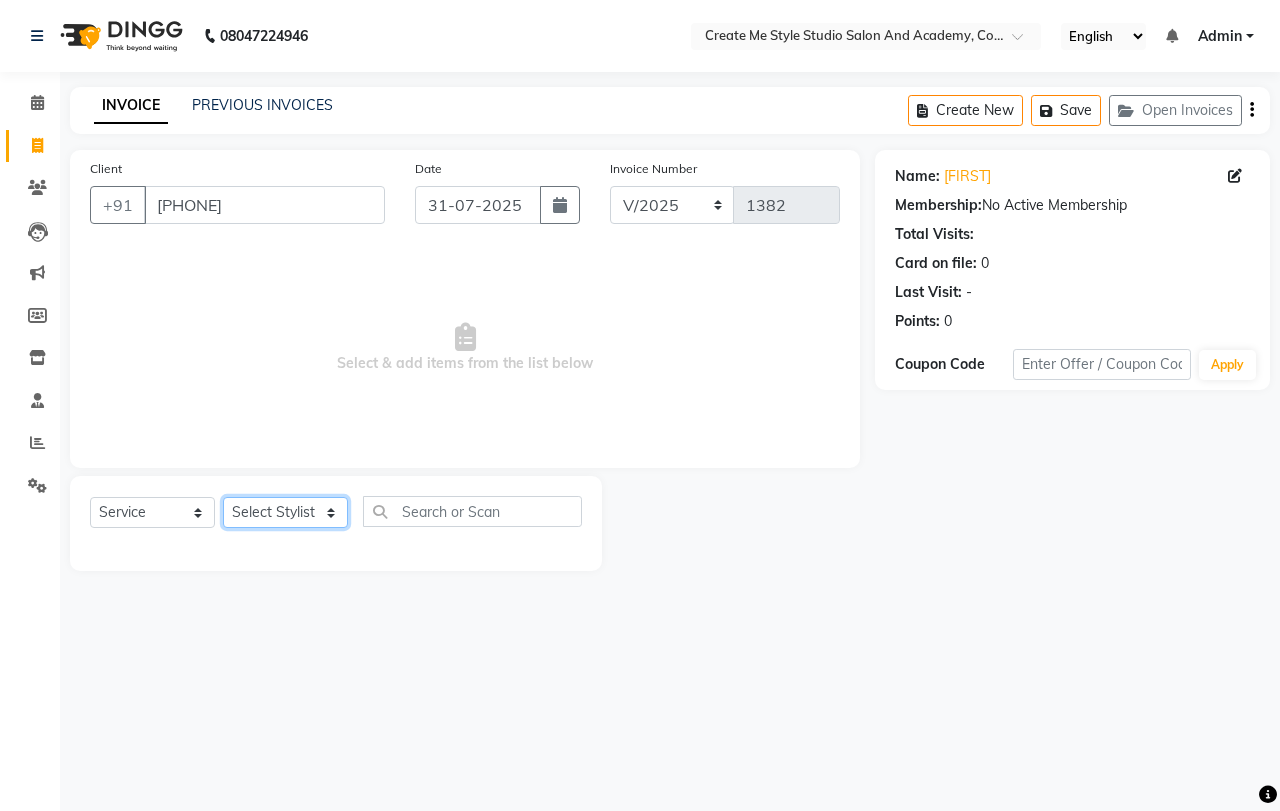 click on "Select Stylist Amol sir Archana.B mam Archana.S mam TS Ayushi mam Nagma mam Neelam Neha mam Pramod sir Reception 1 Reception 2 Sunil sir" 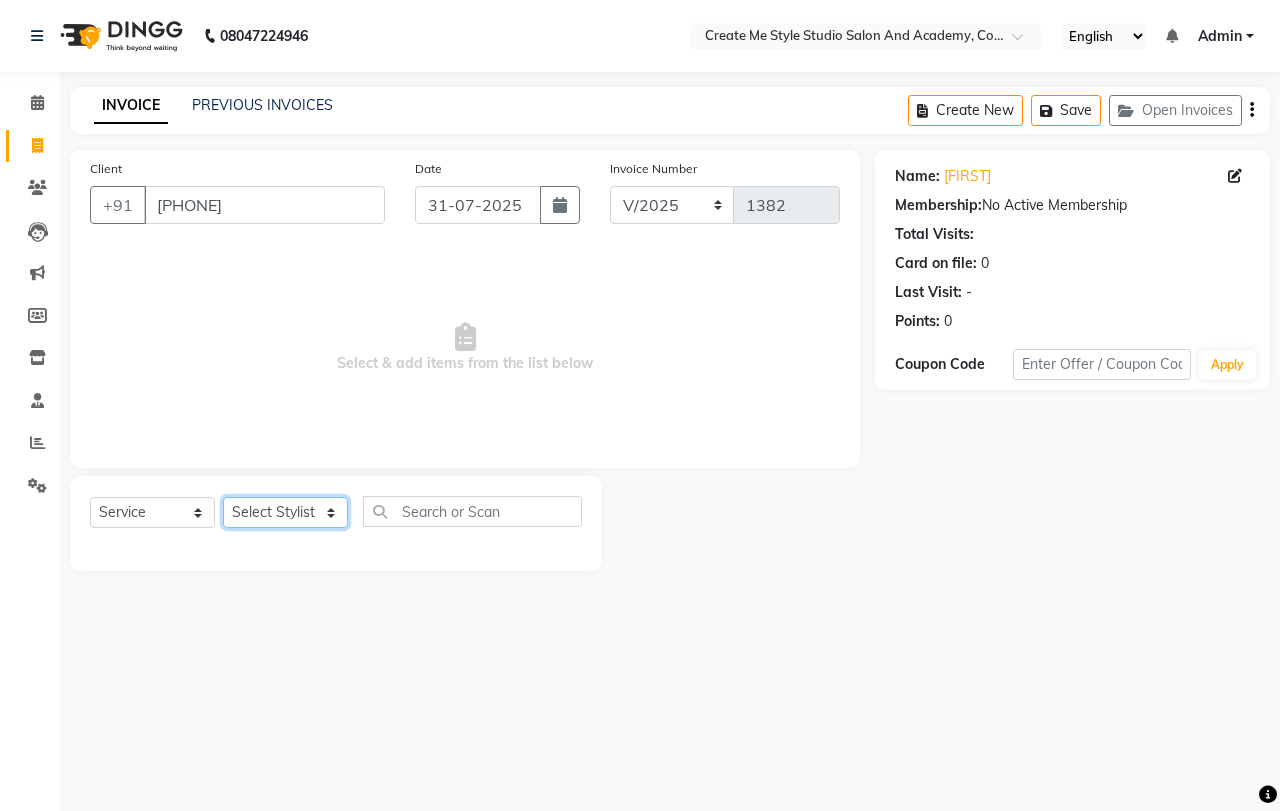select on "79118" 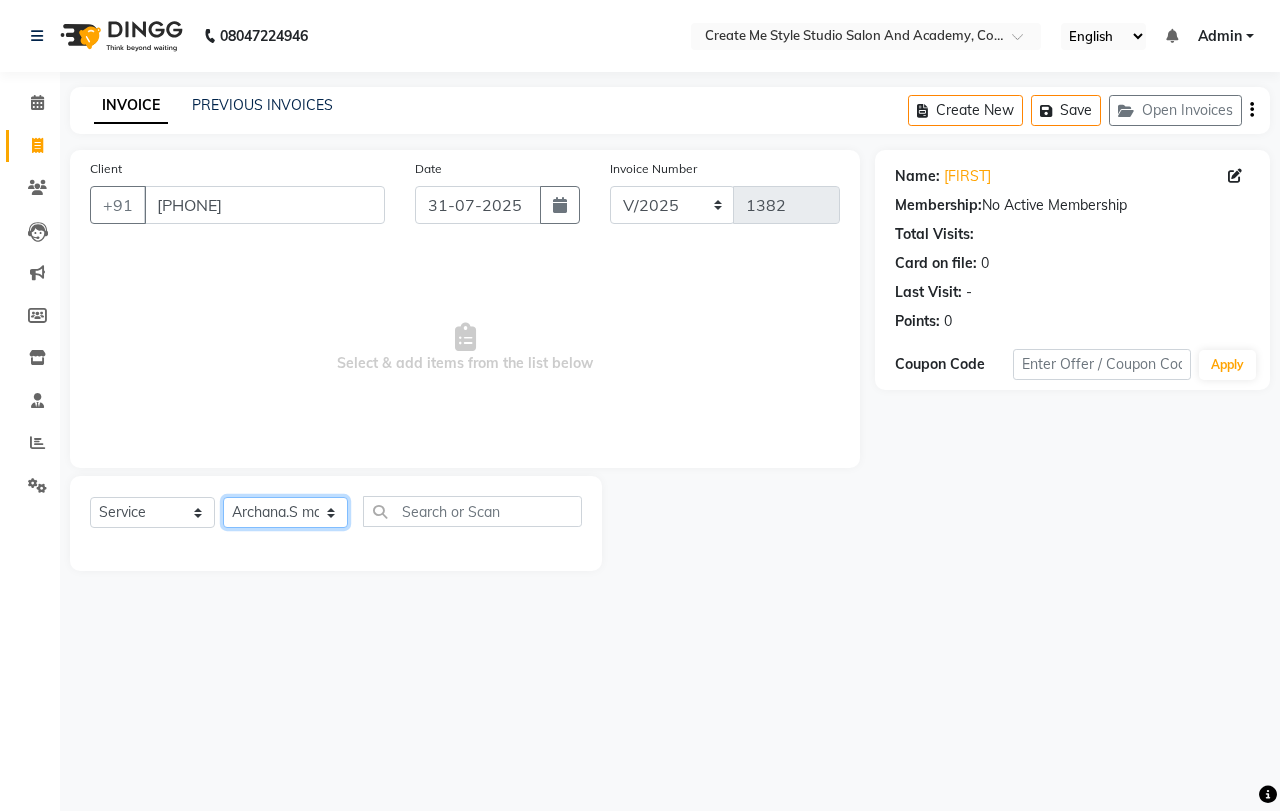 click on "Select Stylist Amol sir Archana.B mam Archana.S mam TS Ayushi mam Nagma mam Neelam Neha mam Pramod sir Reception 1 Reception 2 Sunil sir" 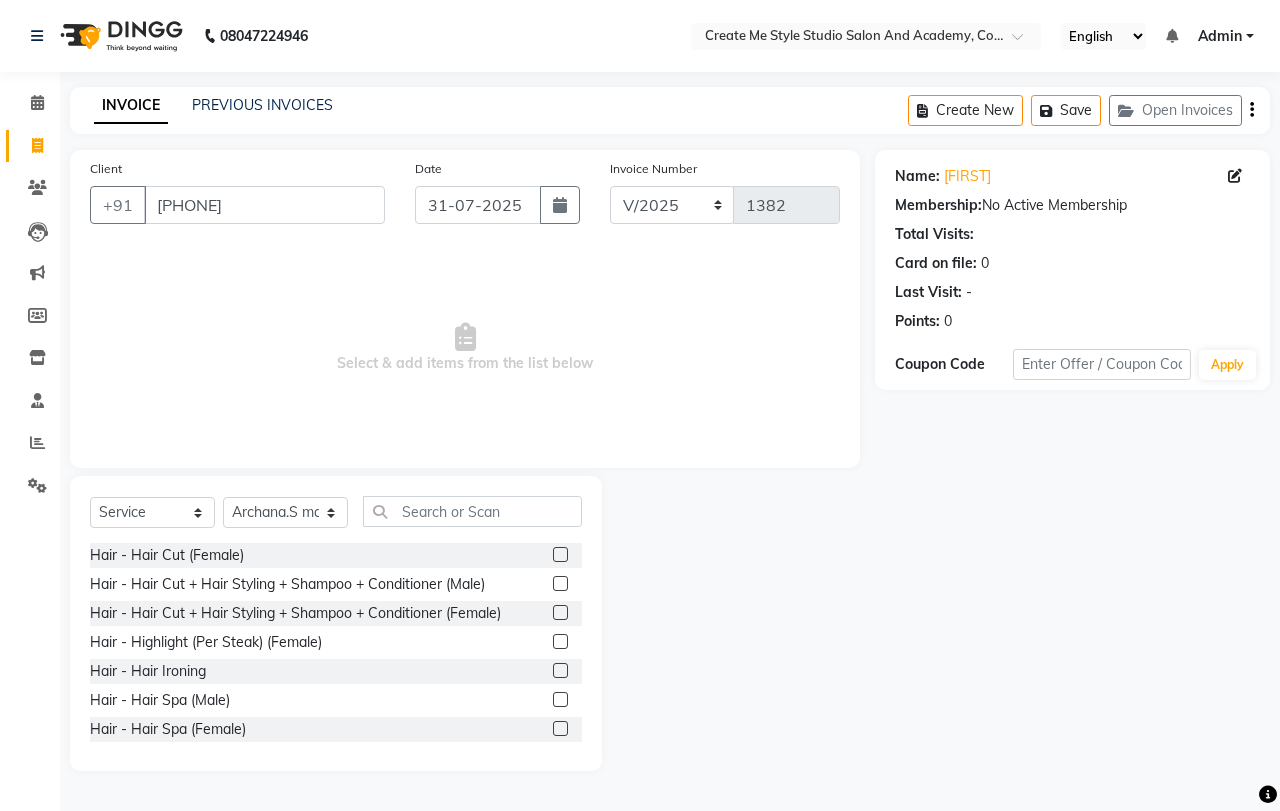 click 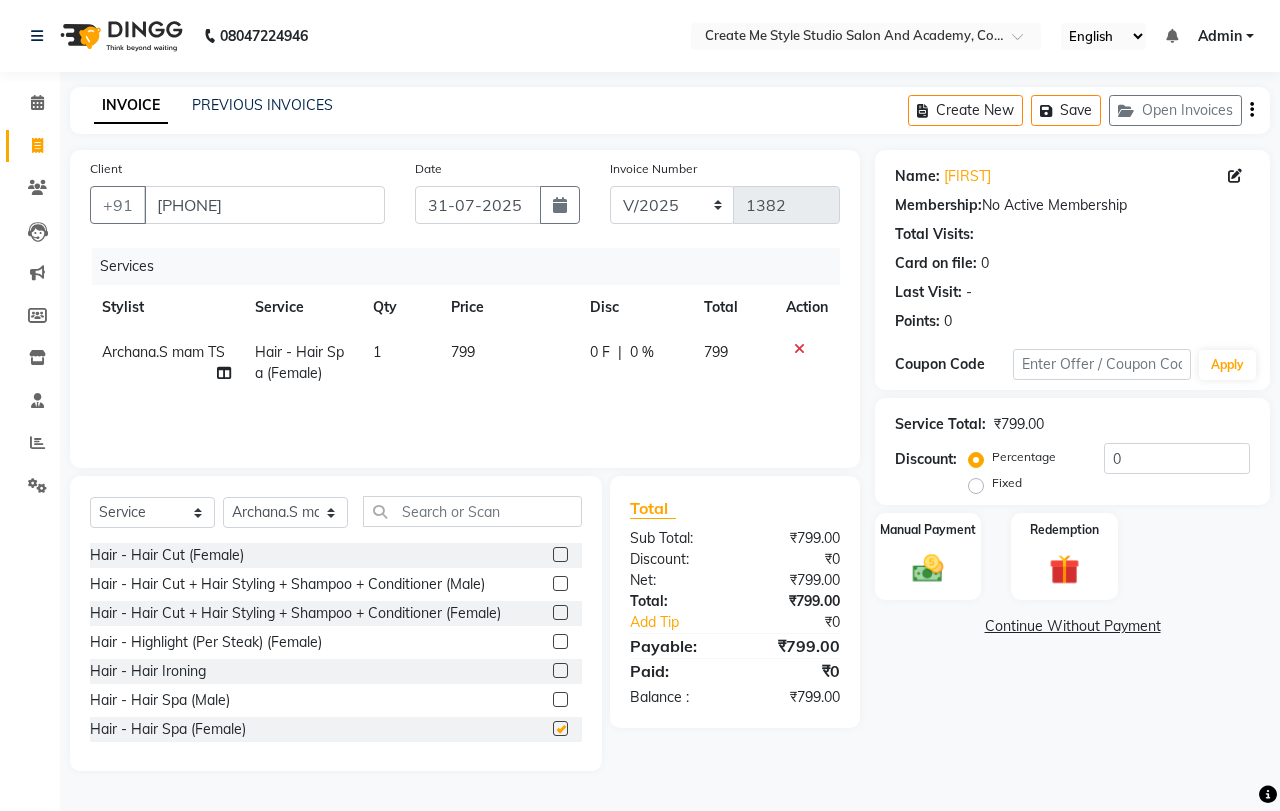 checkbox on "false" 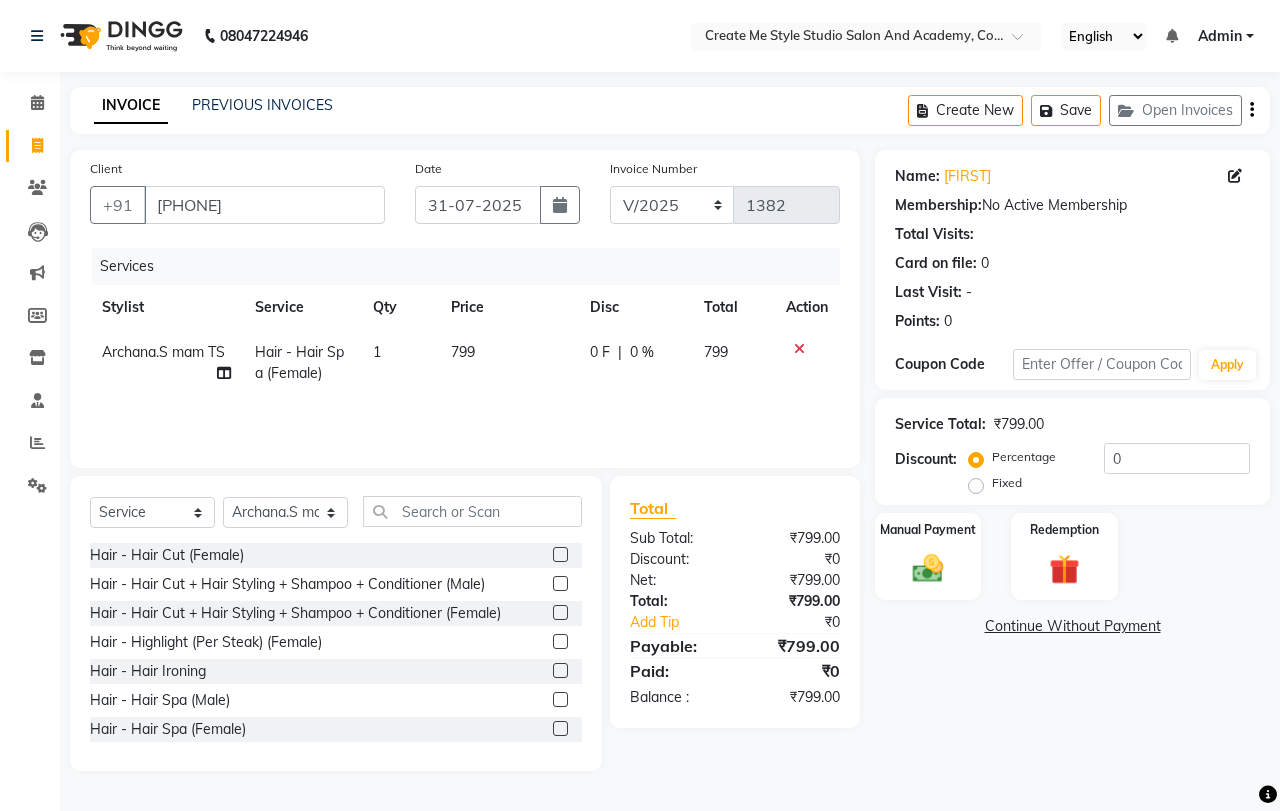 click on "799" 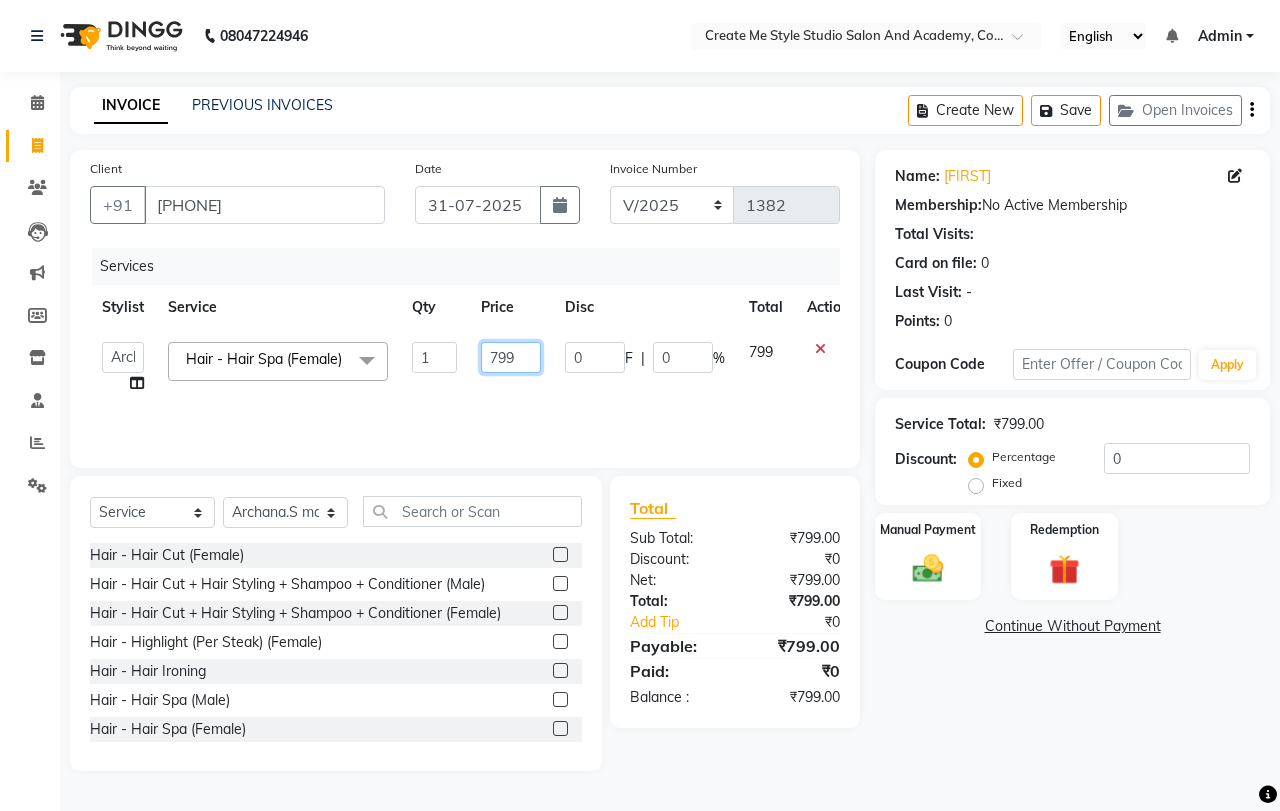 click on "799" 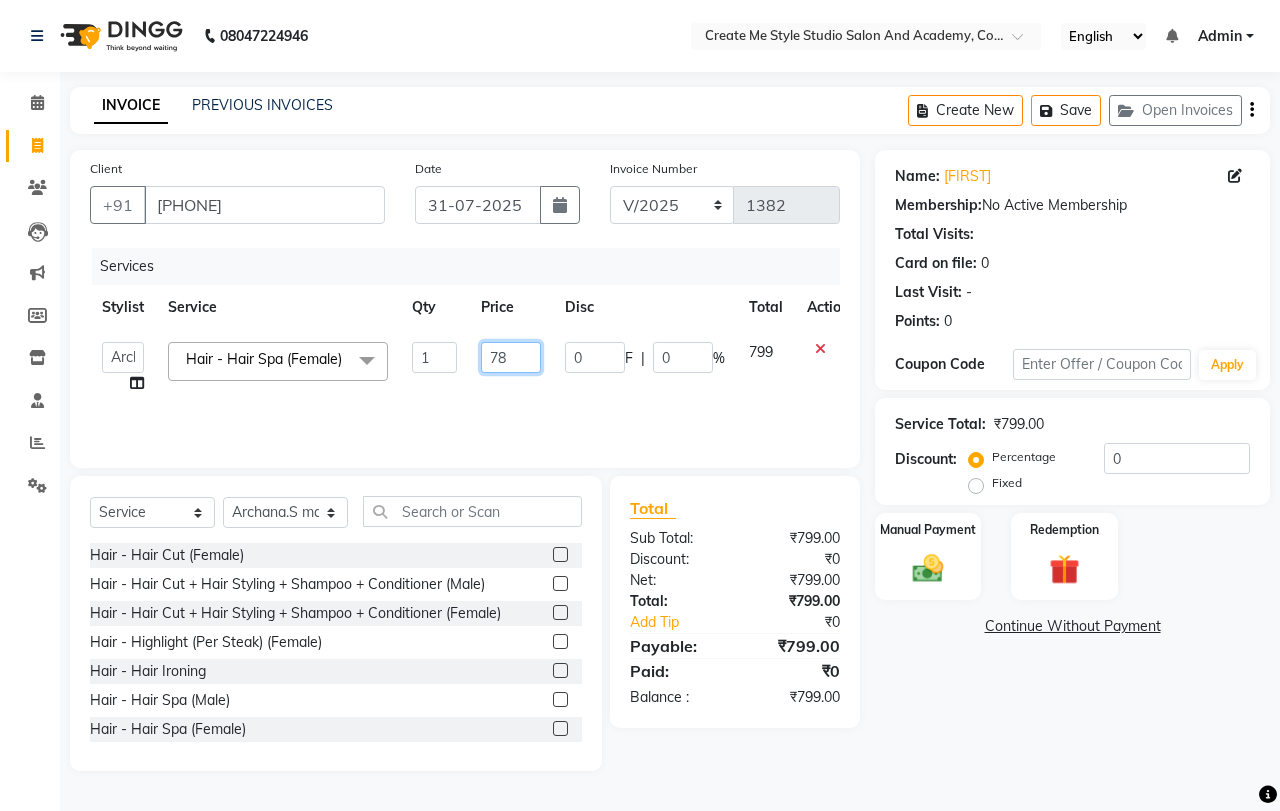 type on "780" 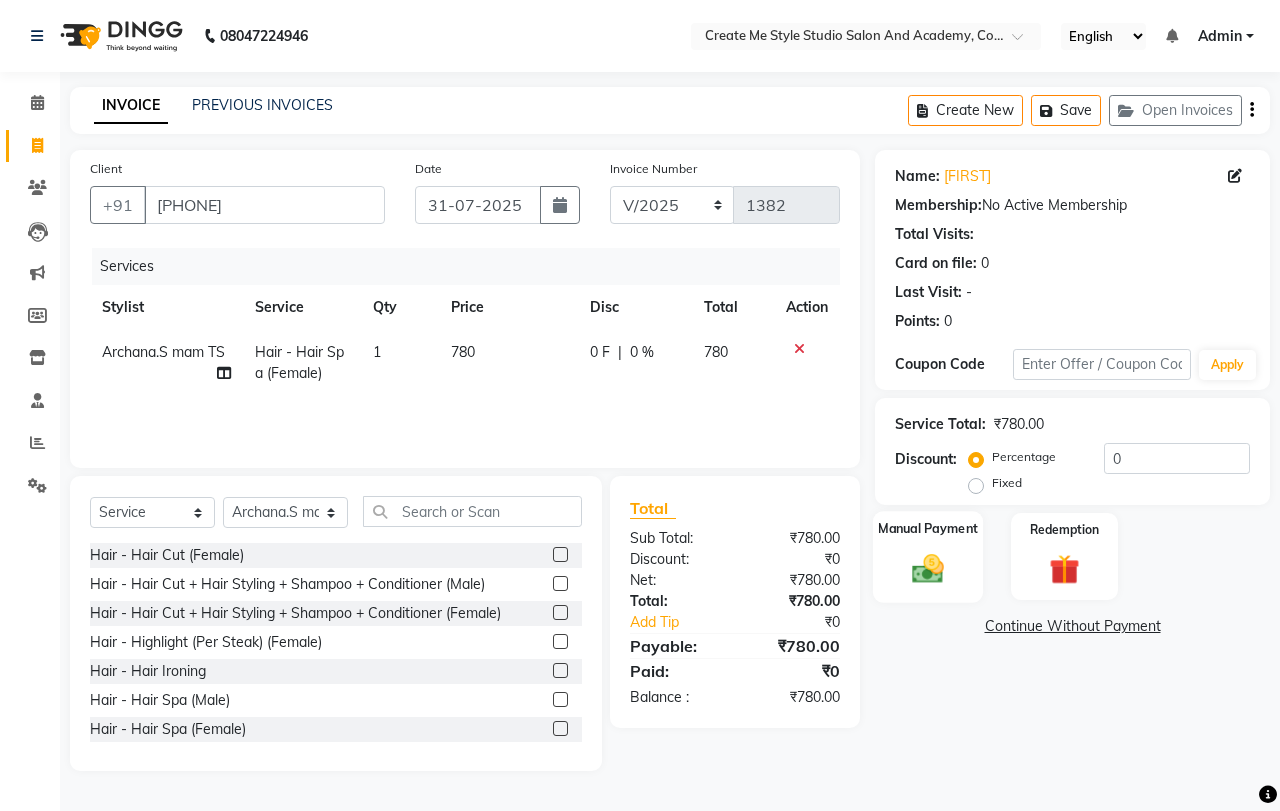 click 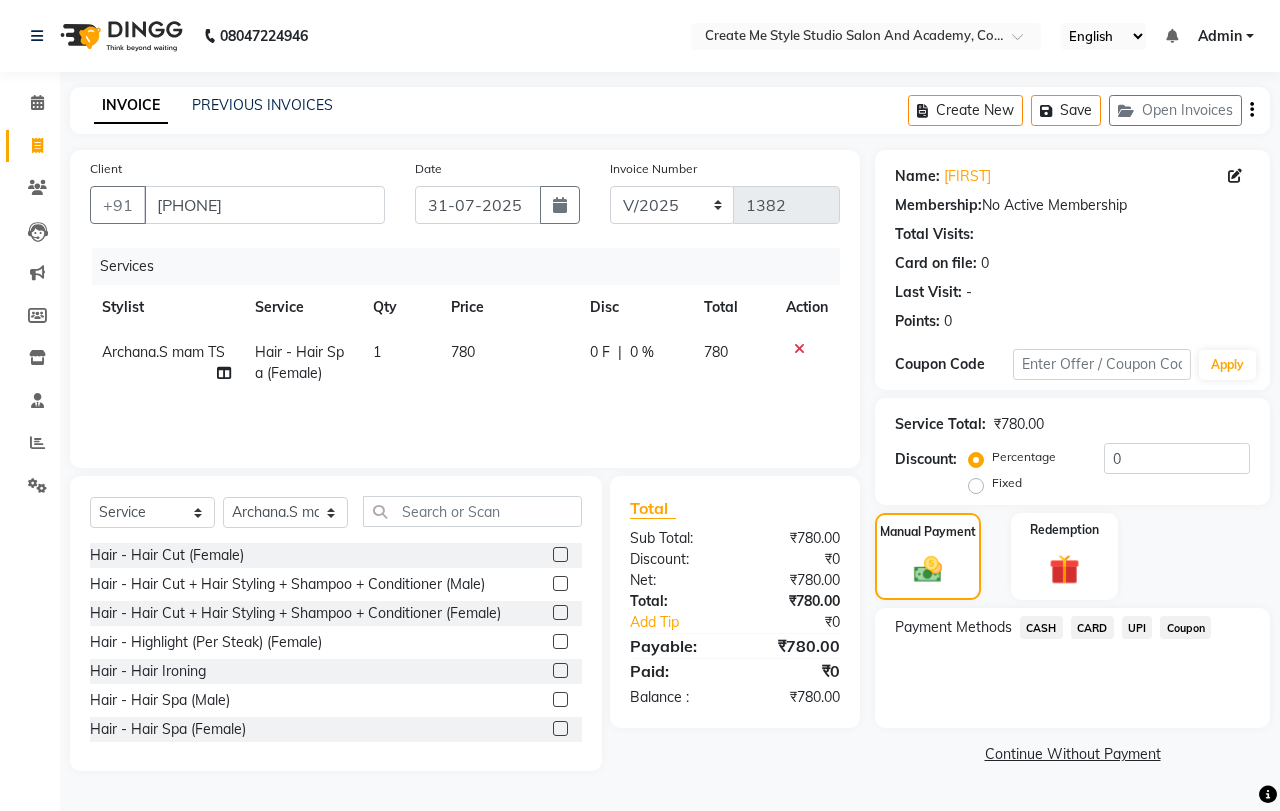 click on "UPI" 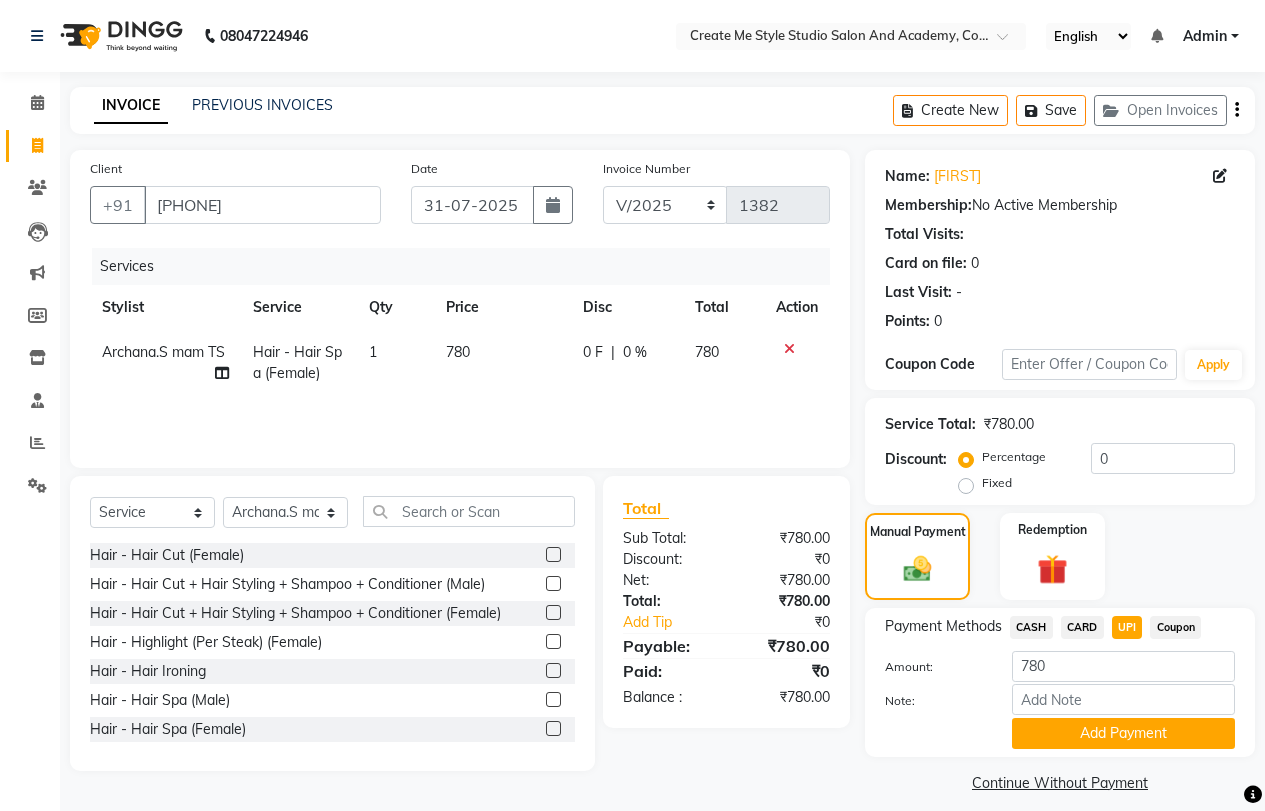 scroll, scrollTop: 17, scrollLeft: 0, axis: vertical 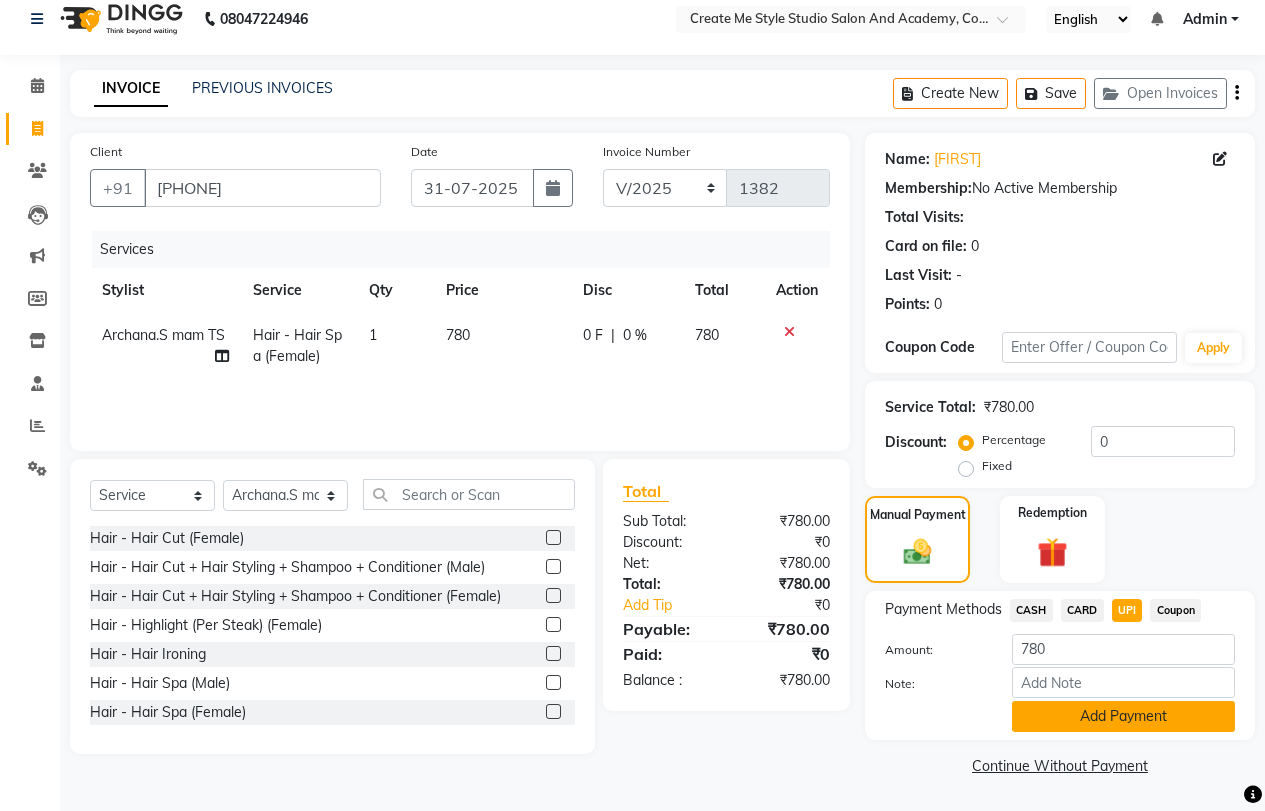 click on "Add Payment" 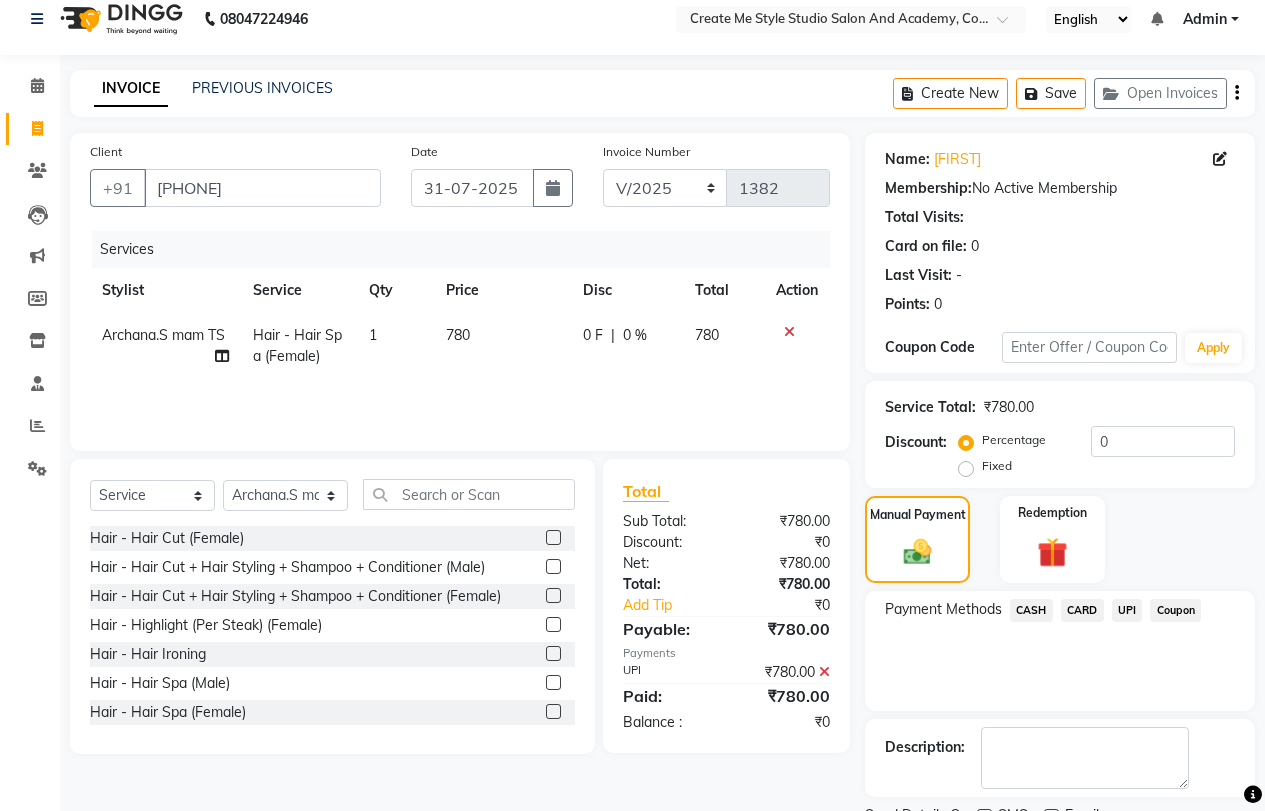 scroll, scrollTop: 101, scrollLeft: 0, axis: vertical 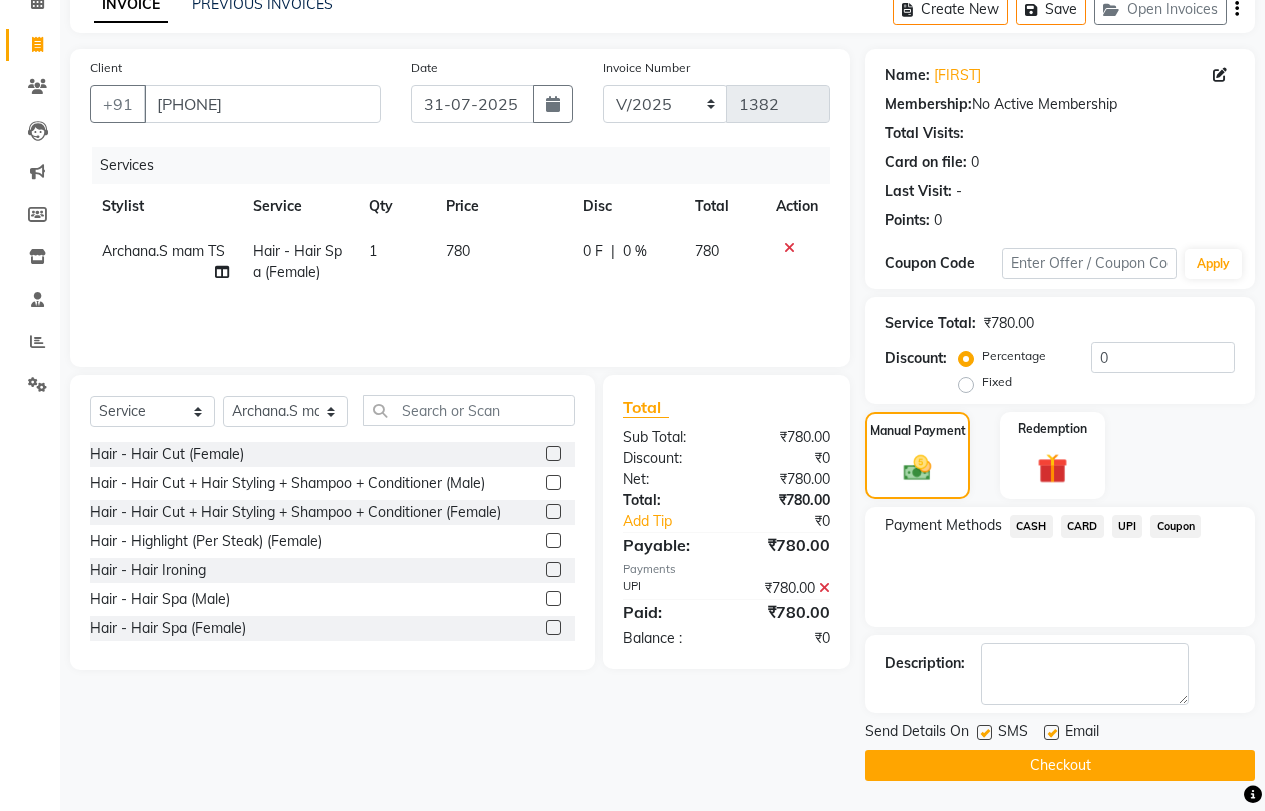 click on "Checkout" 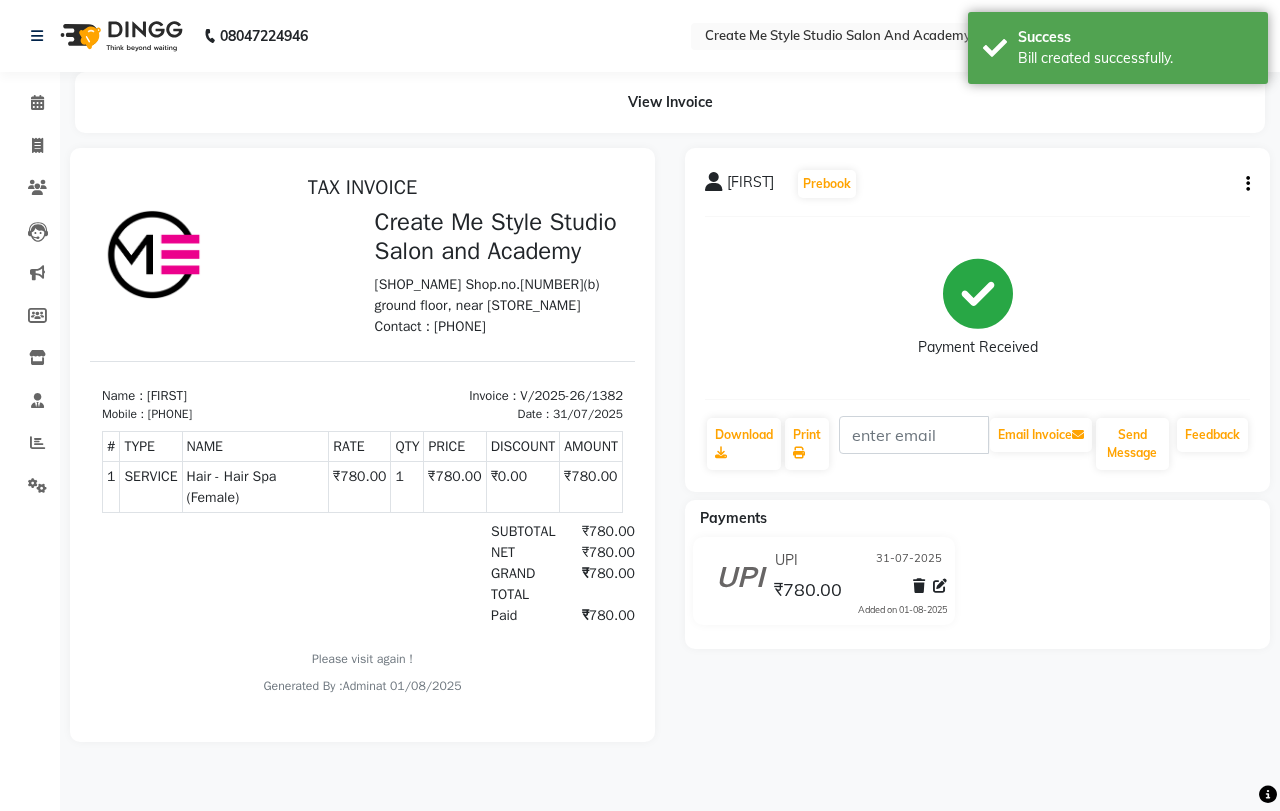 scroll, scrollTop: 0, scrollLeft: 0, axis: both 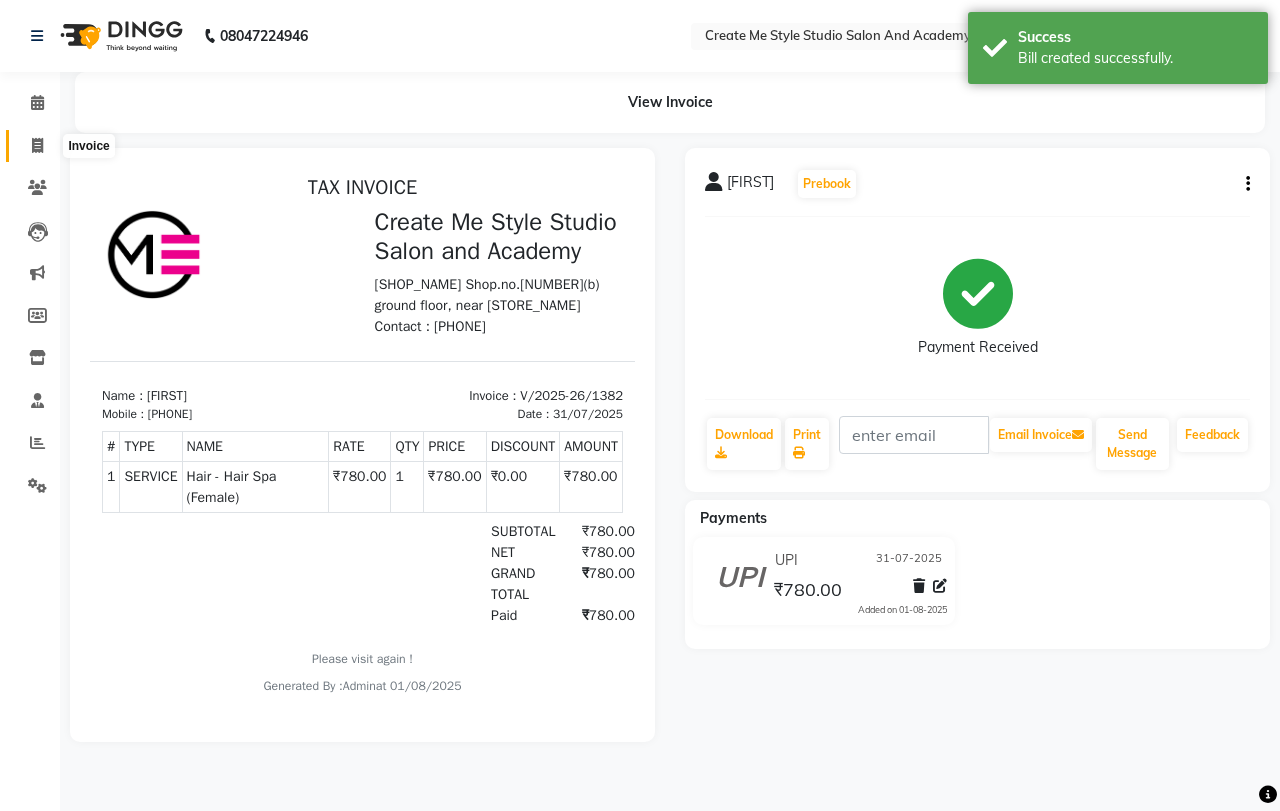 click 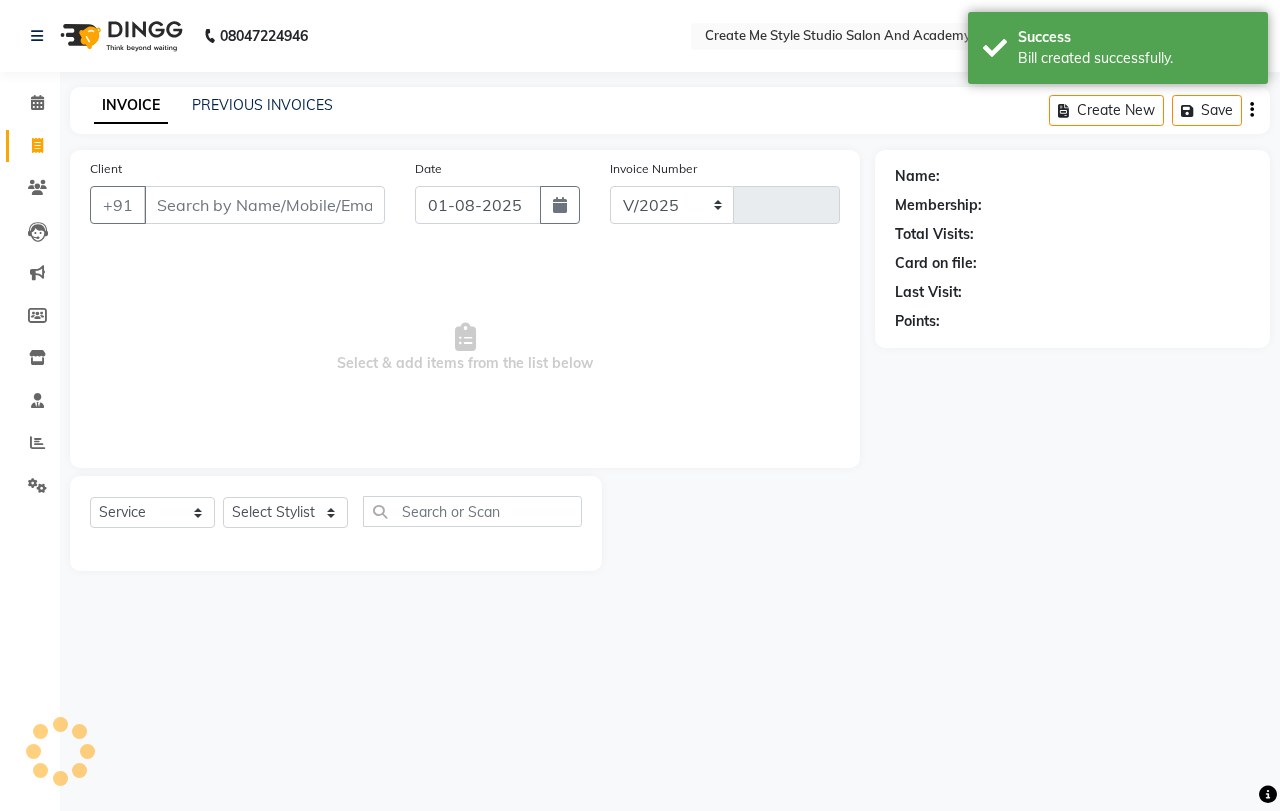 select on "8253" 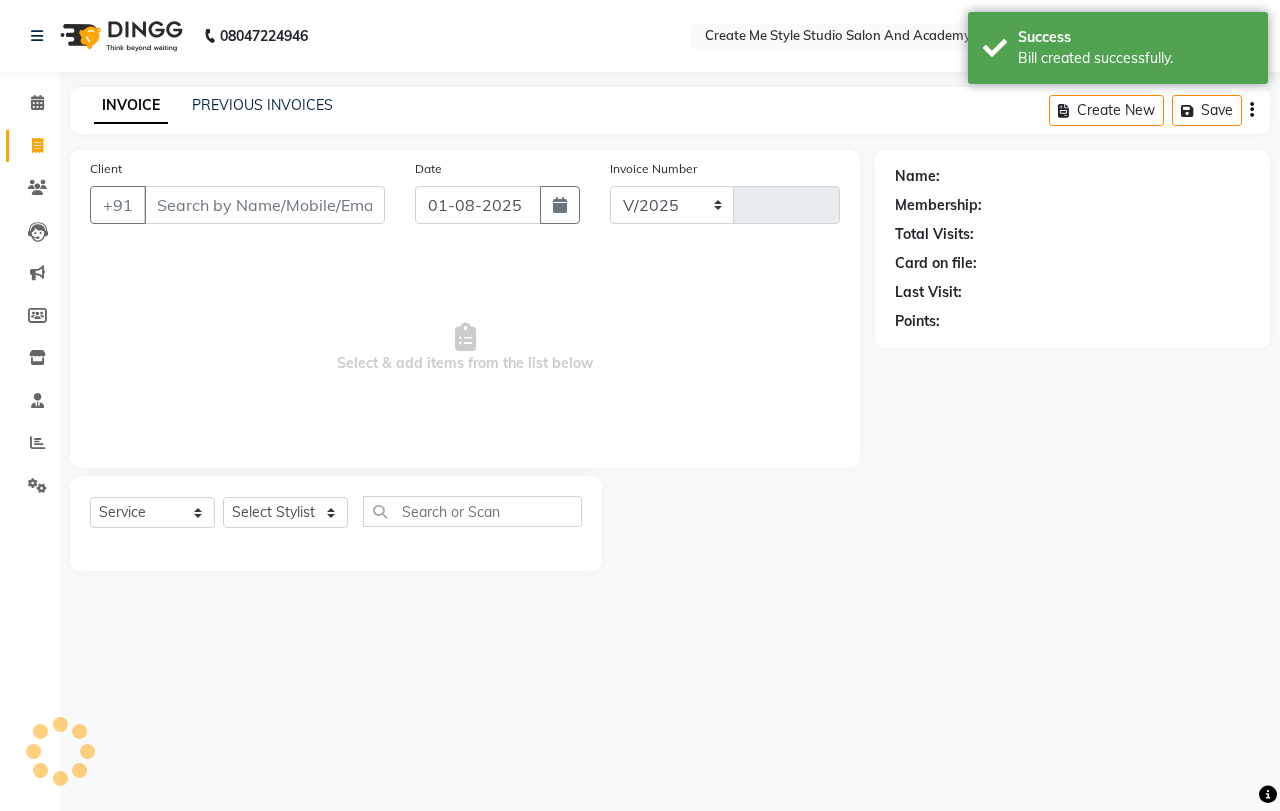 type on "1383" 